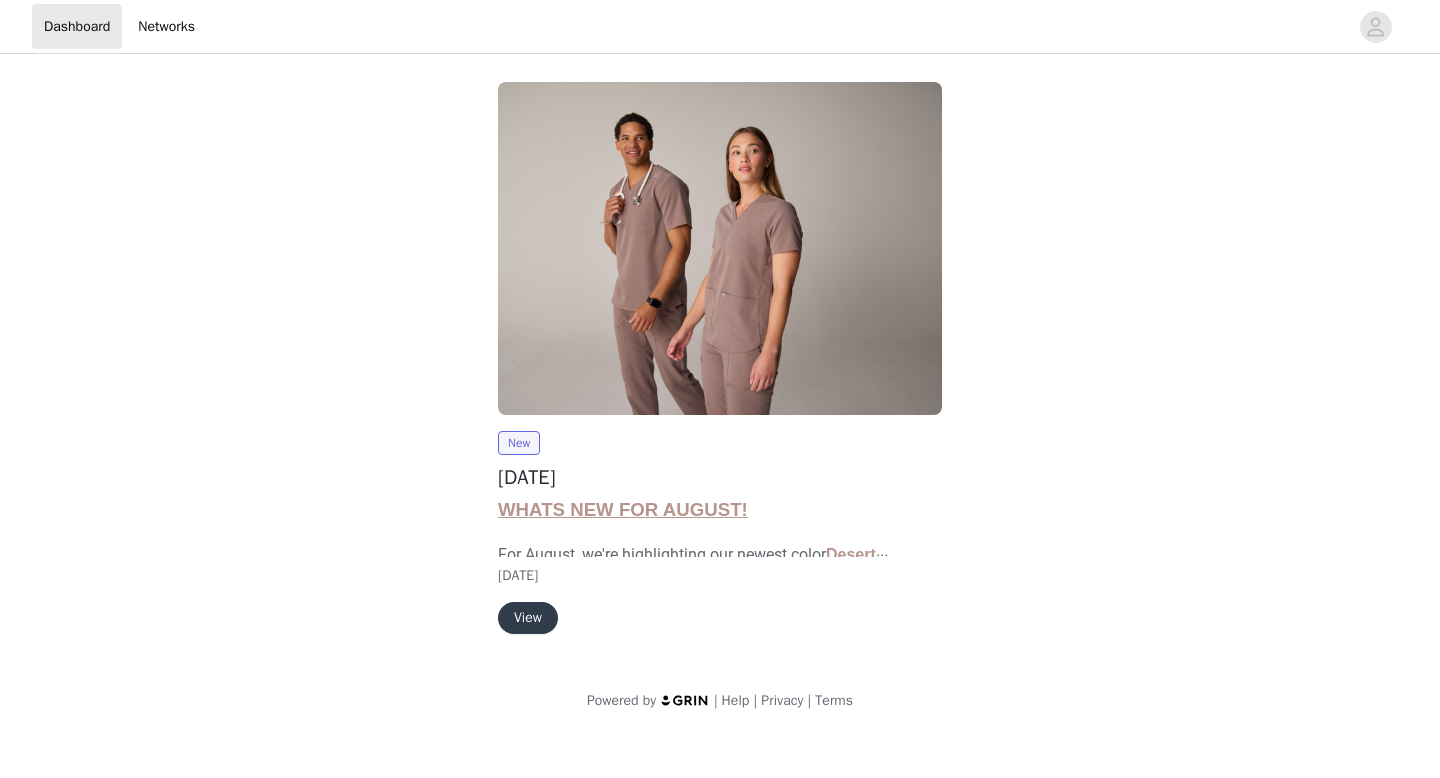 scroll, scrollTop: 0, scrollLeft: 0, axis: both 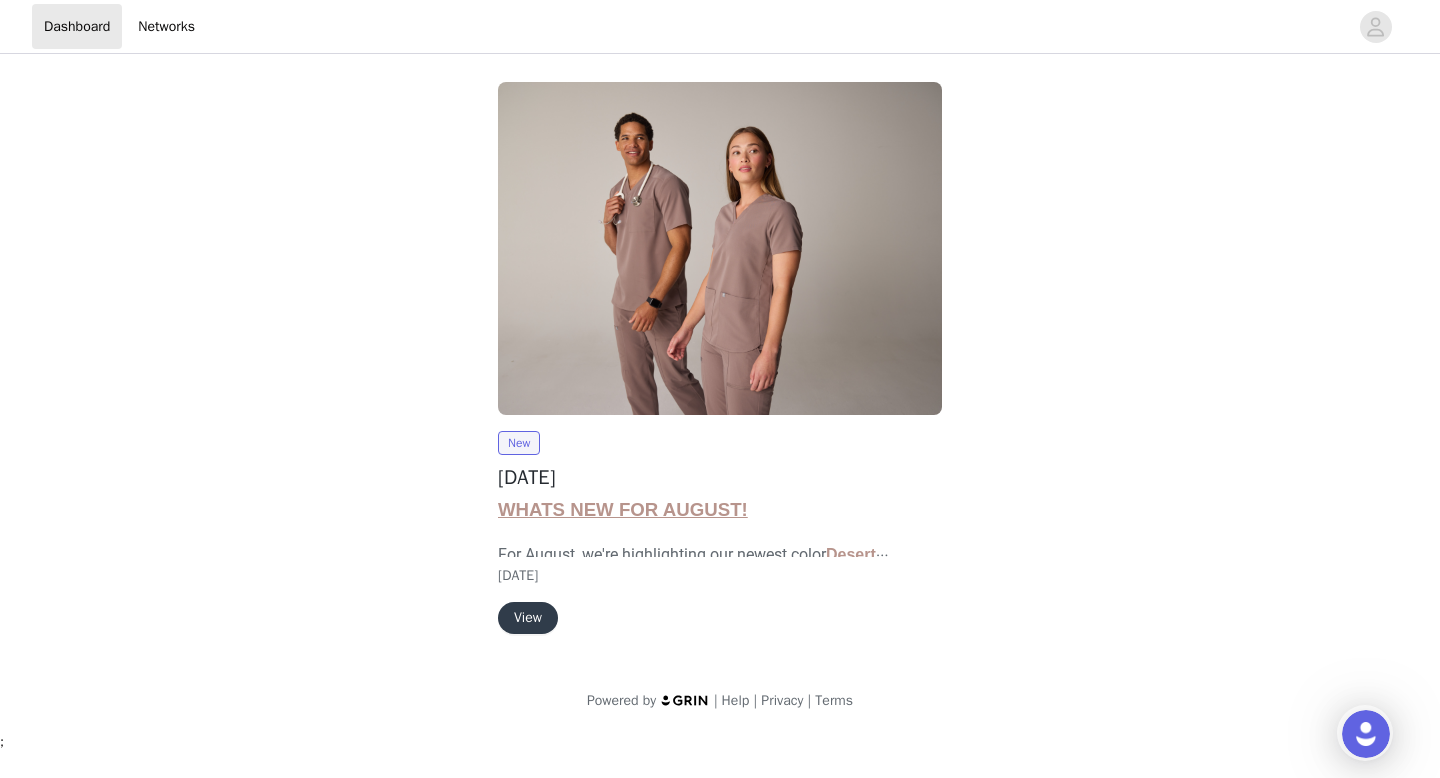 click on "View" at bounding box center (528, 618) 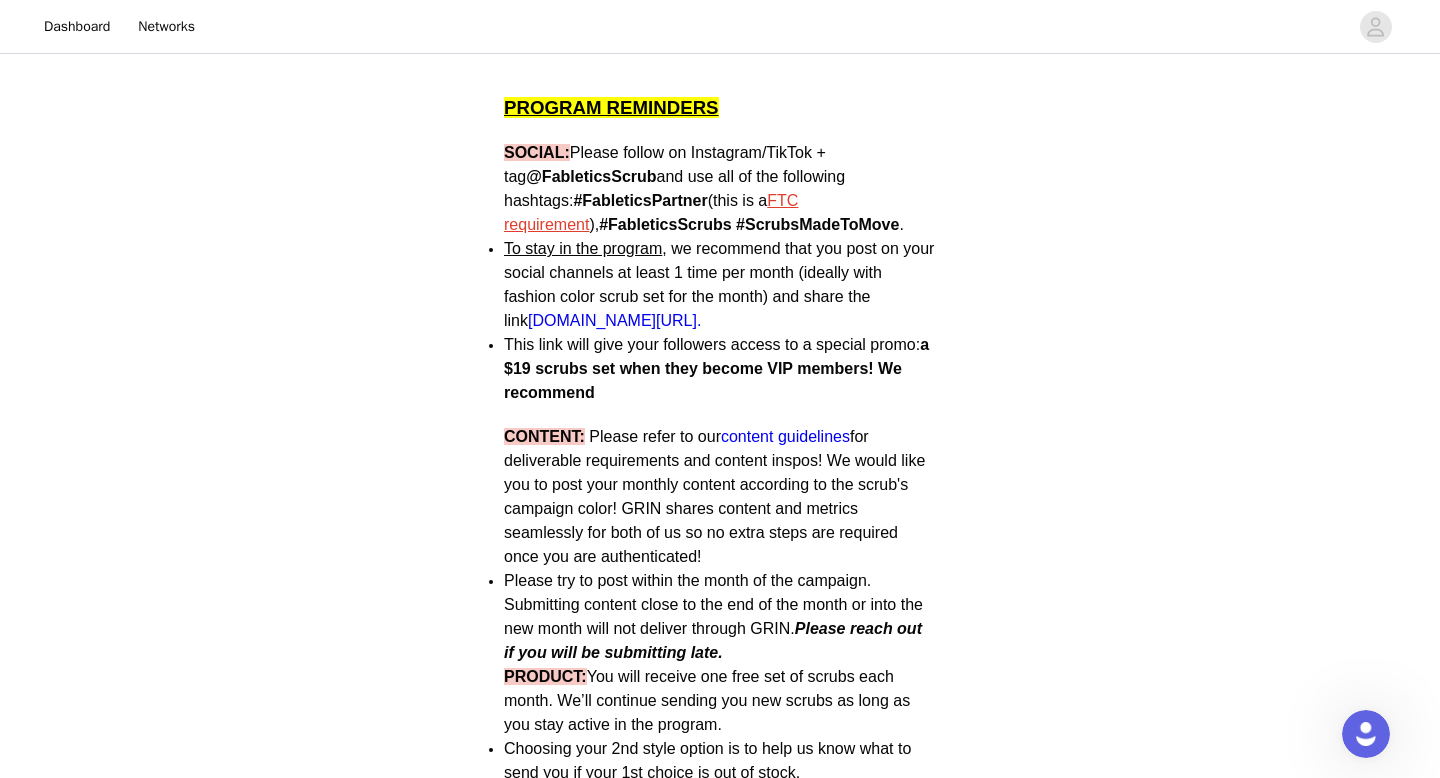 scroll, scrollTop: 719, scrollLeft: 0, axis: vertical 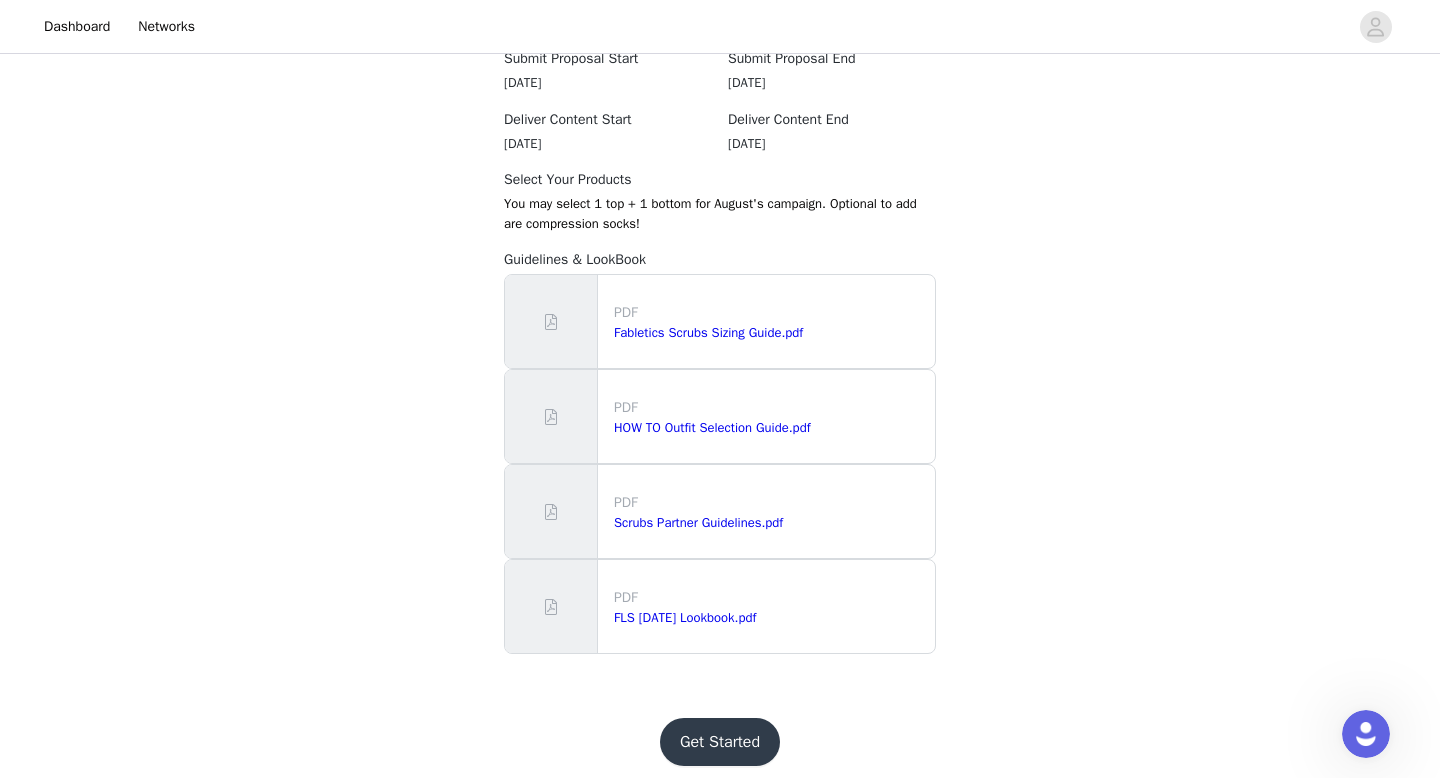 click on "Get Started" at bounding box center (720, 742) 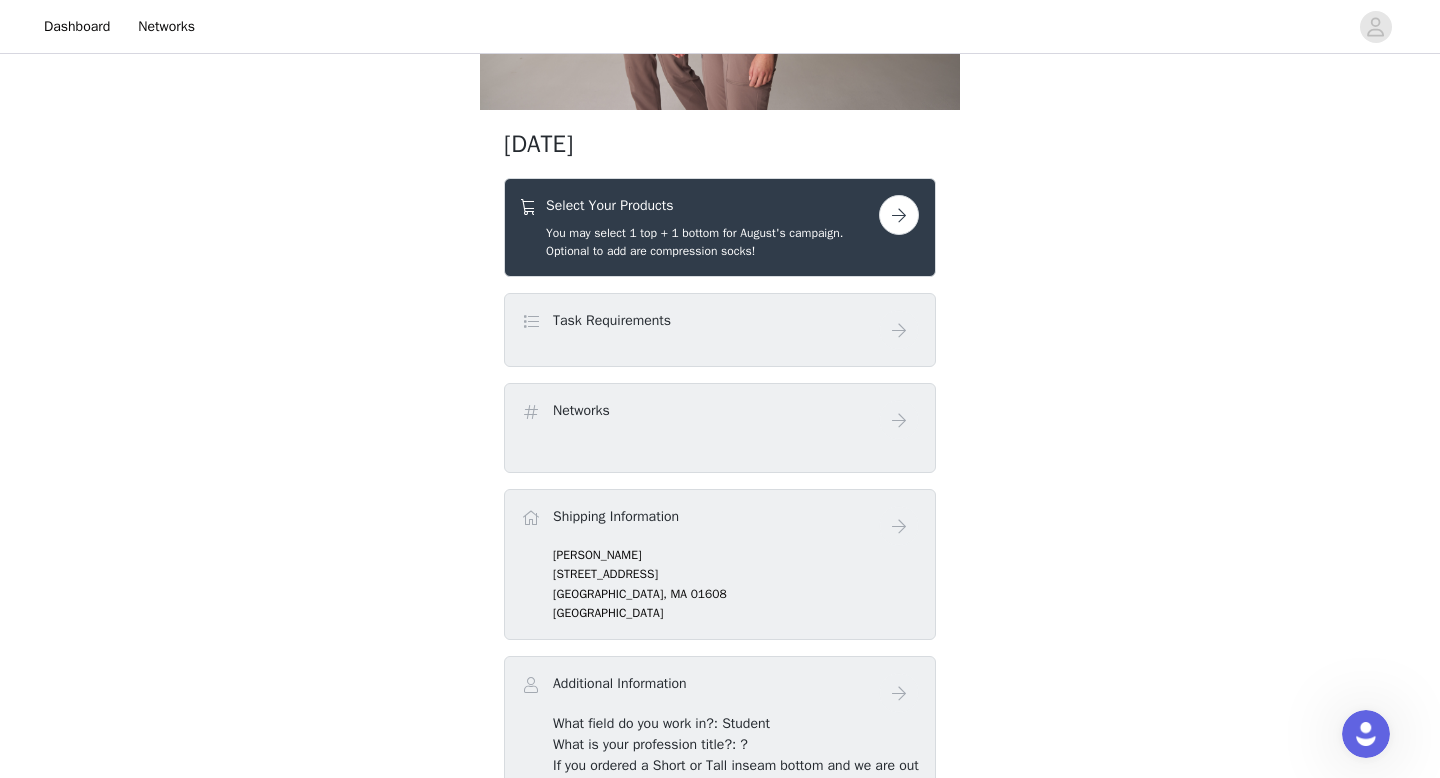 scroll, scrollTop: 274, scrollLeft: 0, axis: vertical 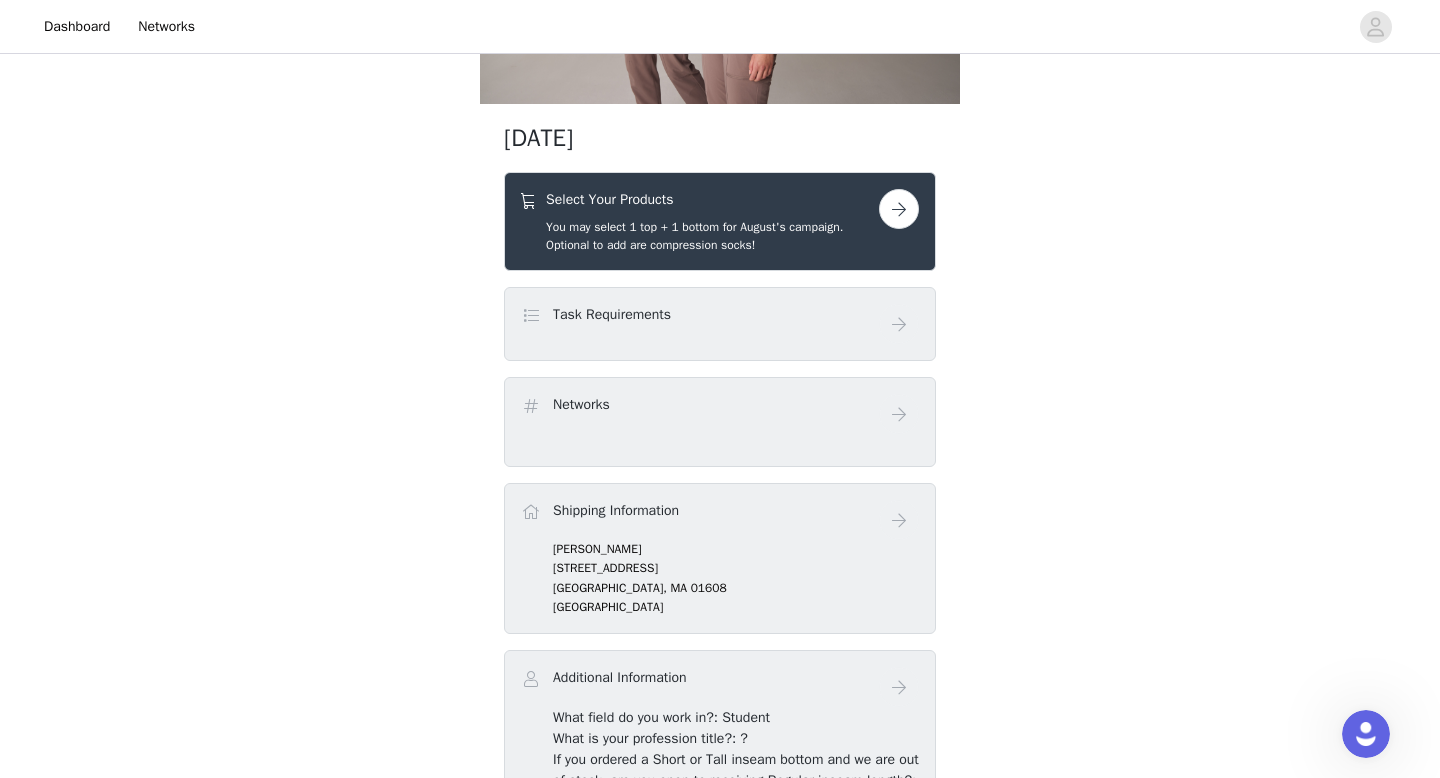 click at bounding box center [899, 209] 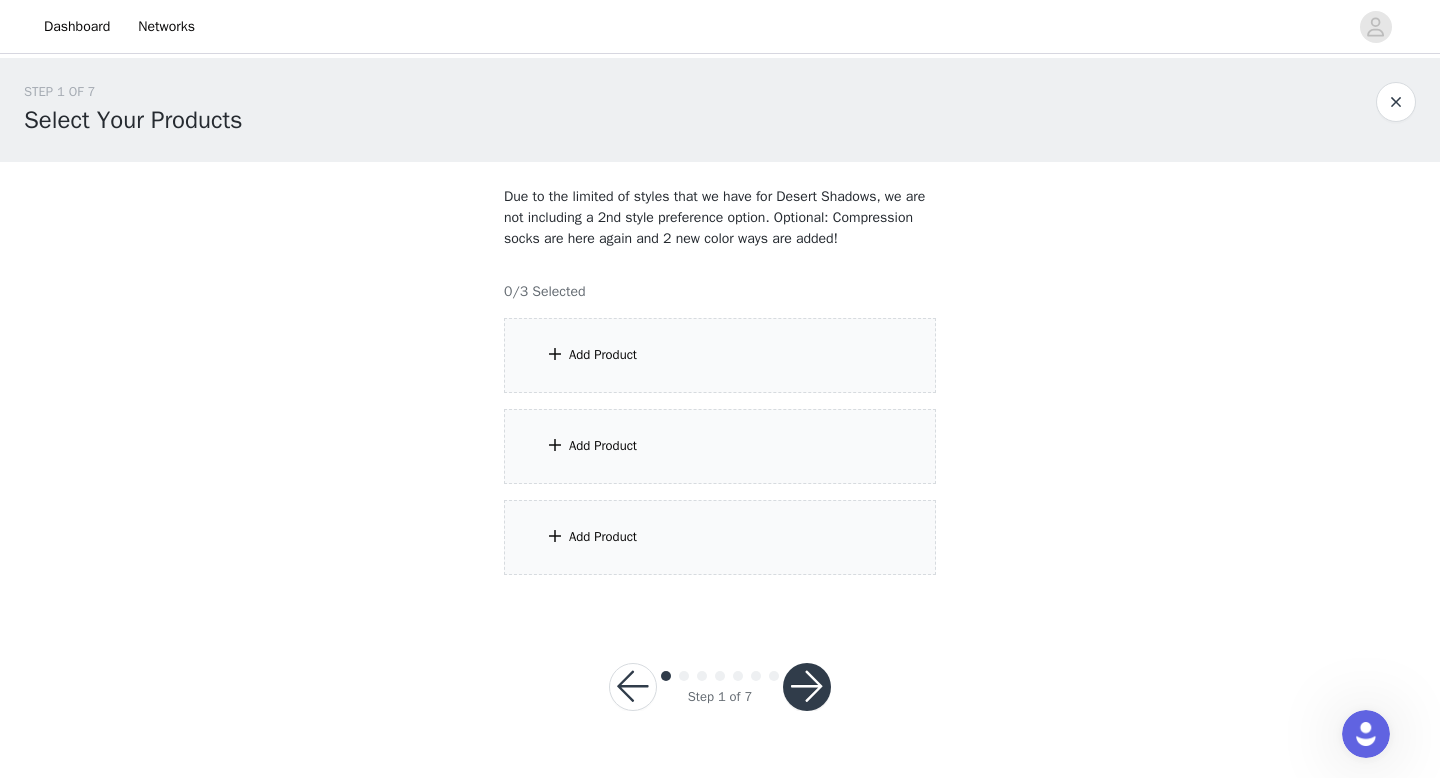 click on "Add Product" at bounding box center [720, 355] 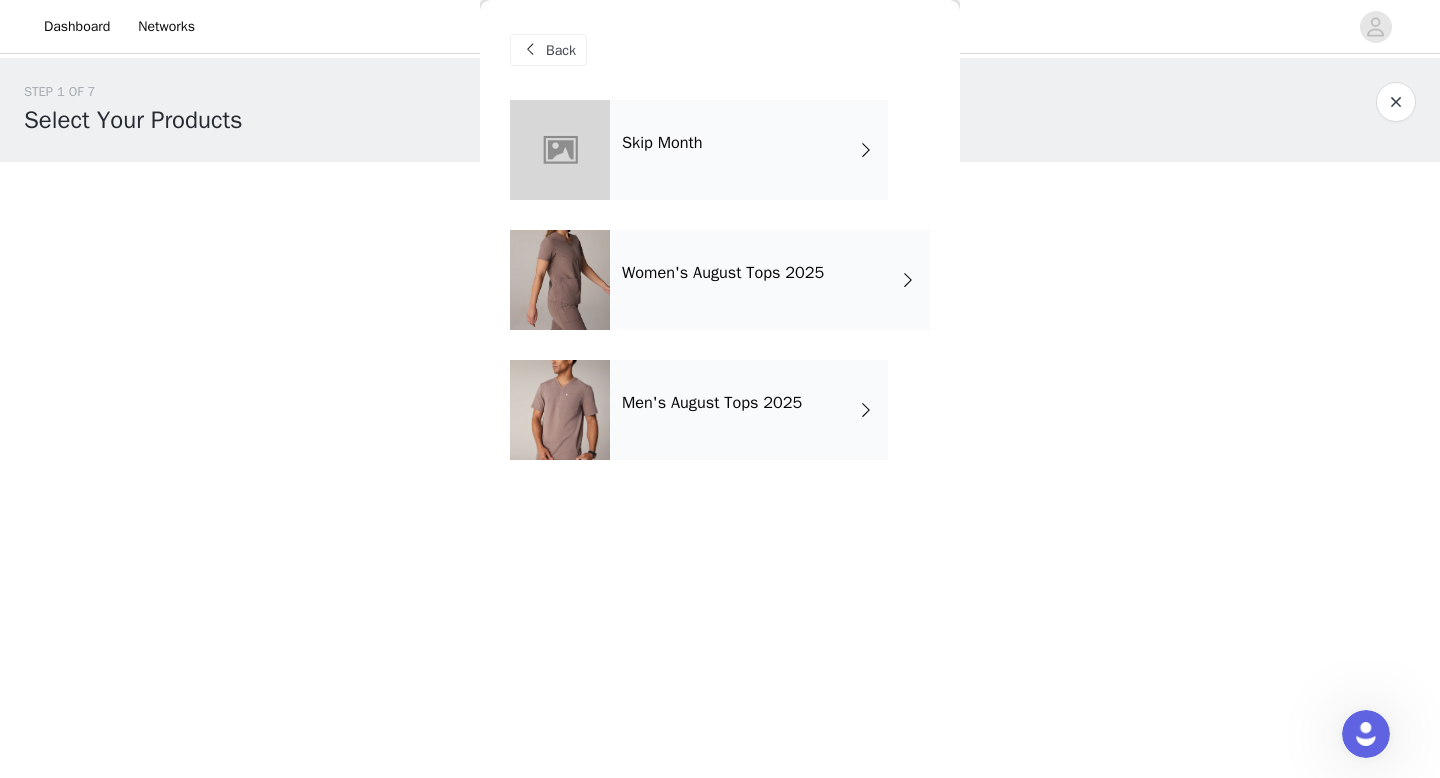 click on "Women's August Tops 2025" at bounding box center (723, 273) 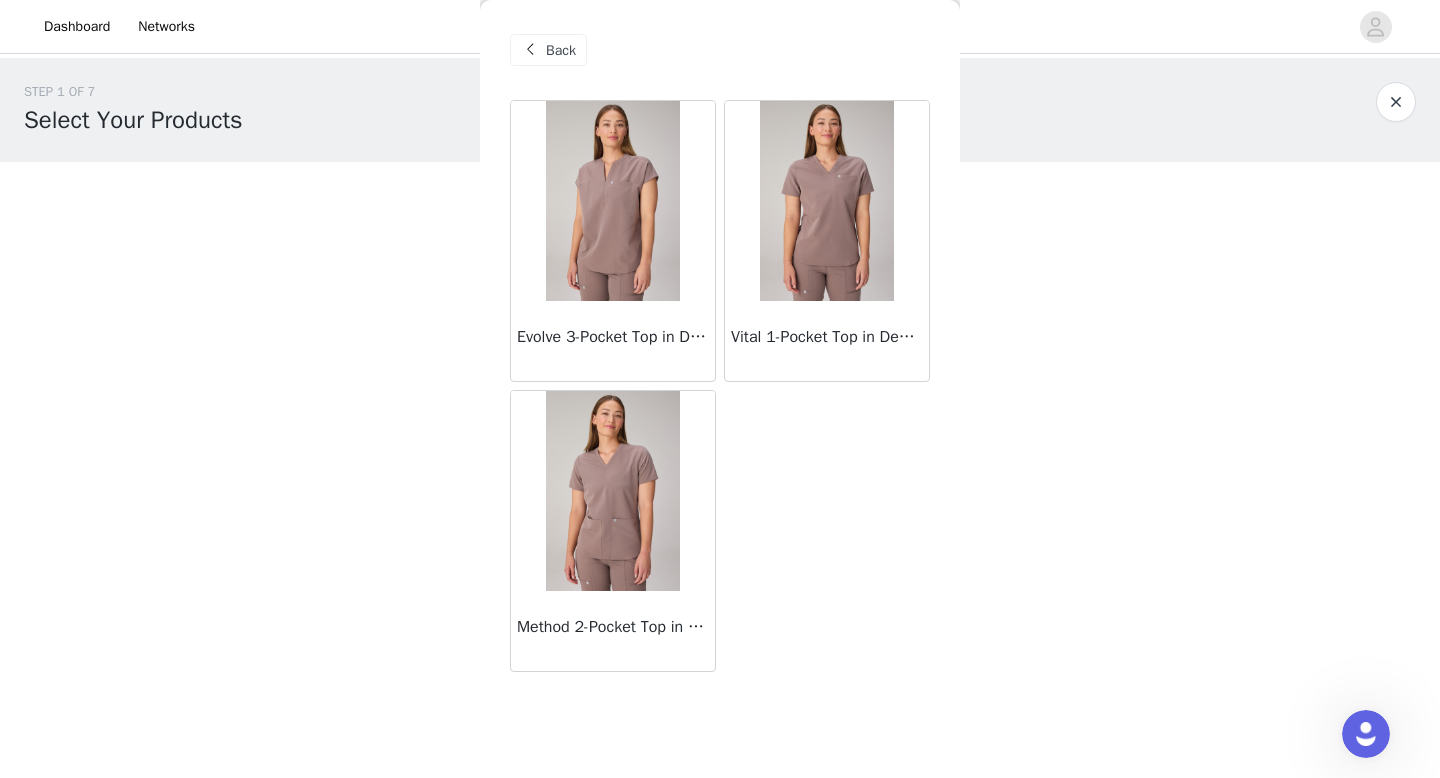 click at bounding box center (612, 201) 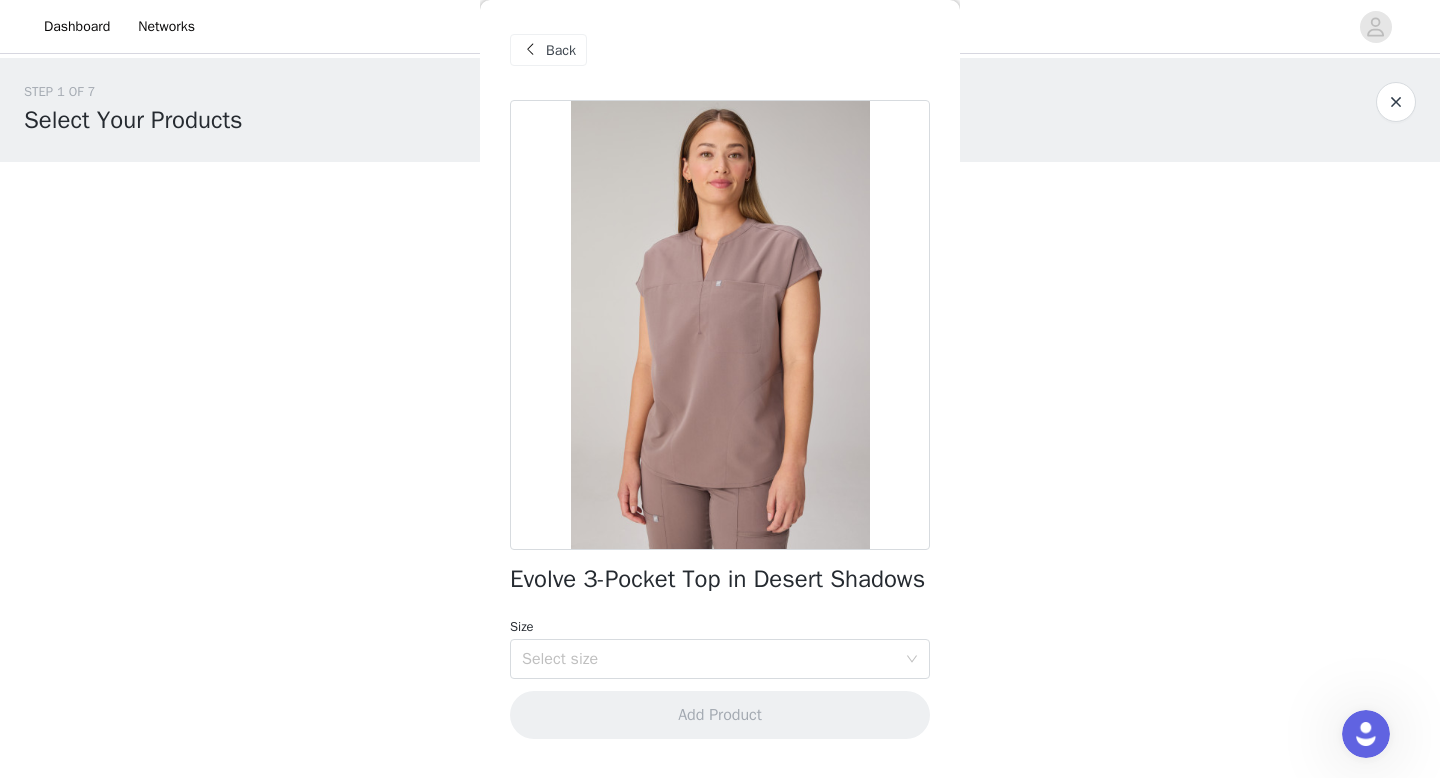scroll, scrollTop: 11, scrollLeft: 0, axis: vertical 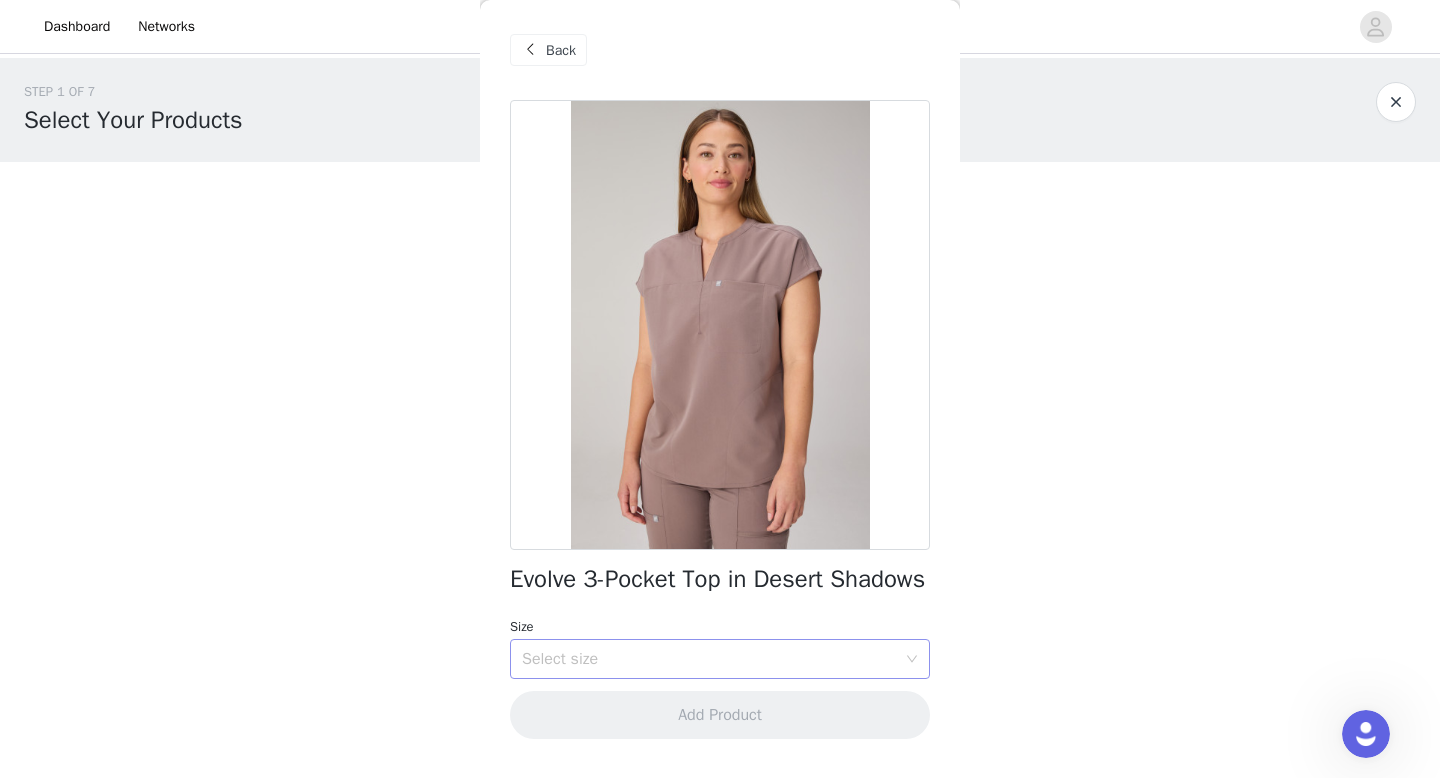 click on "Select size" at bounding box center [709, 659] 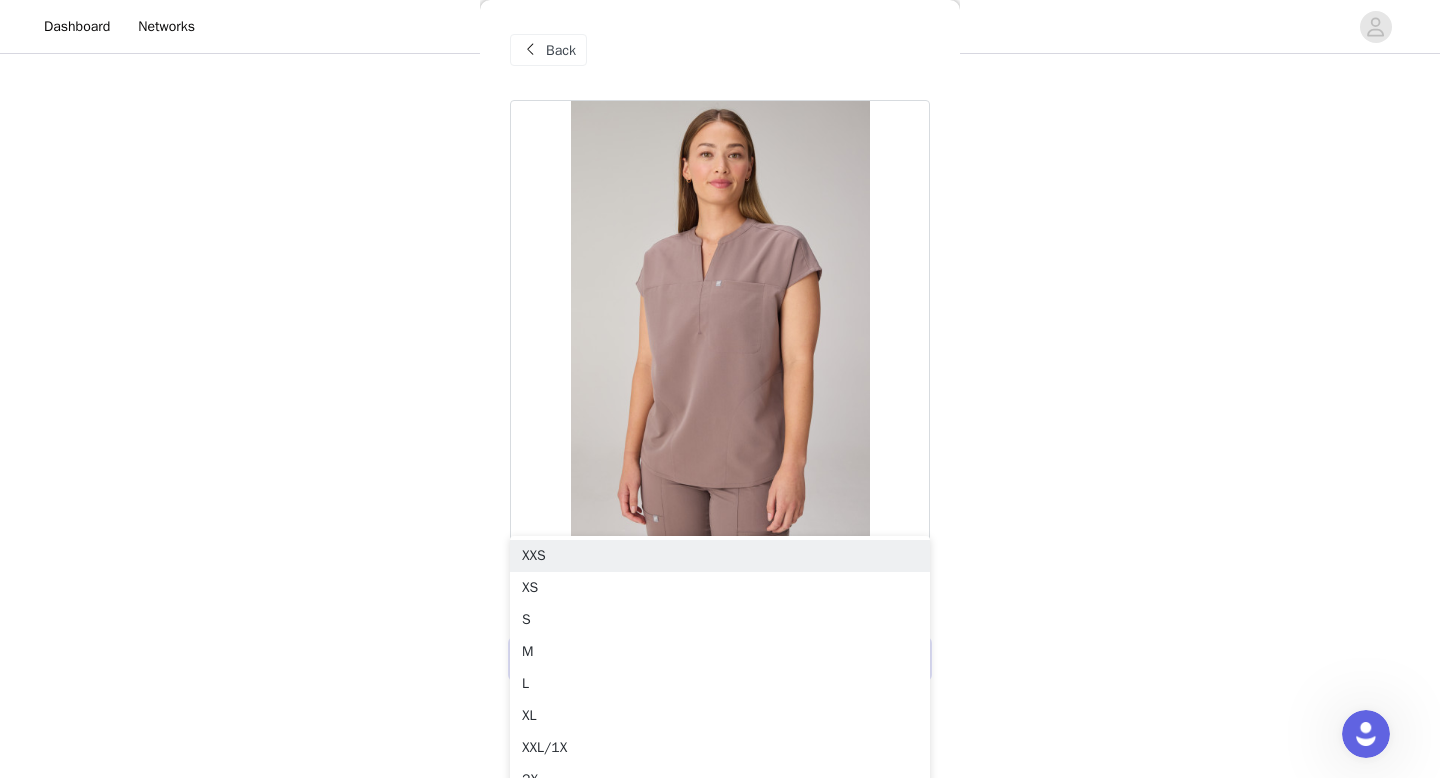 scroll, scrollTop: 170, scrollLeft: 0, axis: vertical 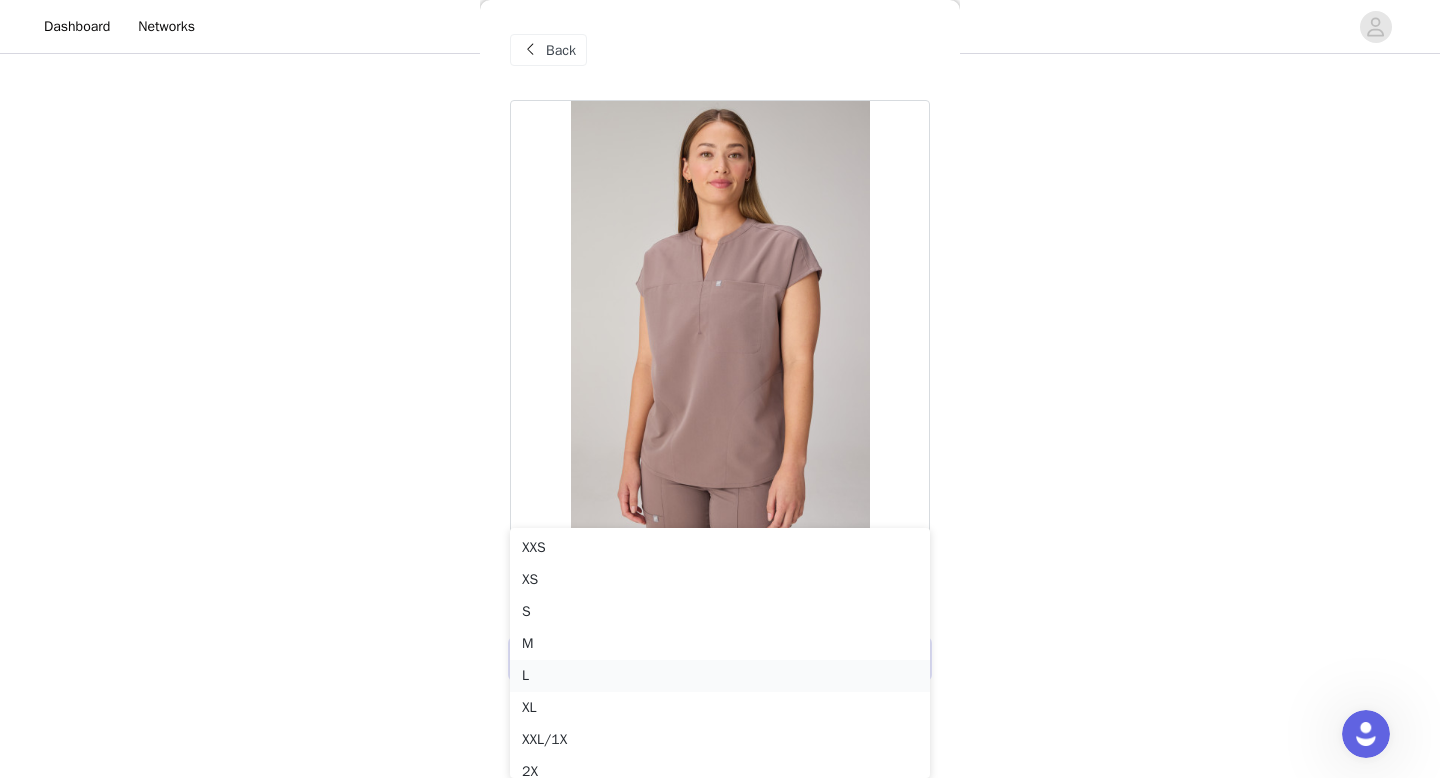 click on "L" at bounding box center [720, 676] 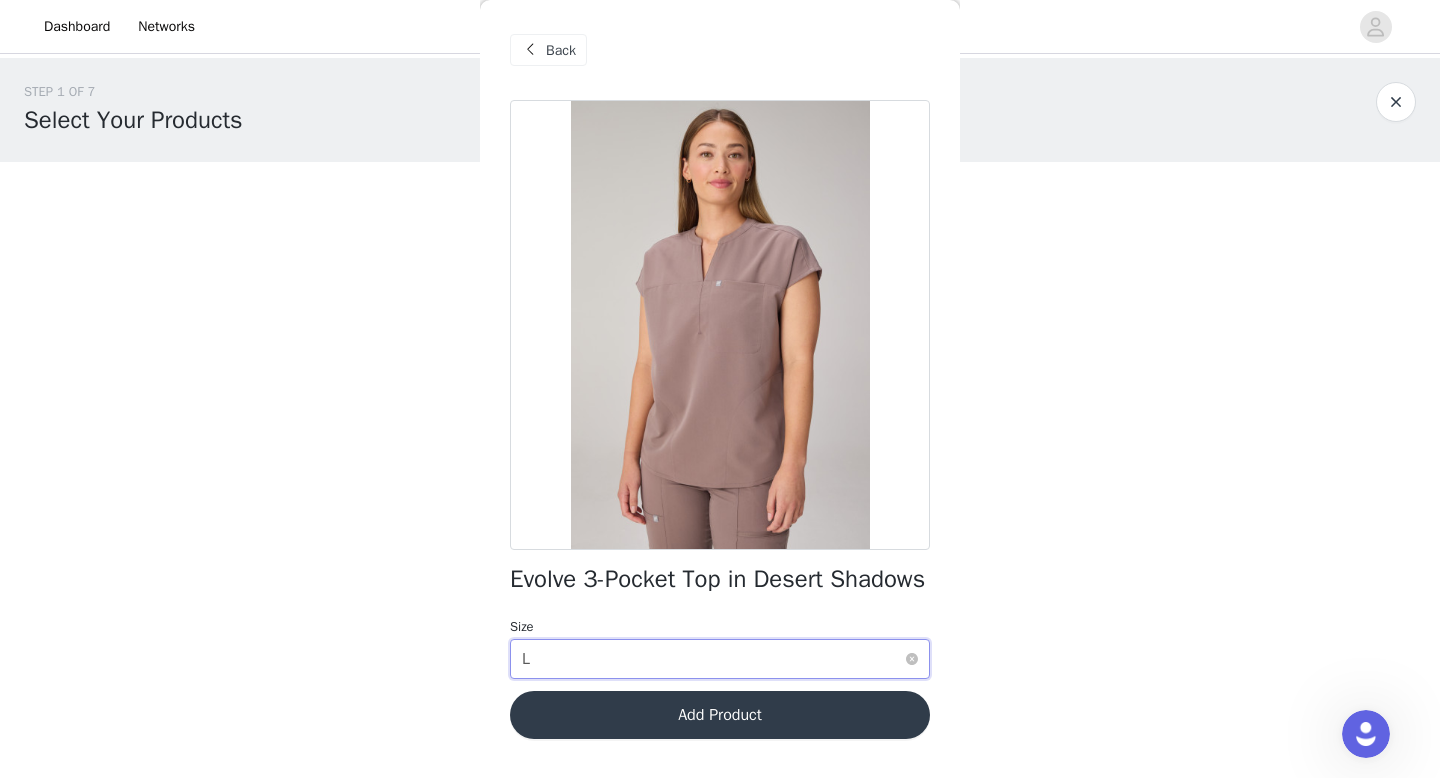scroll, scrollTop: 1, scrollLeft: 0, axis: vertical 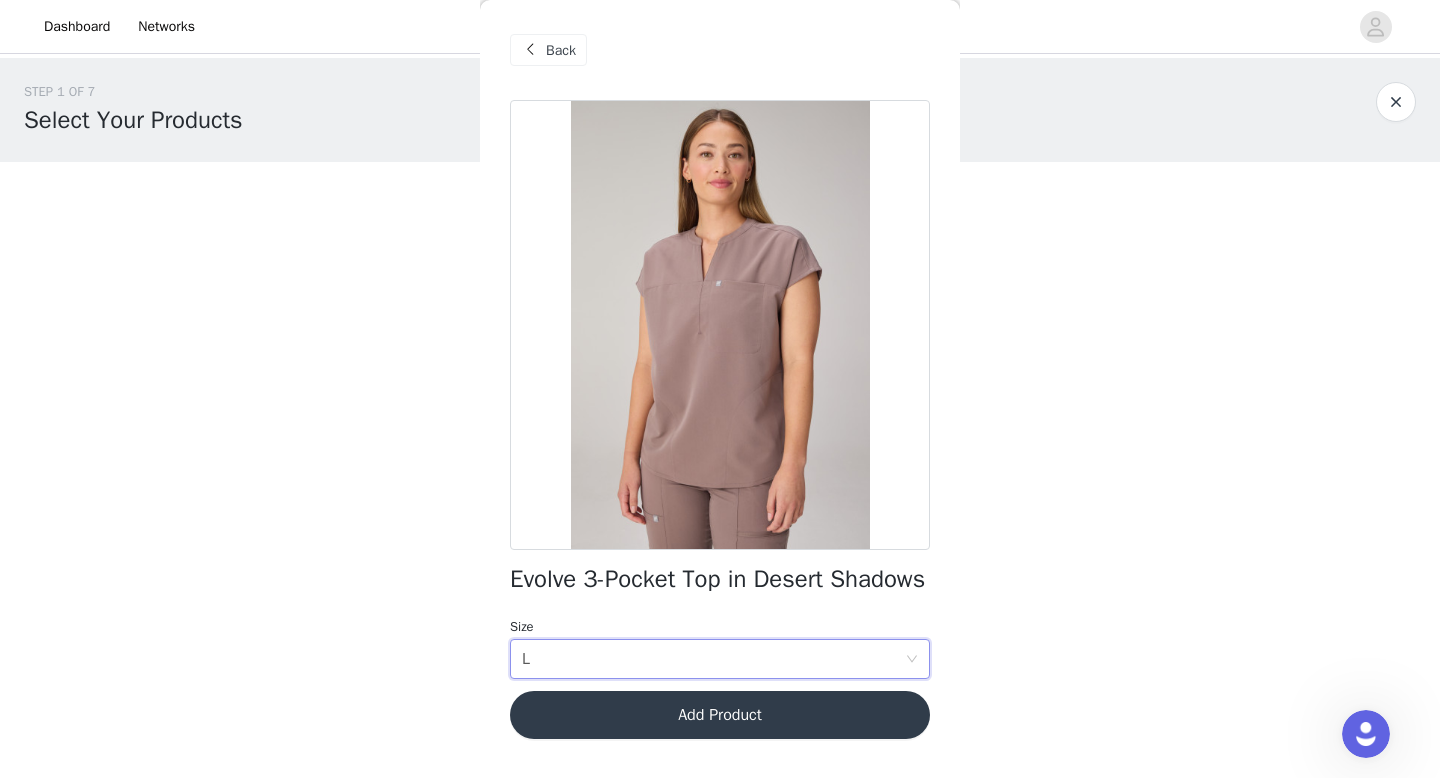 click on "Add Product" at bounding box center (720, 715) 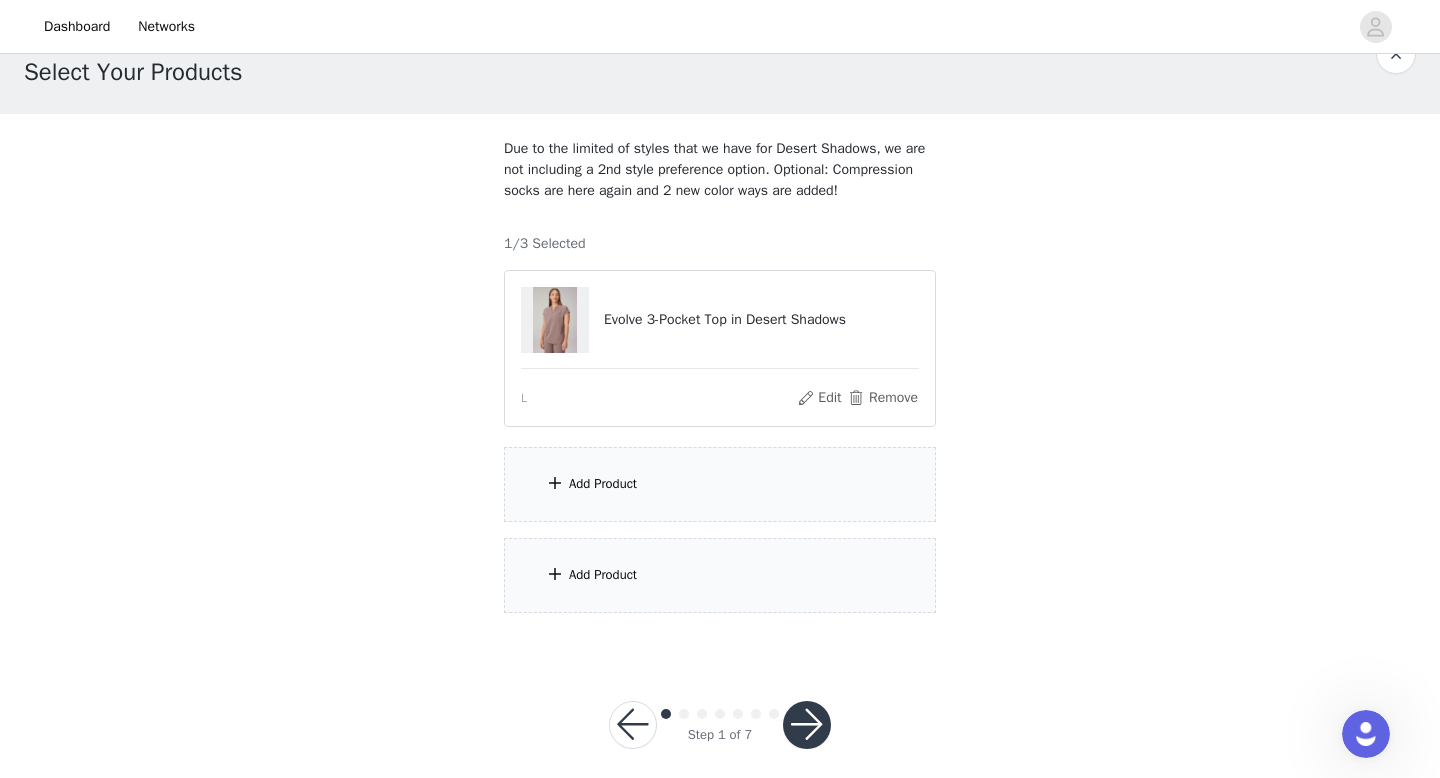 scroll, scrollTop: 50, scrollLeft: 0, axis: vertical 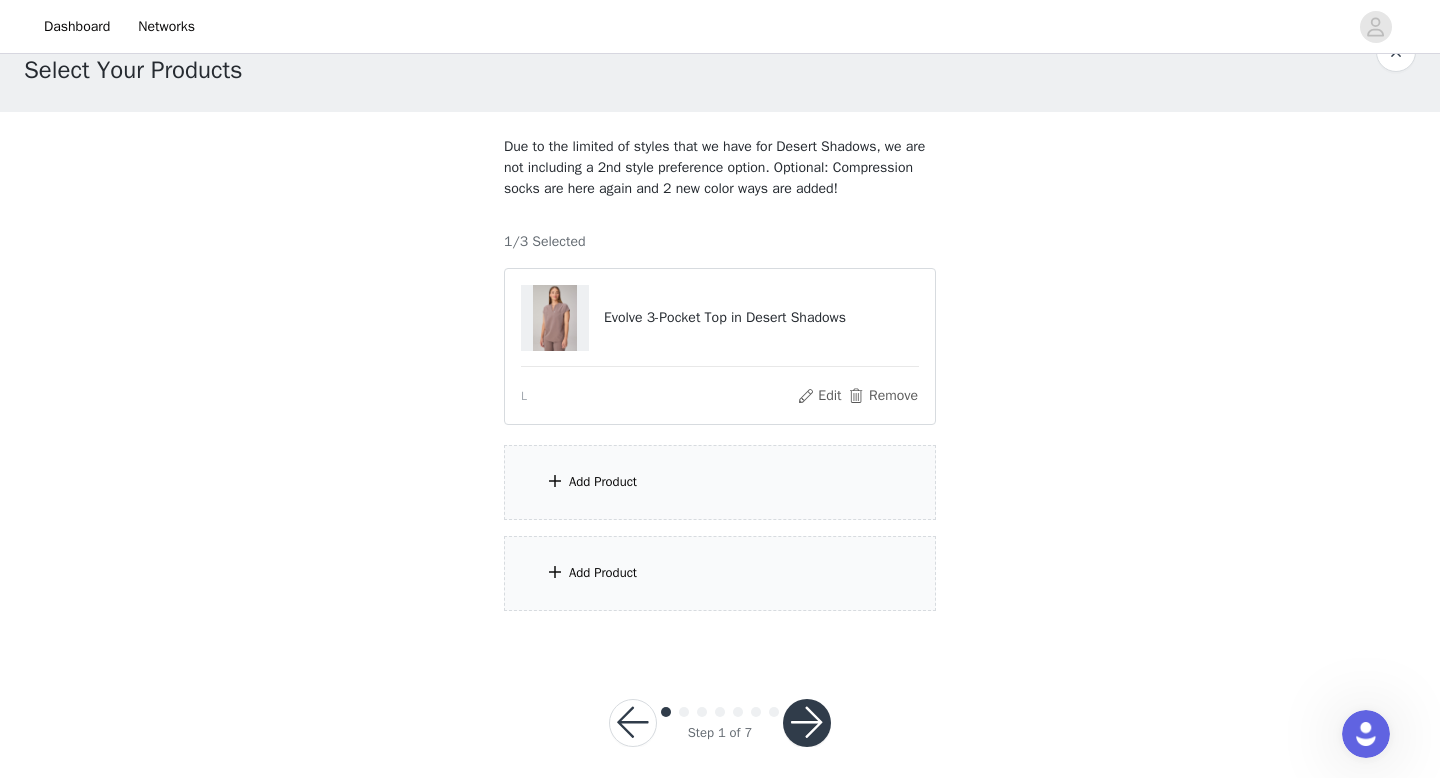 click on "Add Product" at bounding box center [720, 482] 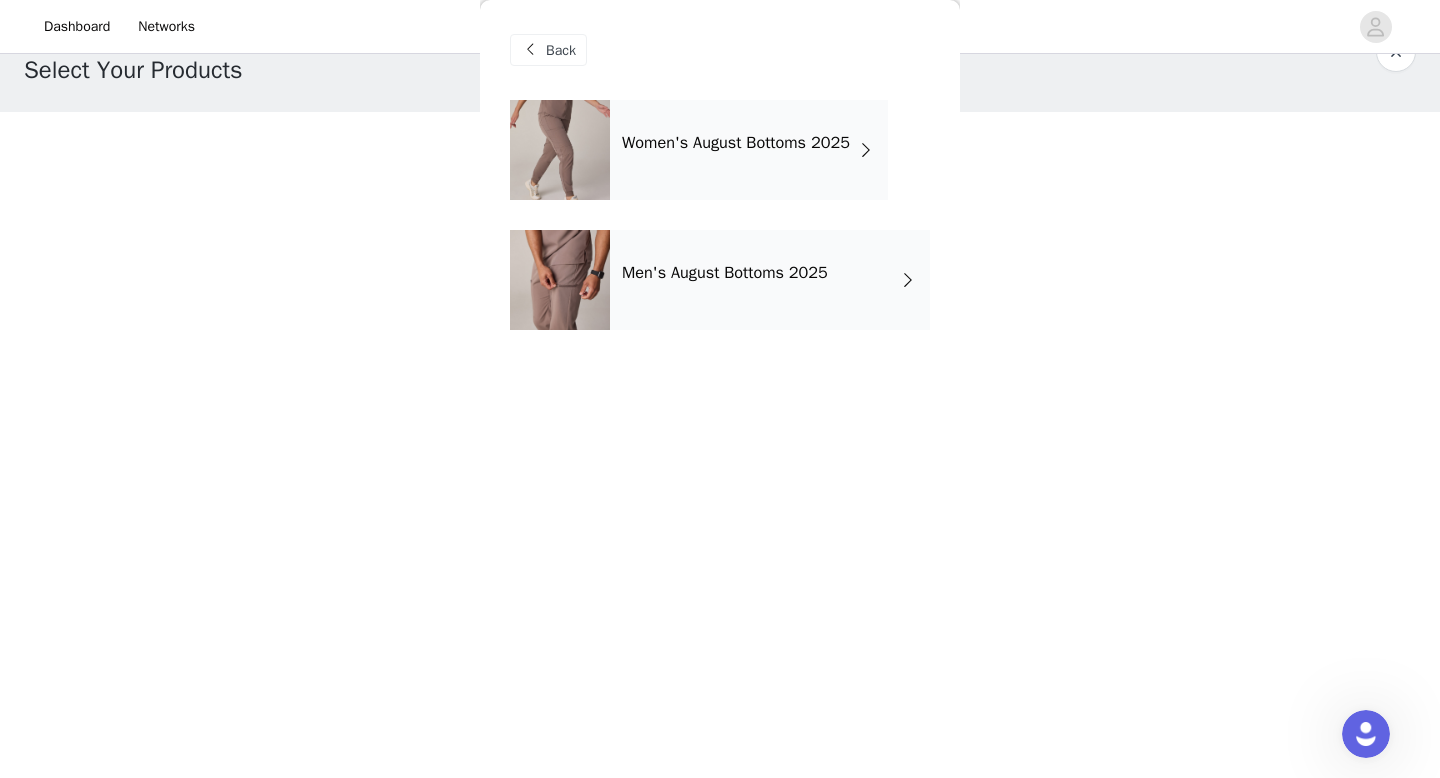click on "Men's August Bottoms 2025" at bounding box center [770, 280] 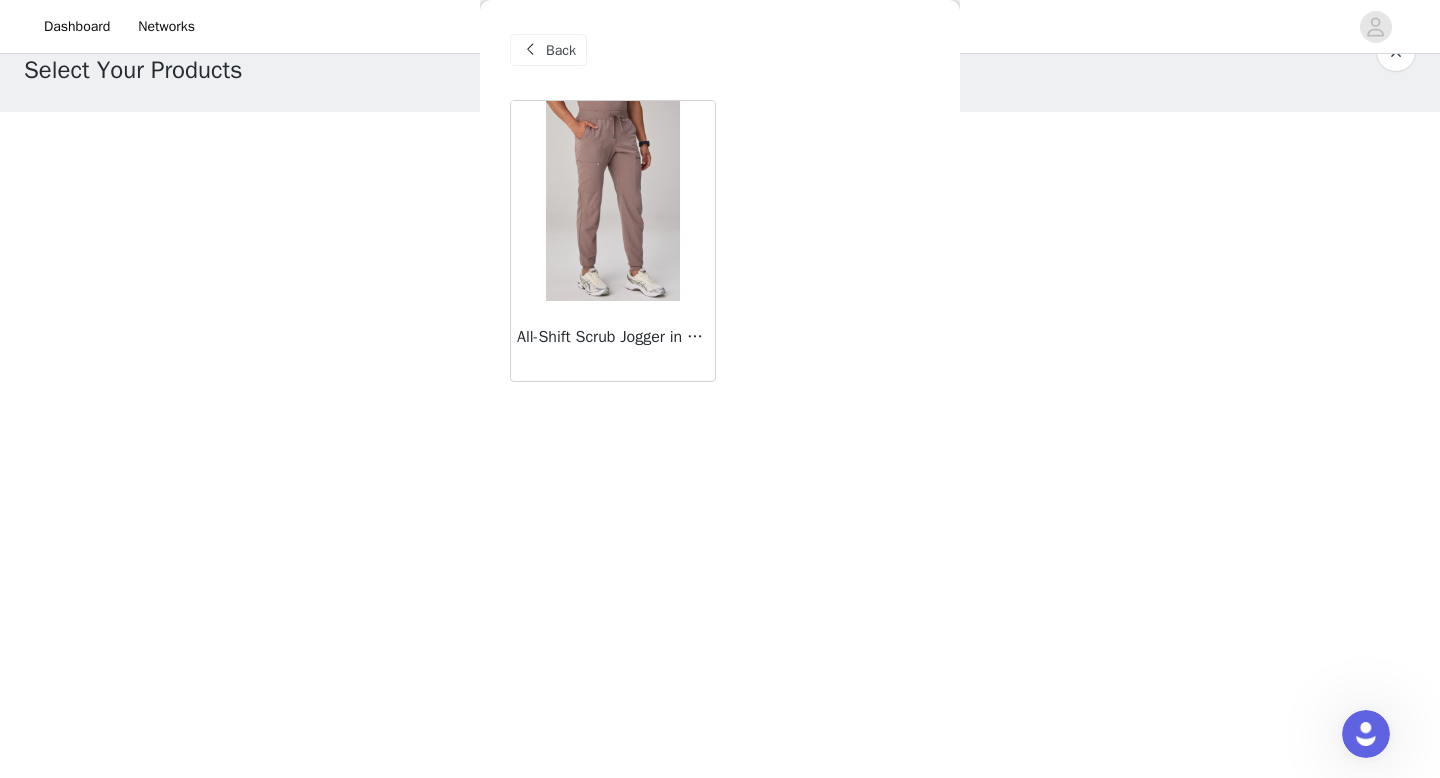 click at bounding box center [612, 201] 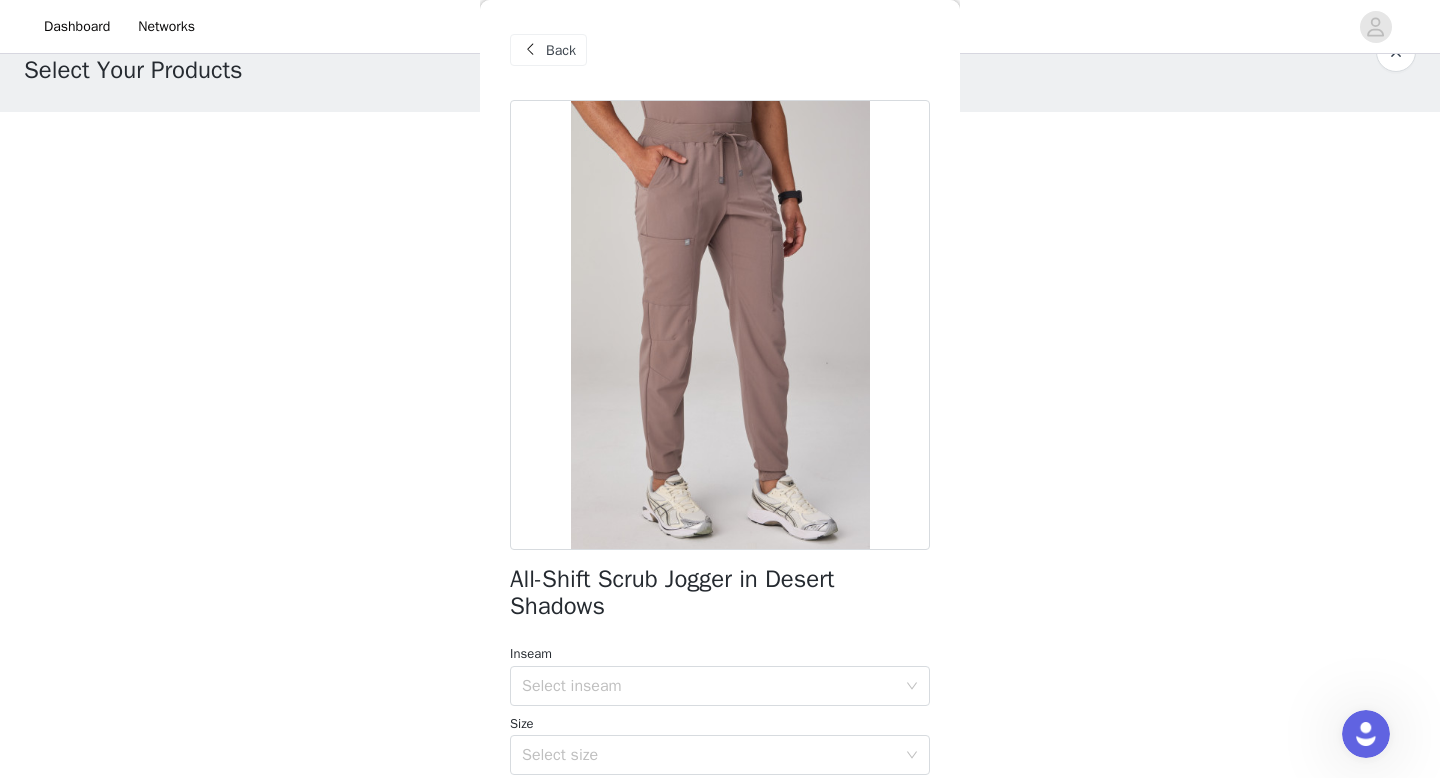 scroll, scrollTop: 114, scrollLeft: 0, axis: vertical 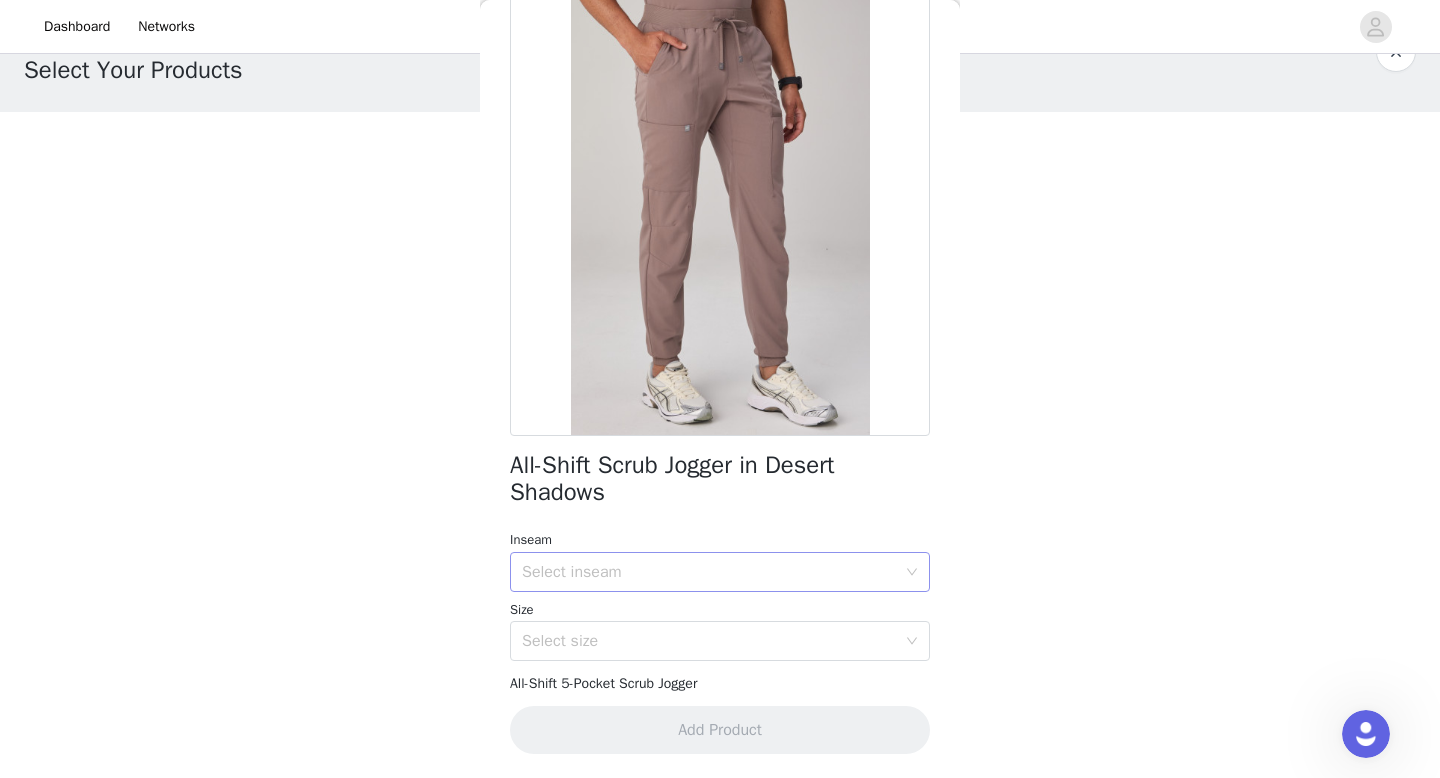 click on "Select inseam" at bounding box center (709, 572) 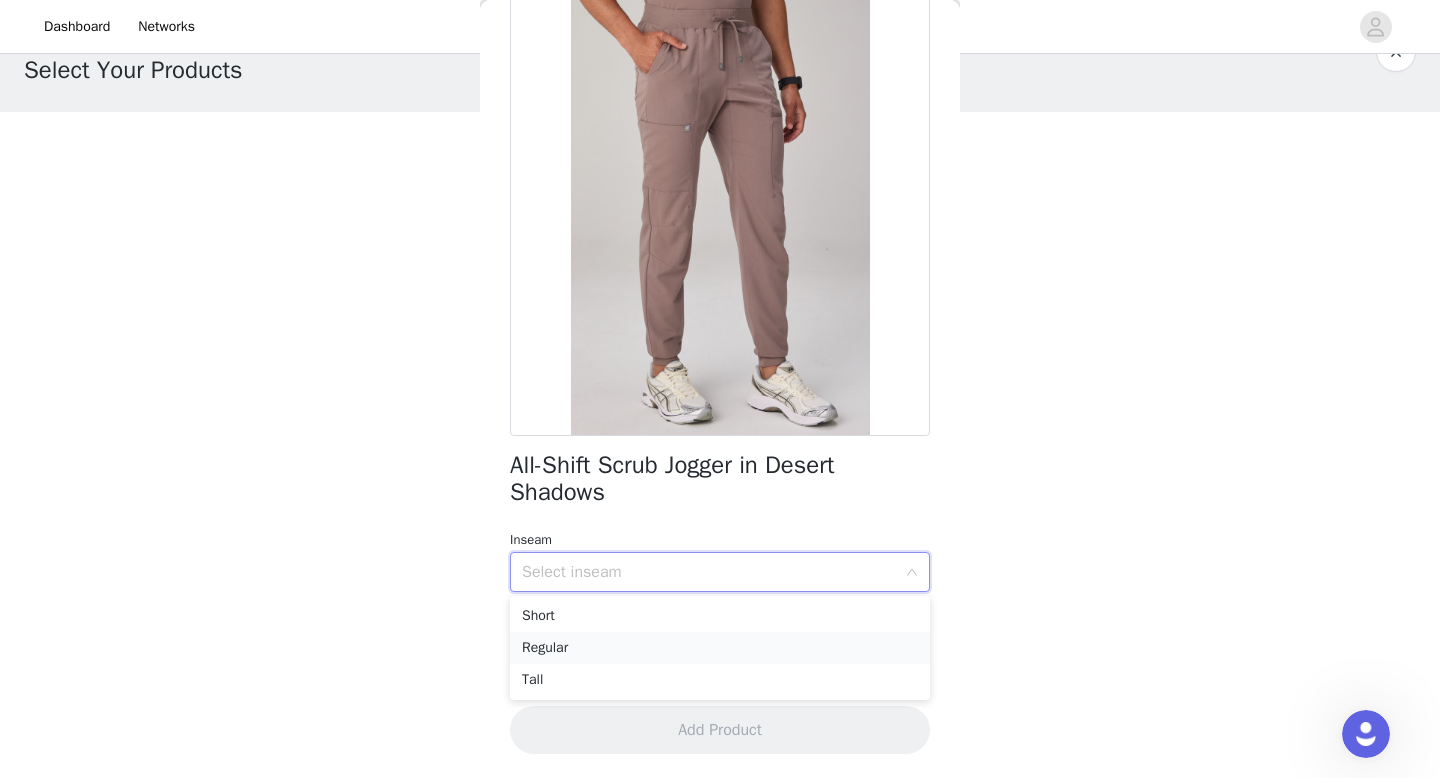 click on "Regular" at bounding box center (720, 648) 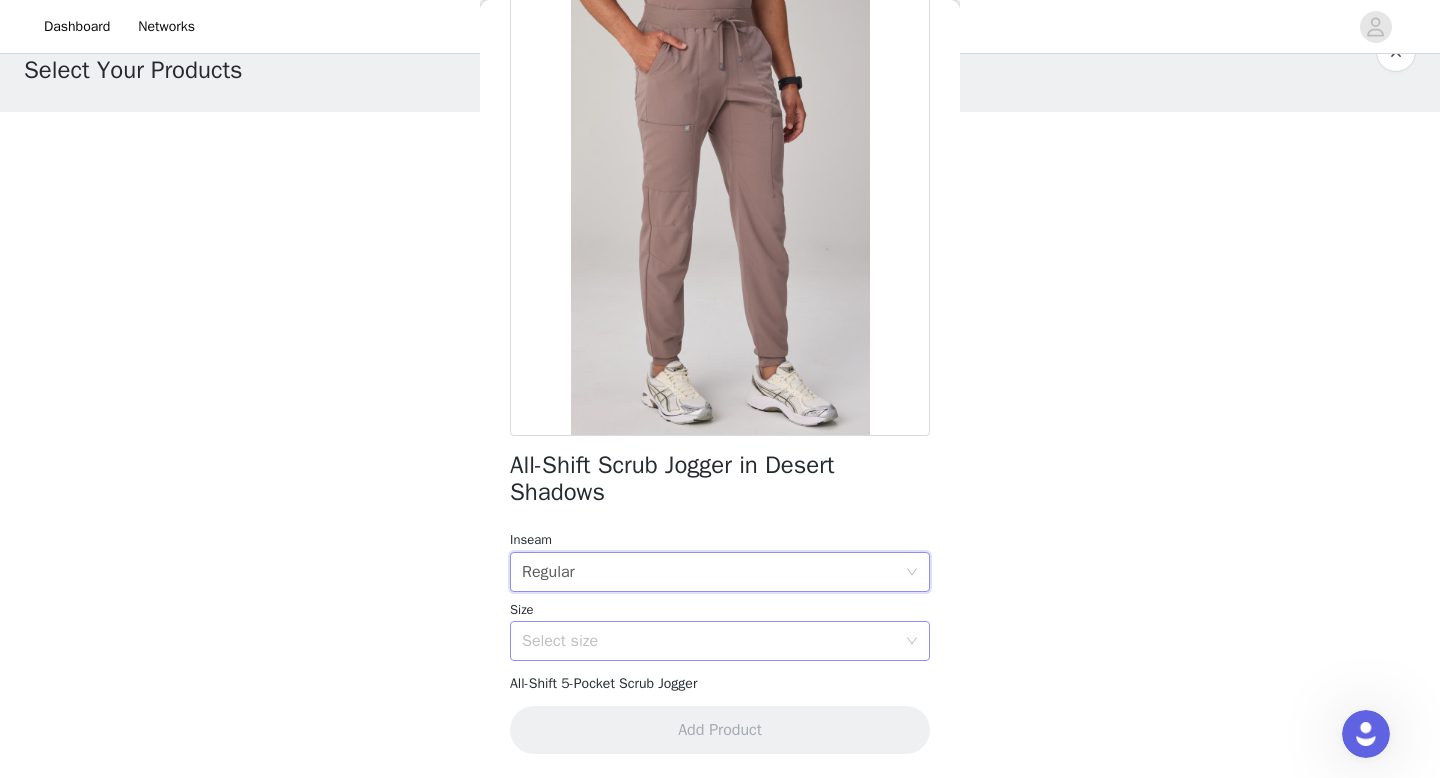 click on "Select size" at bounding box center [709, 641] 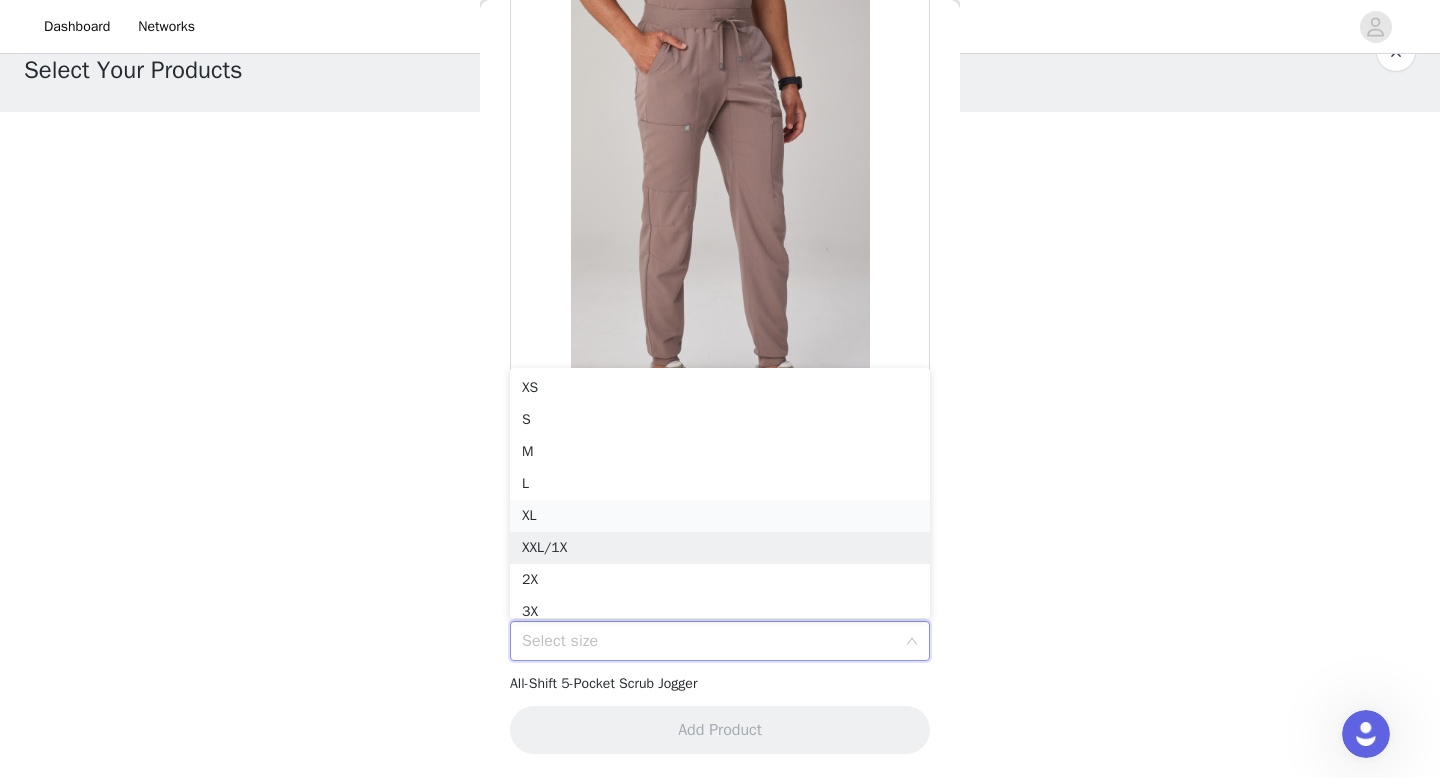 scroll, scrollTop: 10, scrollLeft: 0, axis: vertical 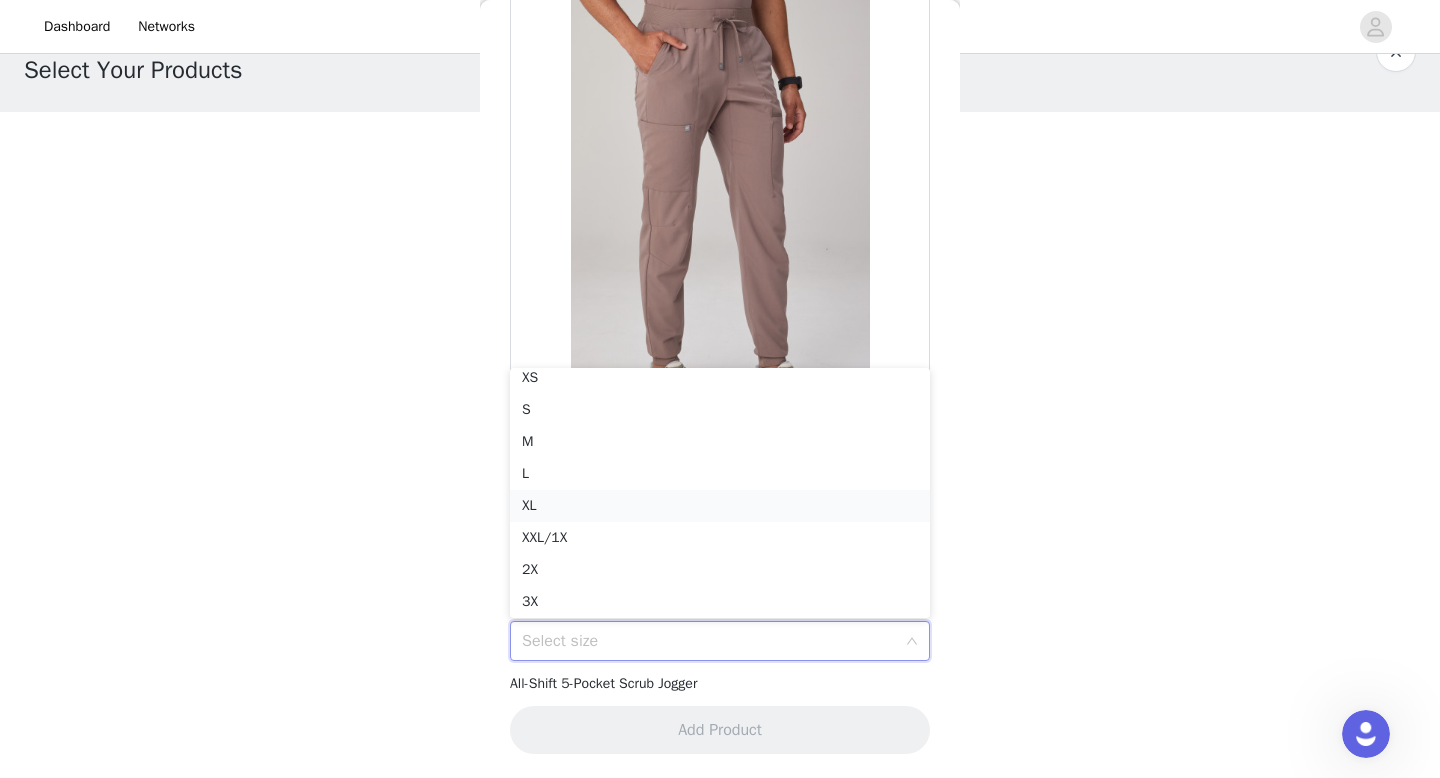 click on "XL" at bounding box center (720, 506) 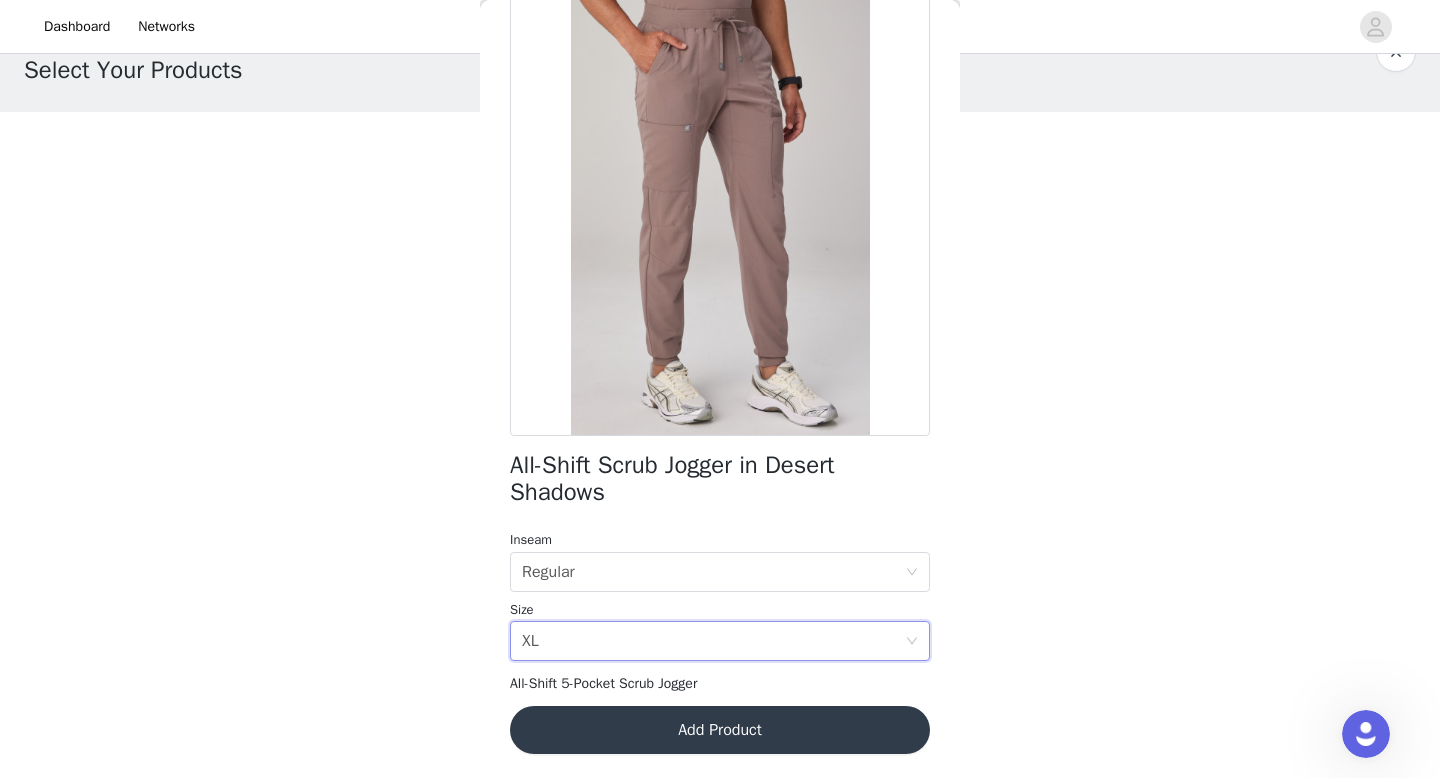 click on "Add Product" at bounding box center [720, 730] 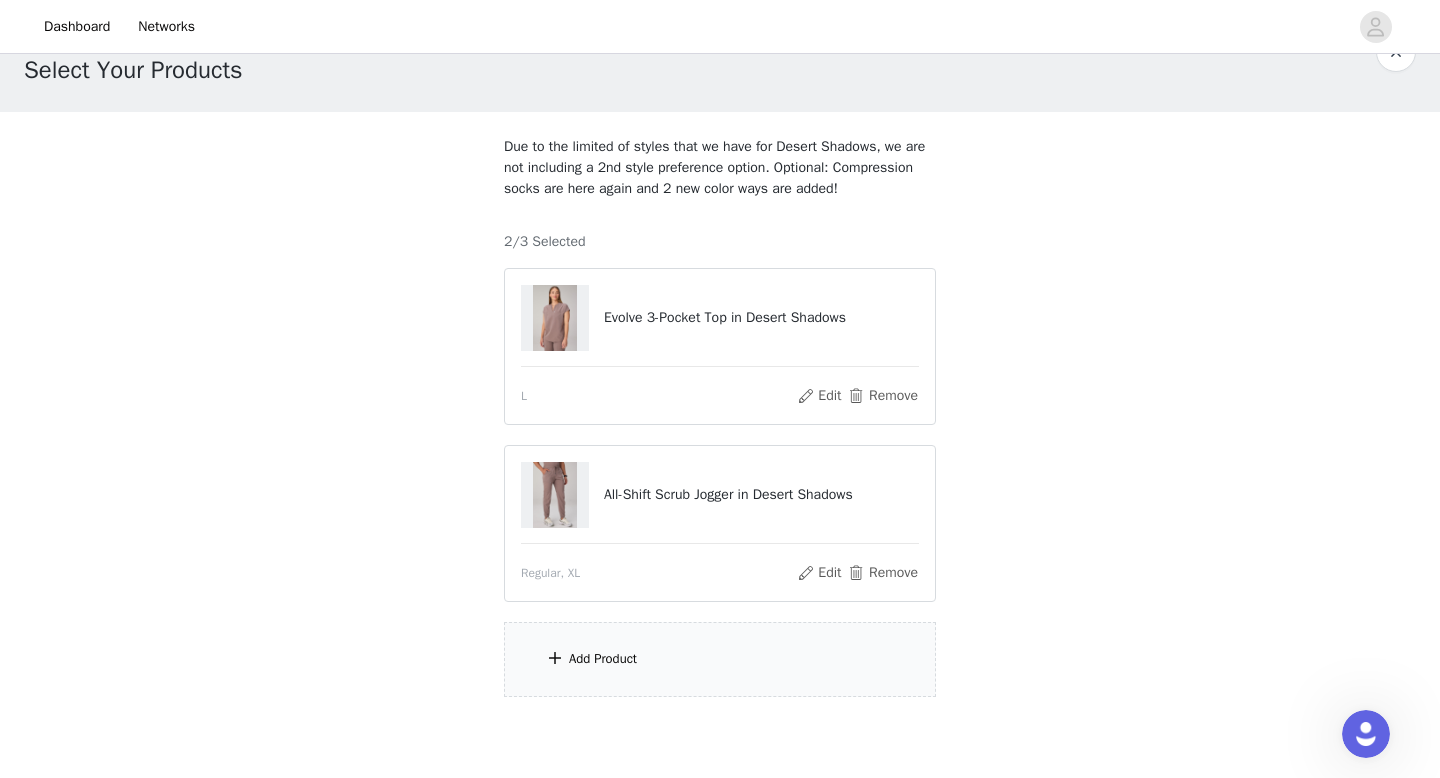 scroll, scrollTop: 173, scrollLeft: 0, axis: vertical 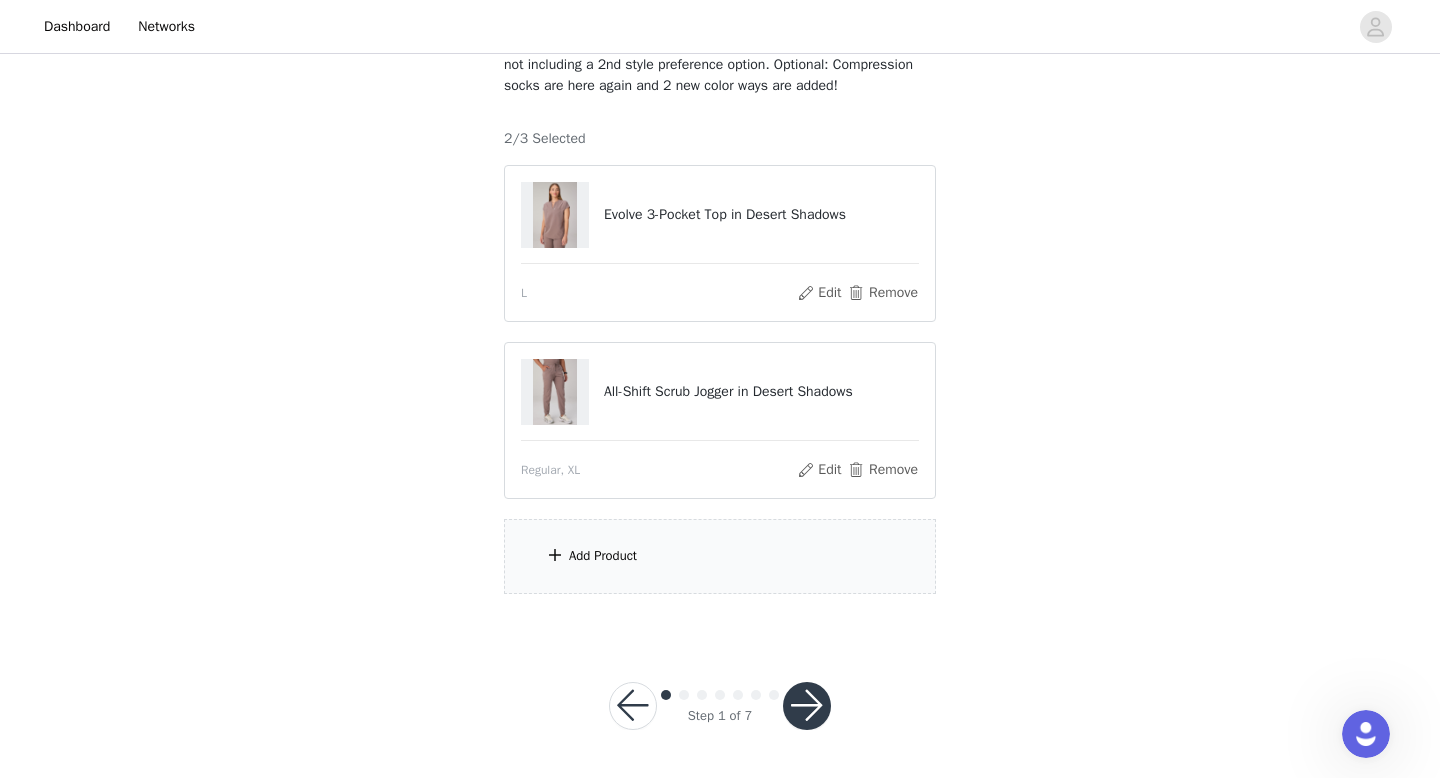 click on "Add Product" at bounding box center [720, 556] 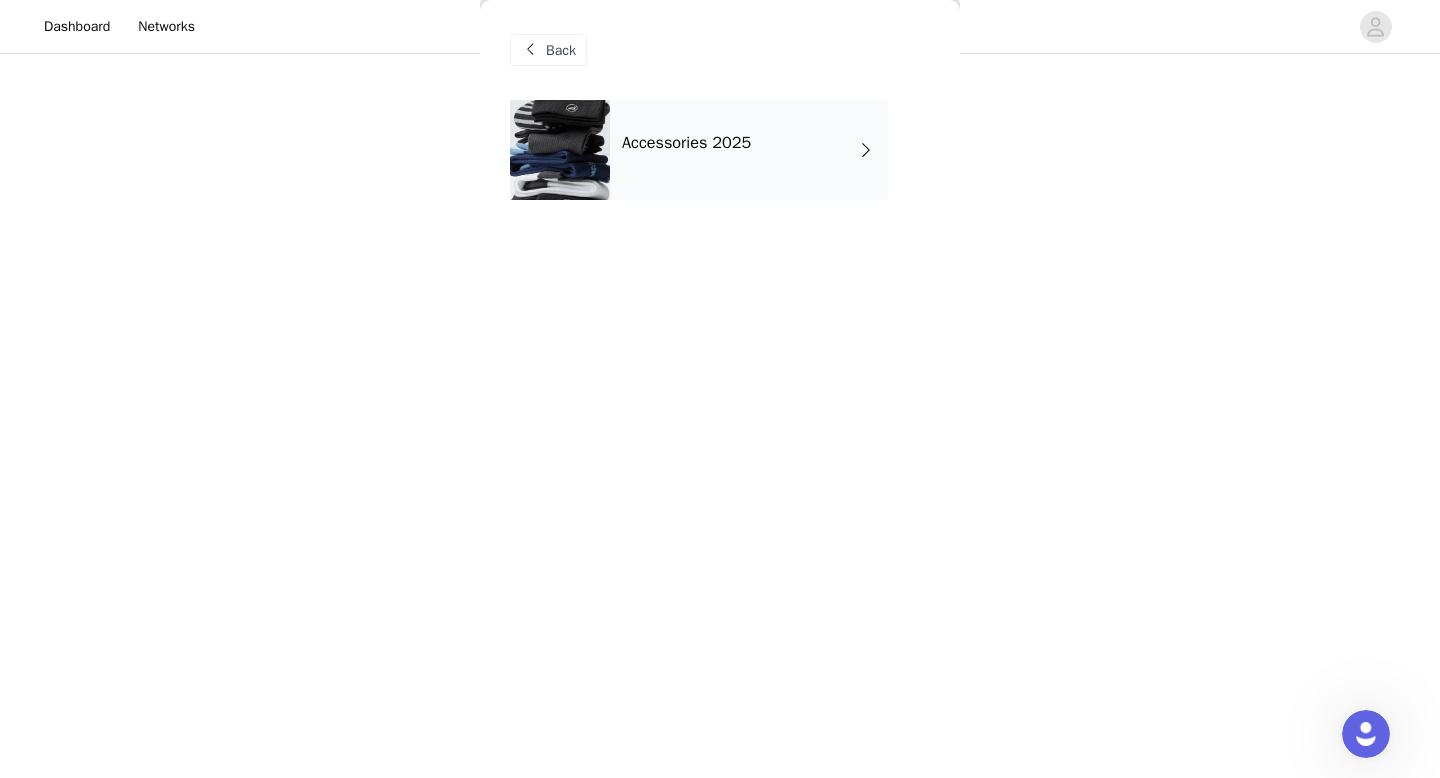 click on "Accessories 2025" at bounding box center (749, 150) 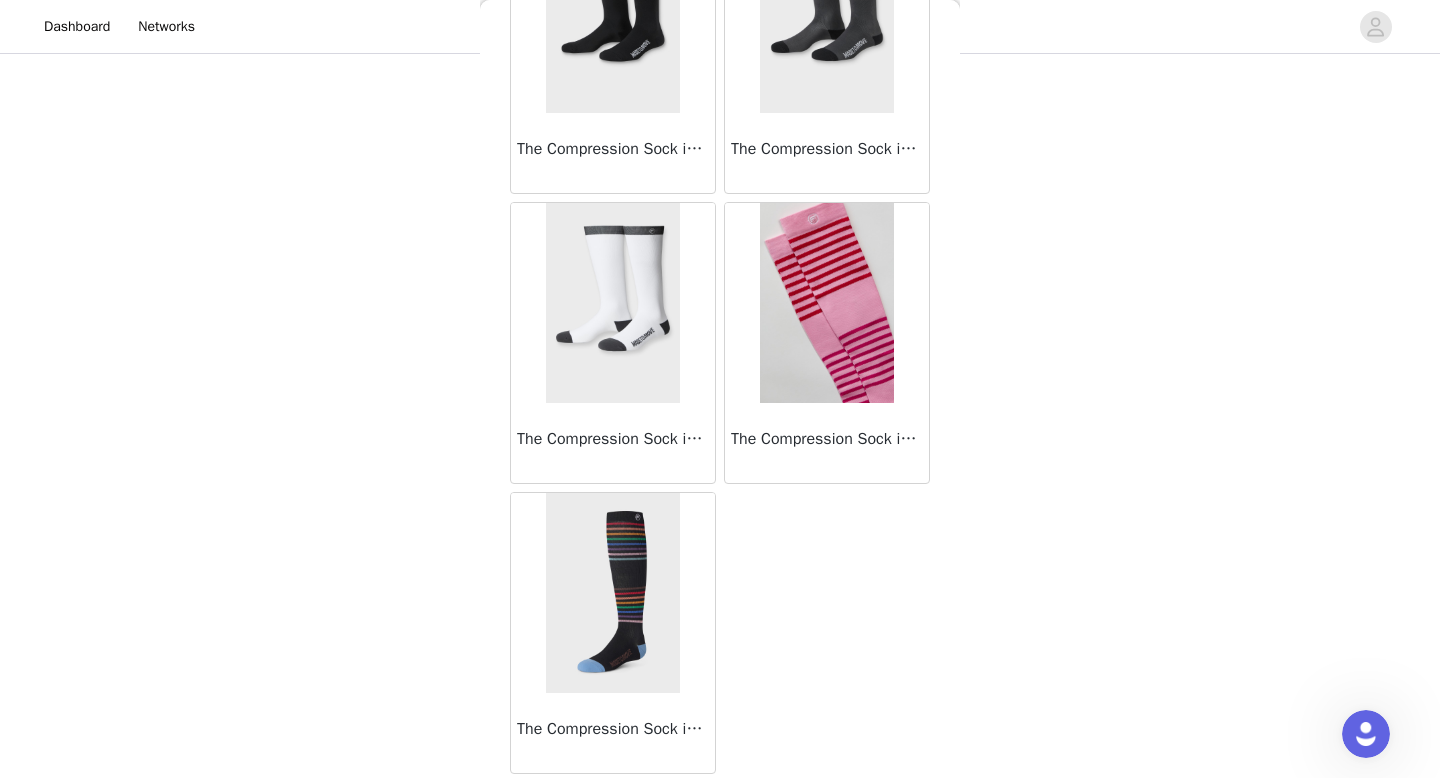 scroll, scrollTop: 0, scrollLeft: 0, axis: both 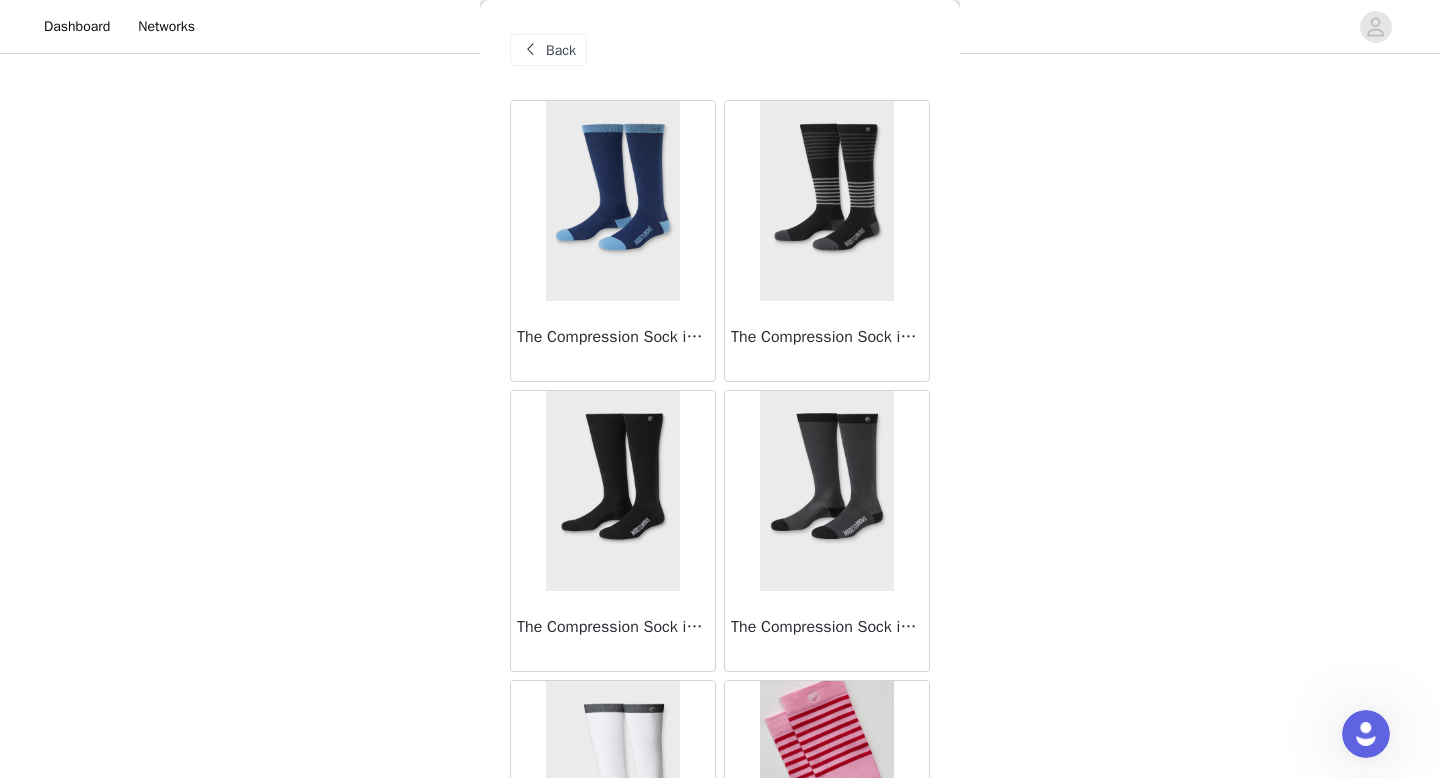 click at bounding box center (612, 491) 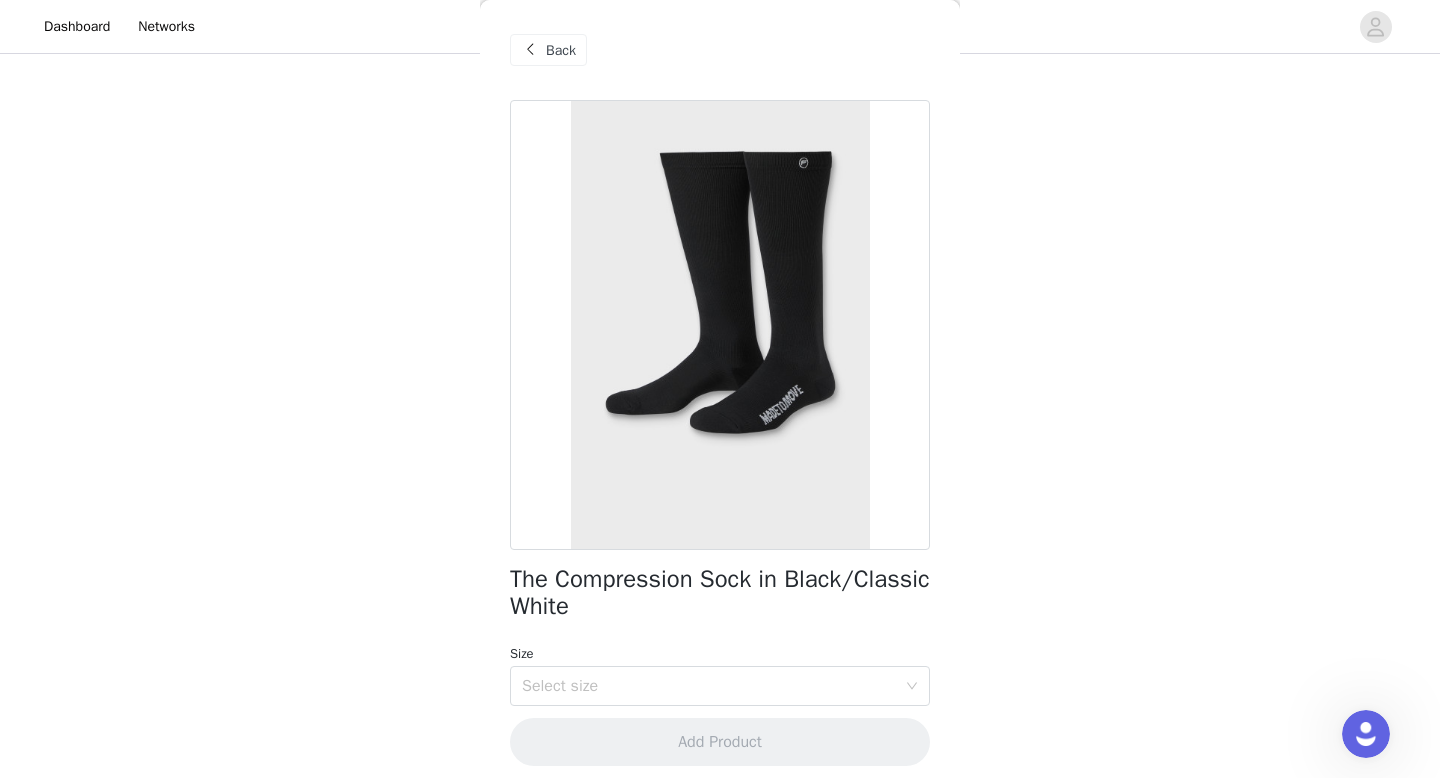 scroll, scrollTop: 11, scrollLeft: 0, axis: vertical 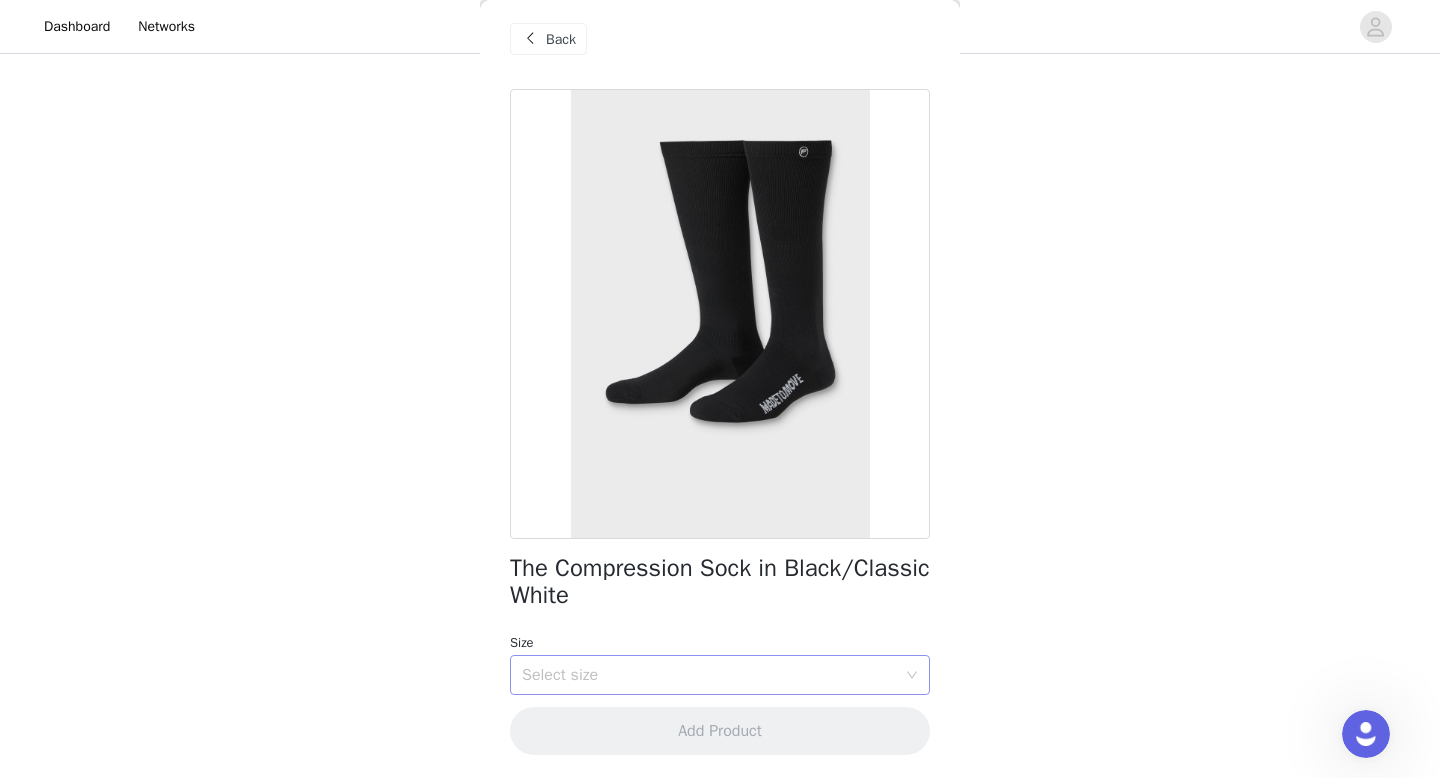 click on "Select size" at bounding box center [709, 675] 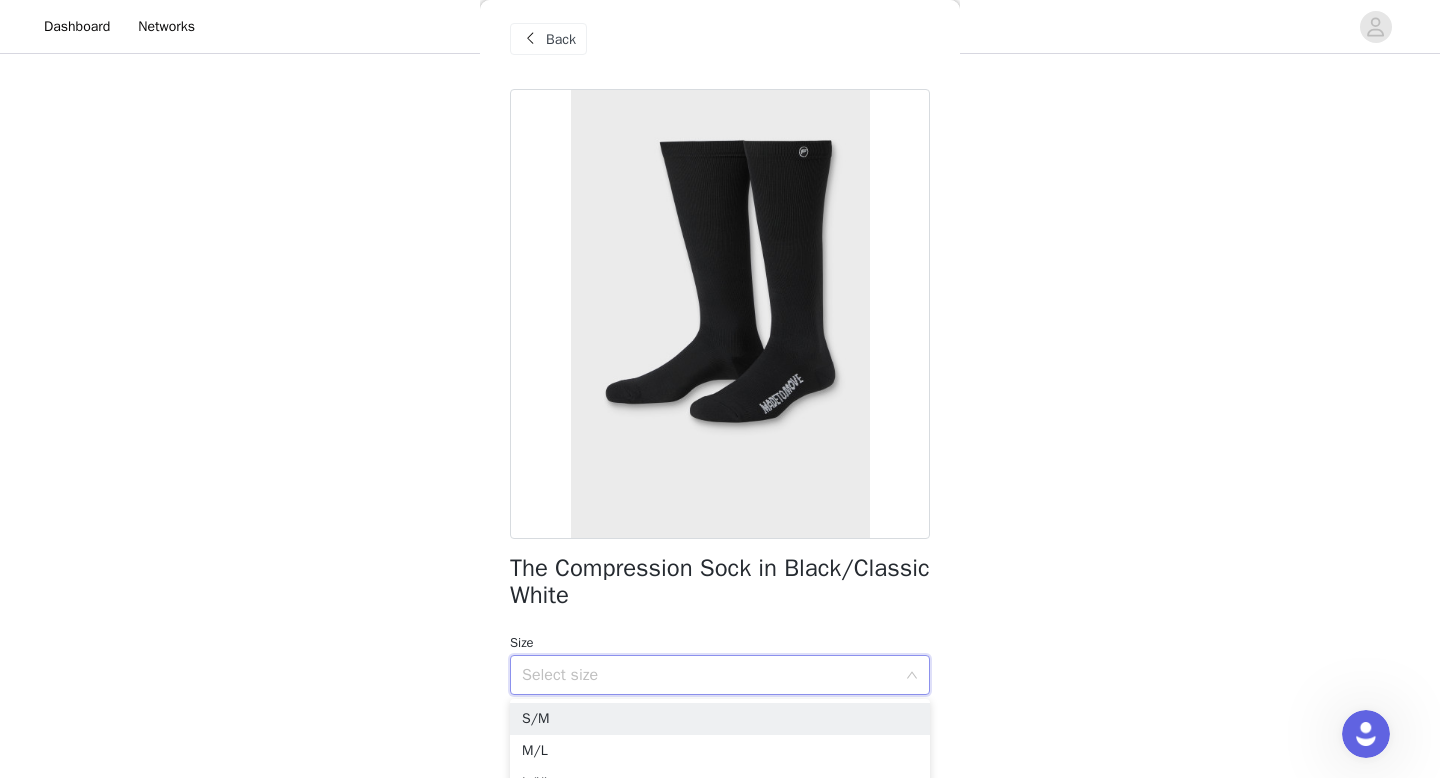 scroll, scrollTop: 198, scrollLeft: 0, axis: vertical 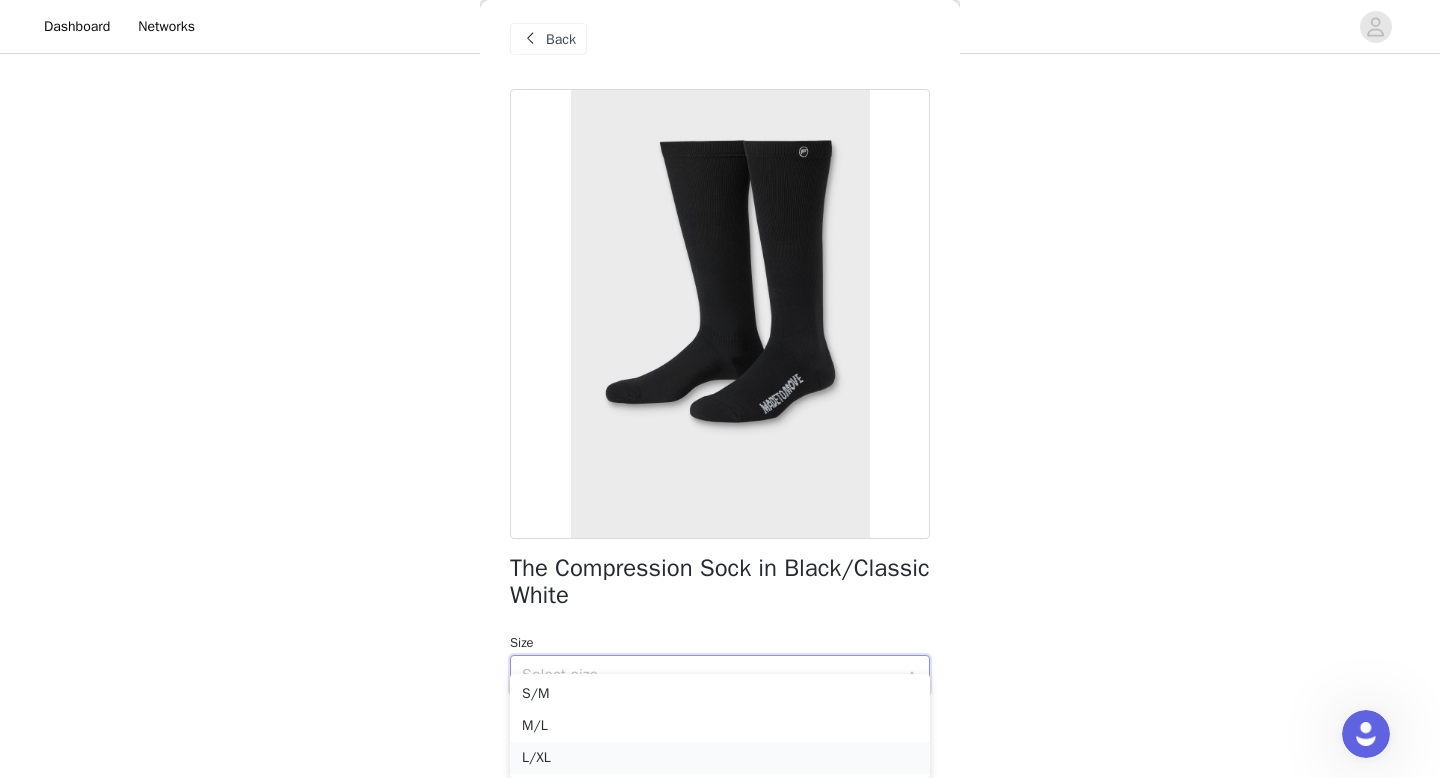 click on "L/XL" at bounding box center (720, 758) 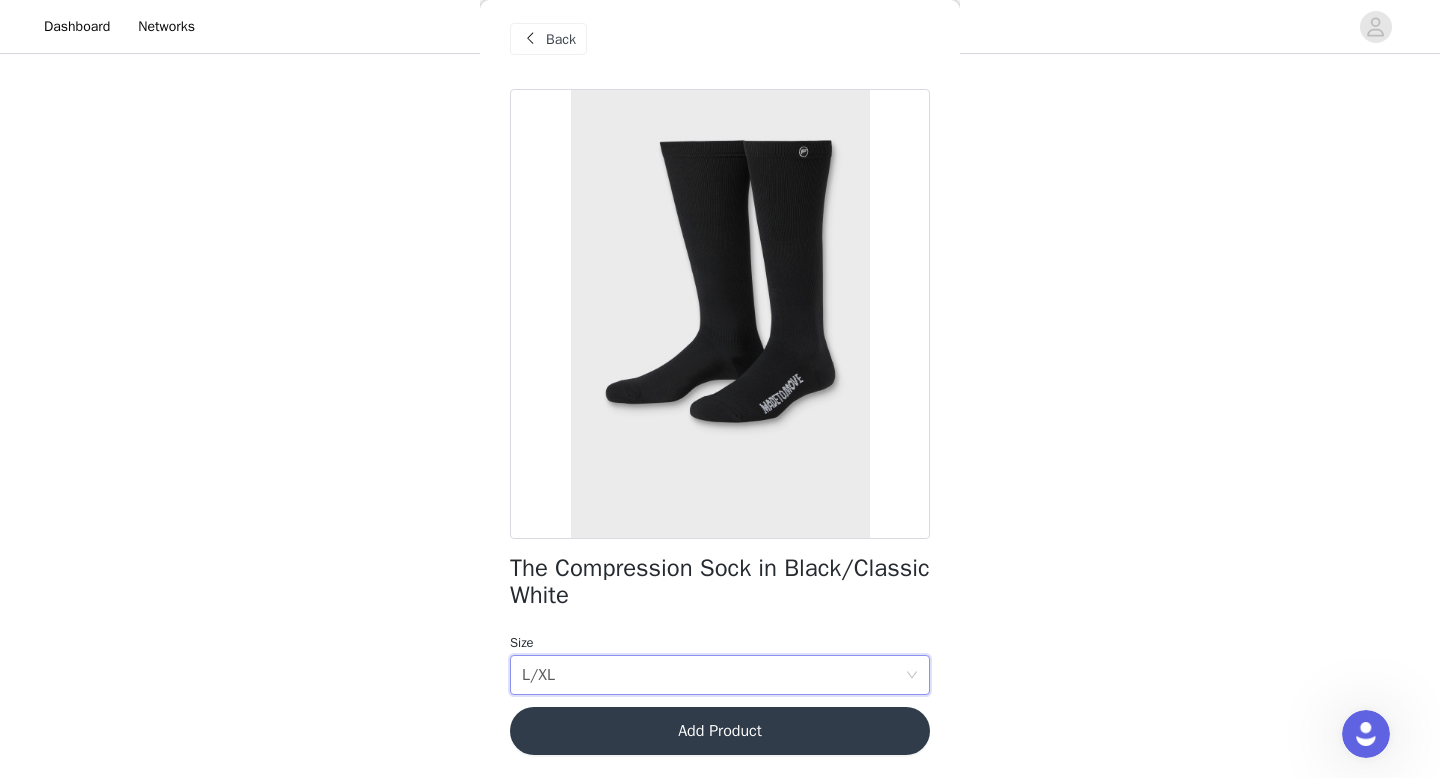 scroll, scrollTop: 173, scrollLeft: 0, axis: vertical 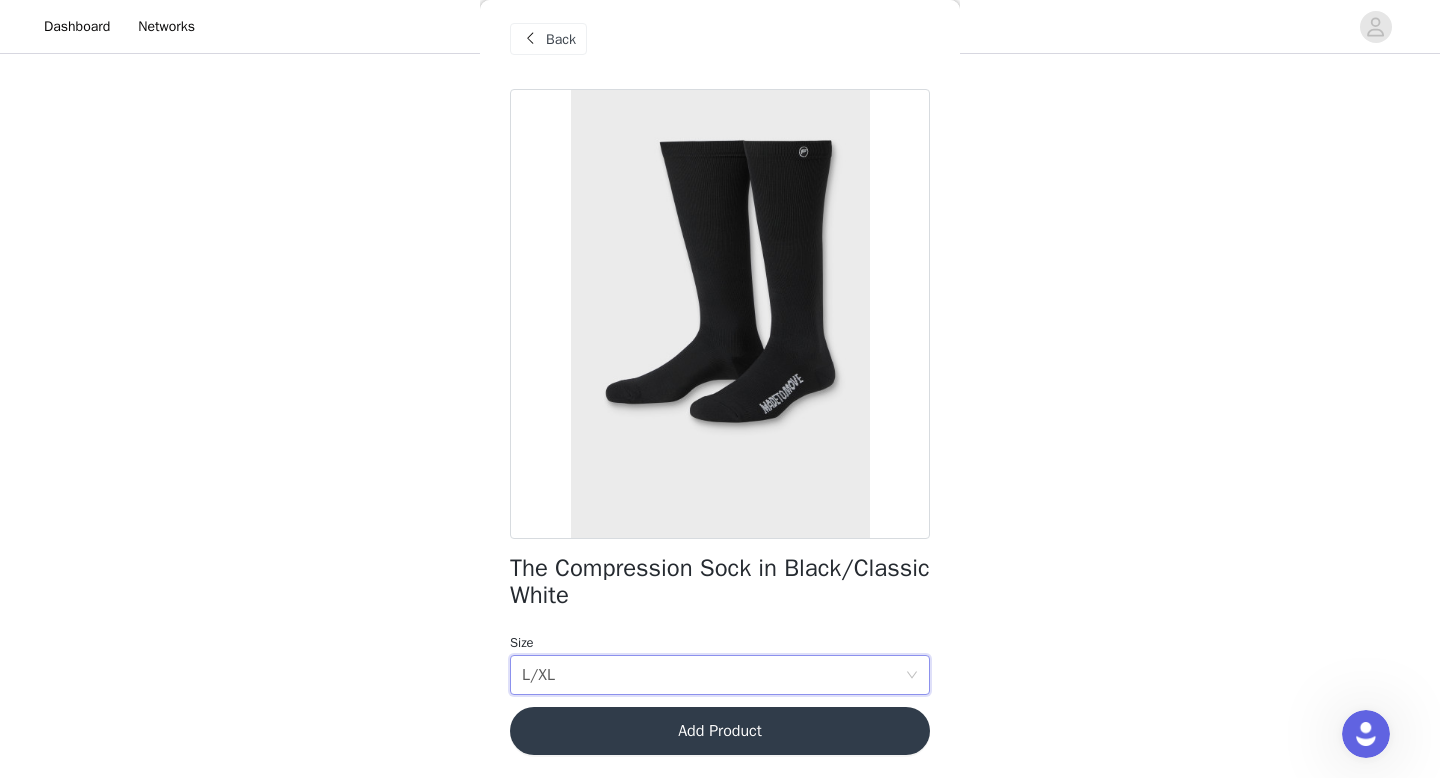 click on "Add Product" at bounding box center [720, 731] 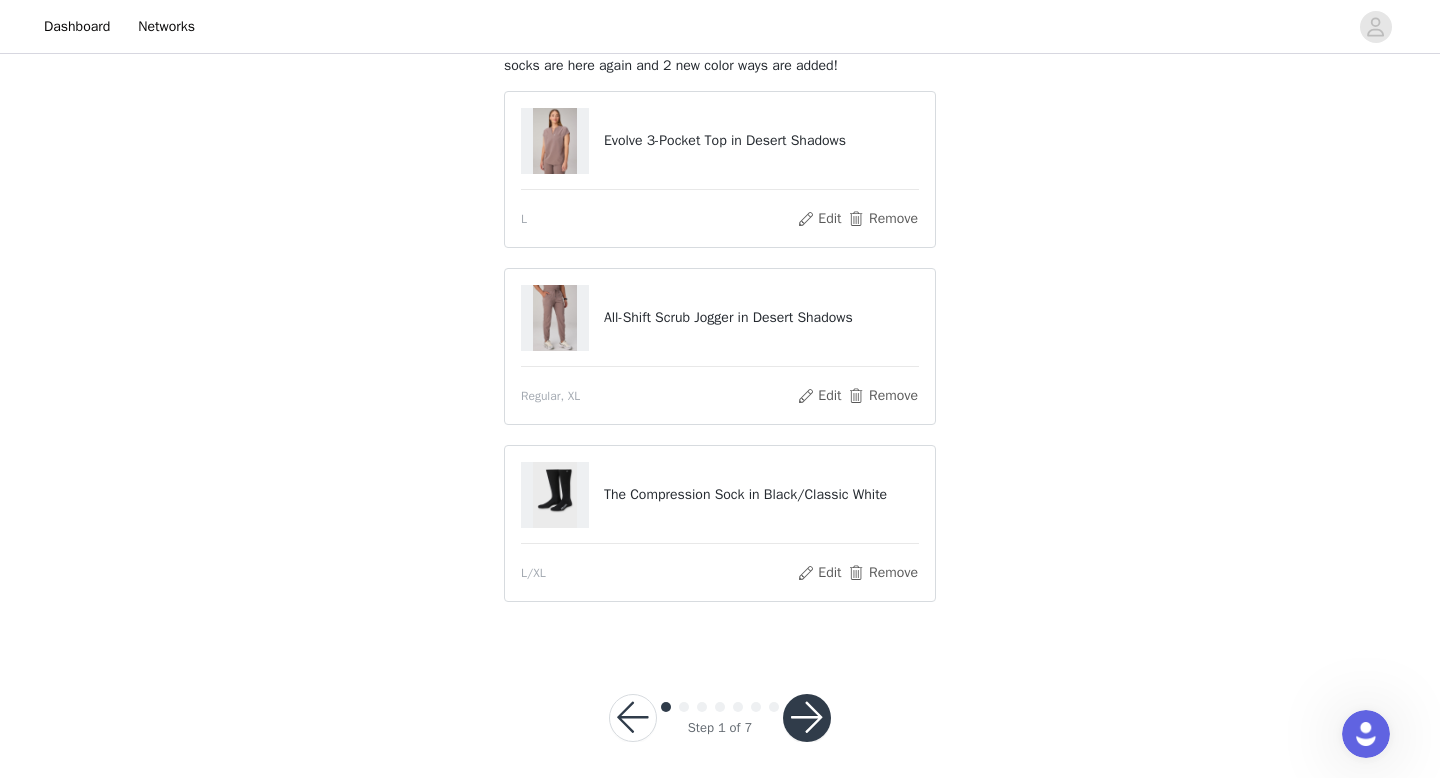 scroll, scrollTop: 205, scrollLeft: 0, axis: vertical 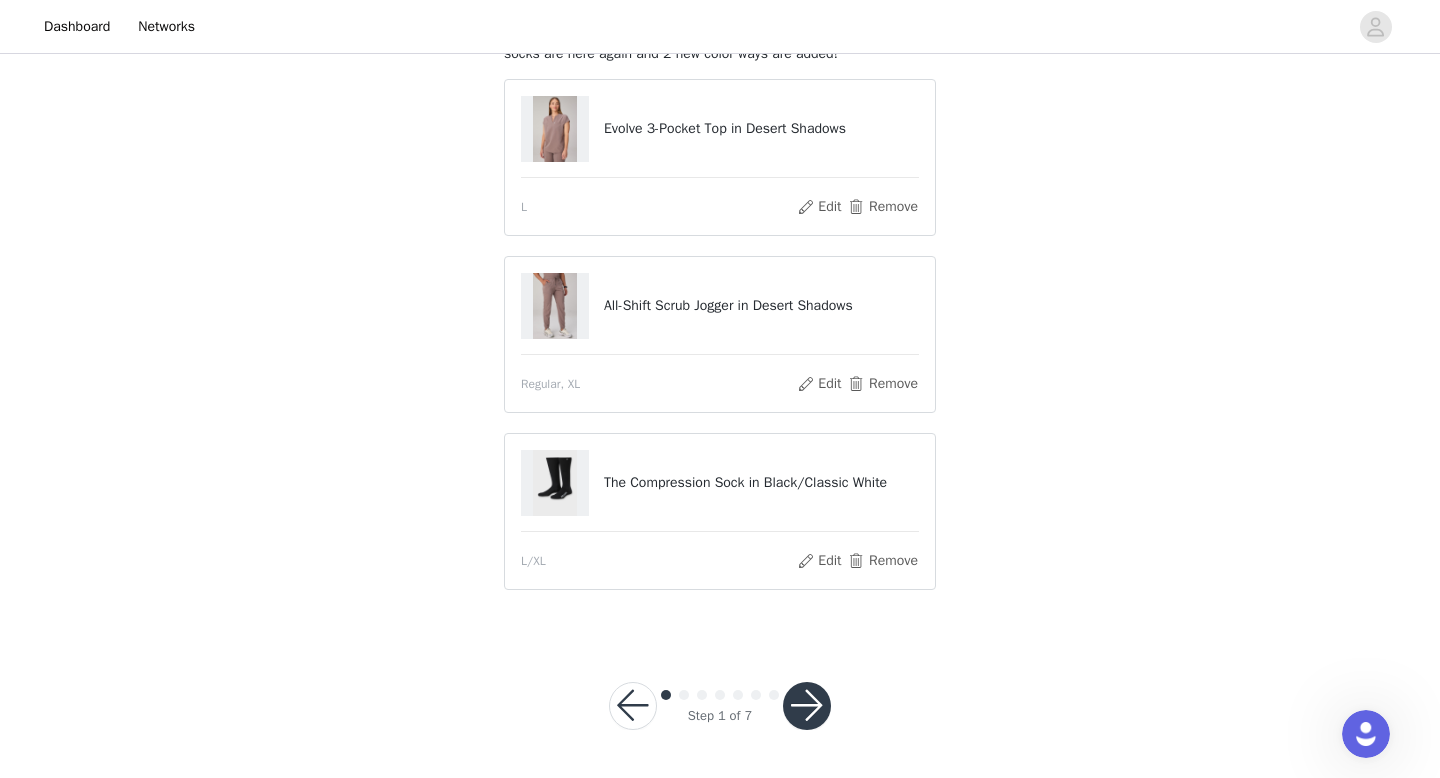click at bounding box center [807, 706] 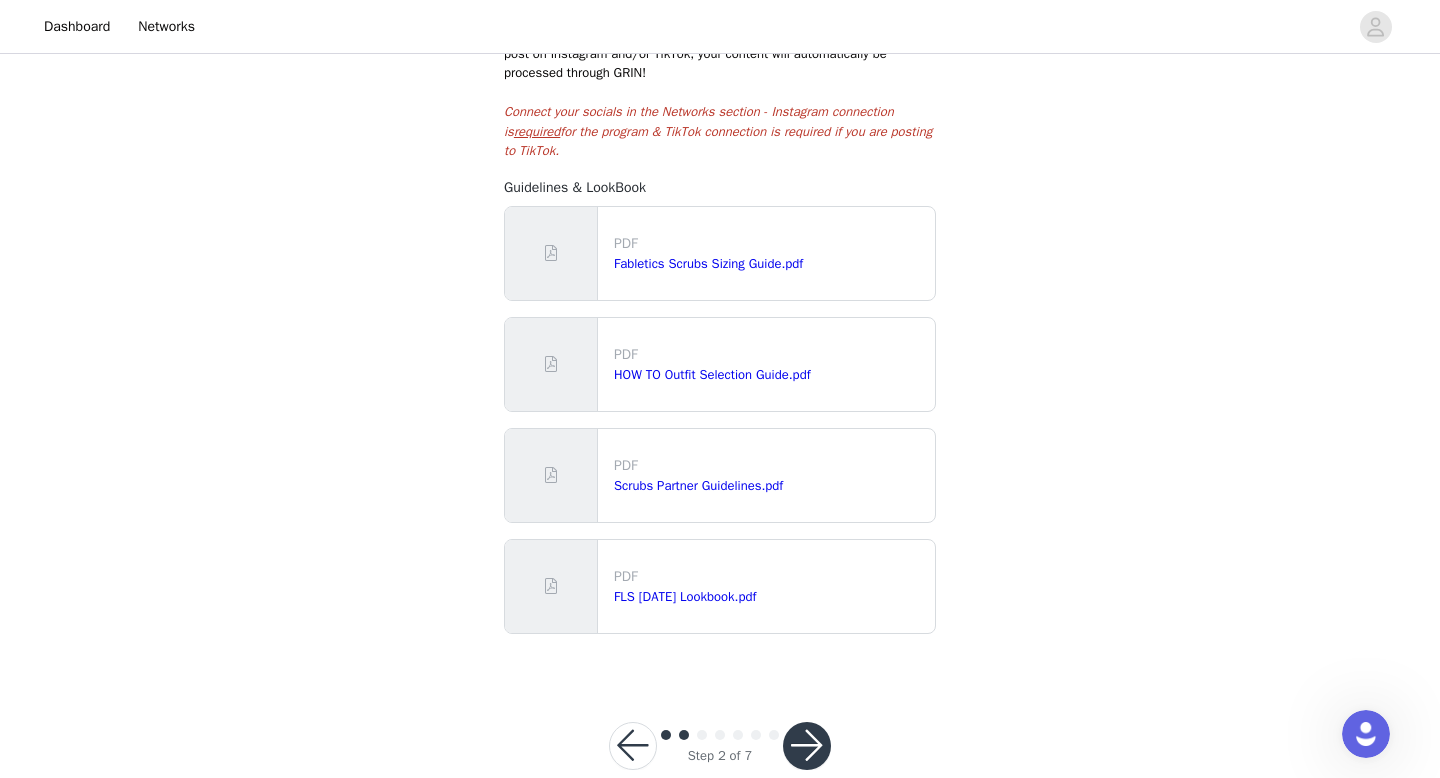 scroll, scrollTop: 438, scrollLeft: 0, axis: vertical 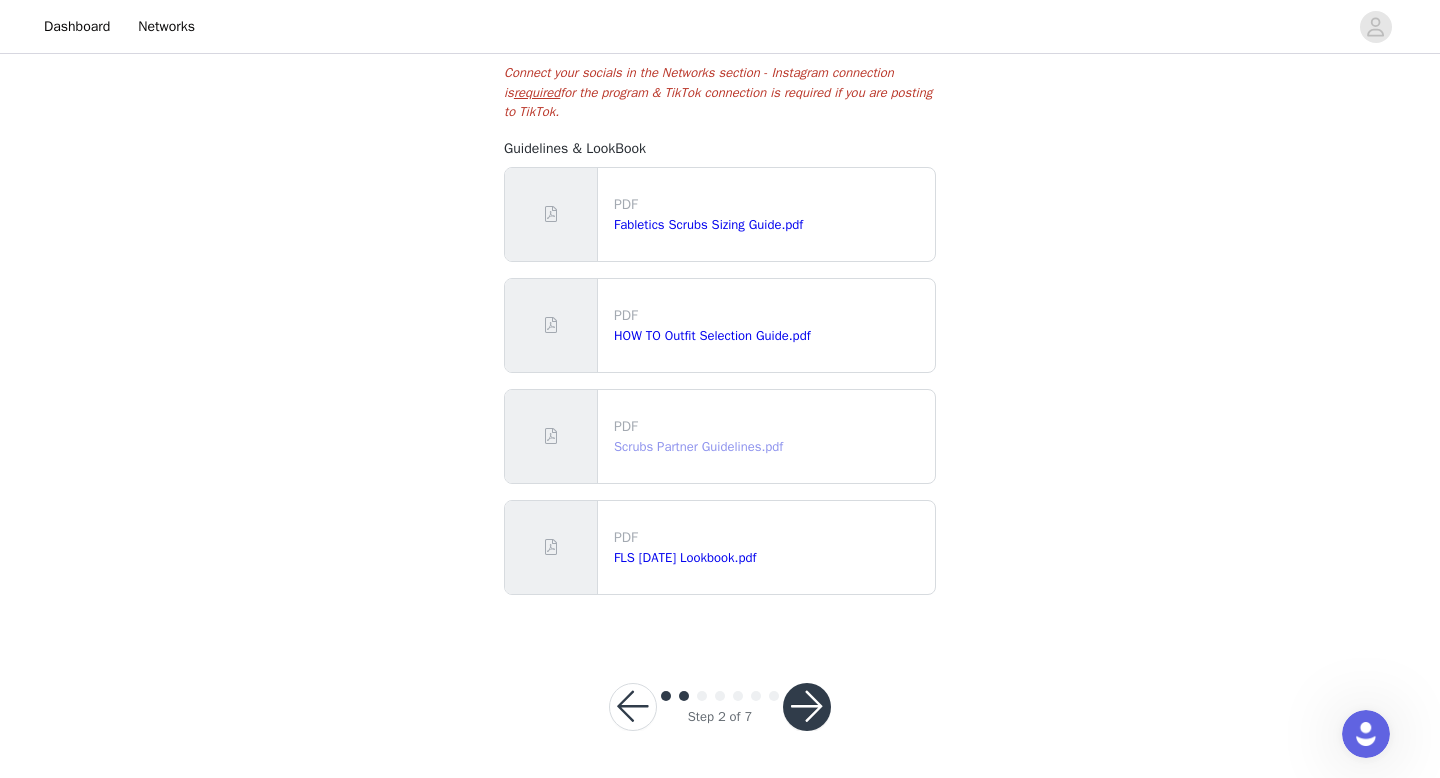 click on "Scrubs Partner Guidelines.pdf" at bounding box center (698, 446) 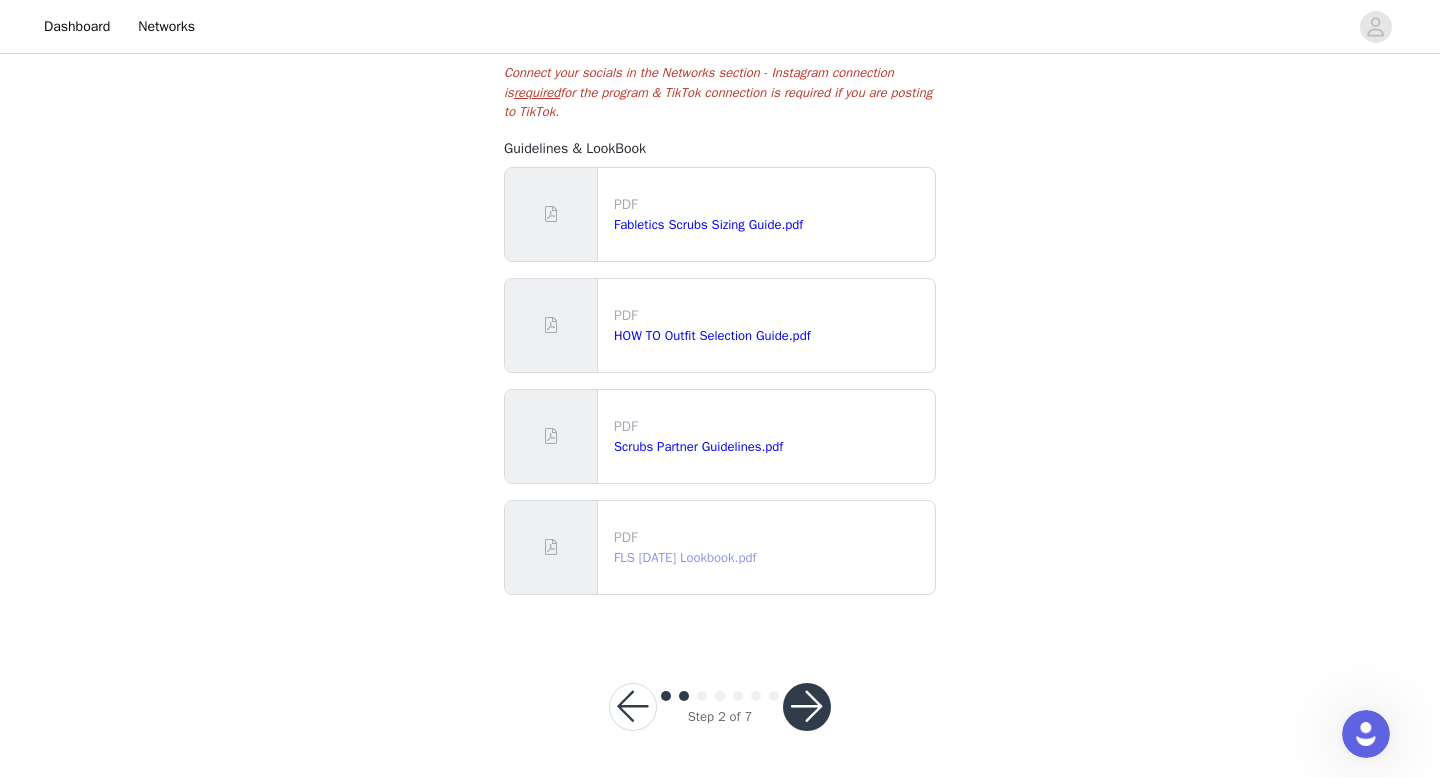click on "FLS [DATE] Lookbook.pdf" at bounding box center (685, 557) 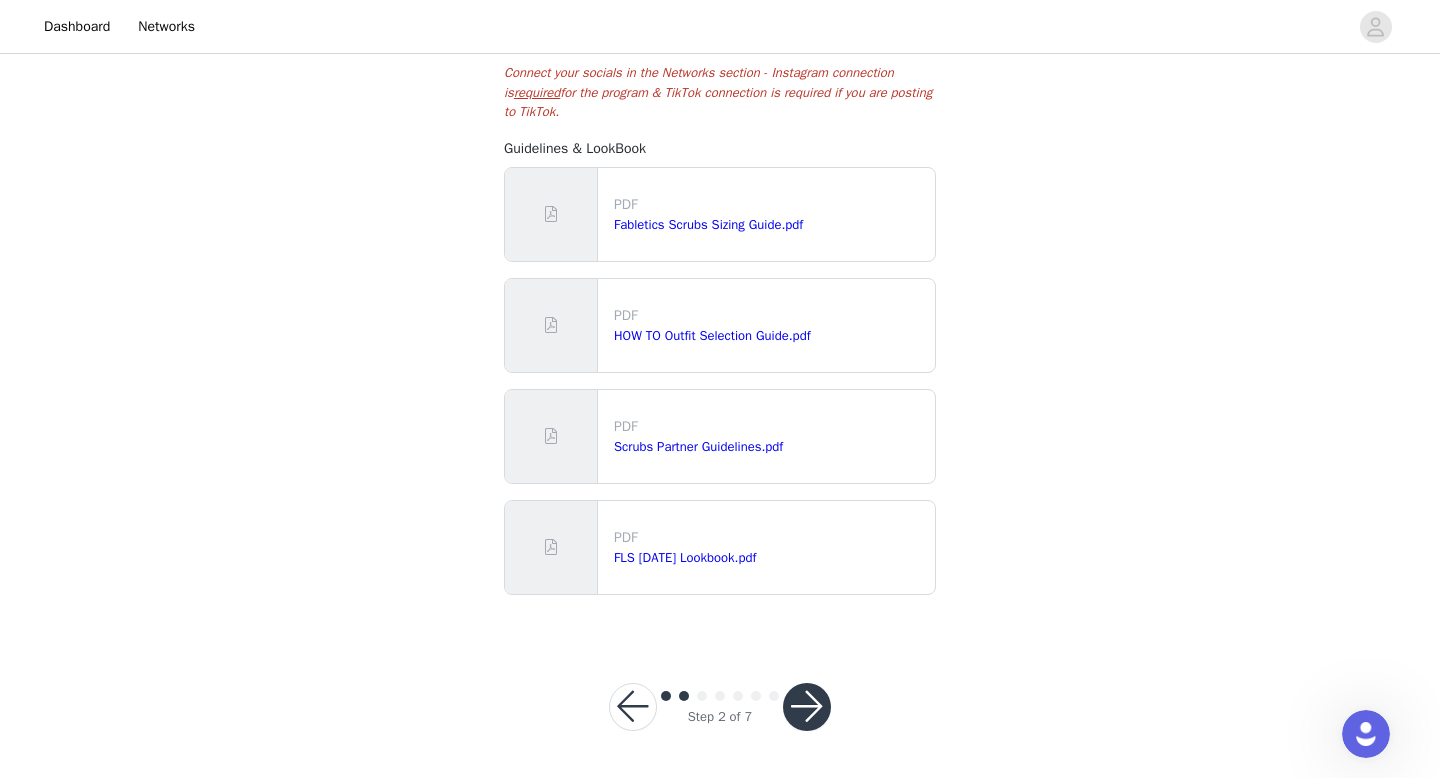 click at bounding box center (807, 707) 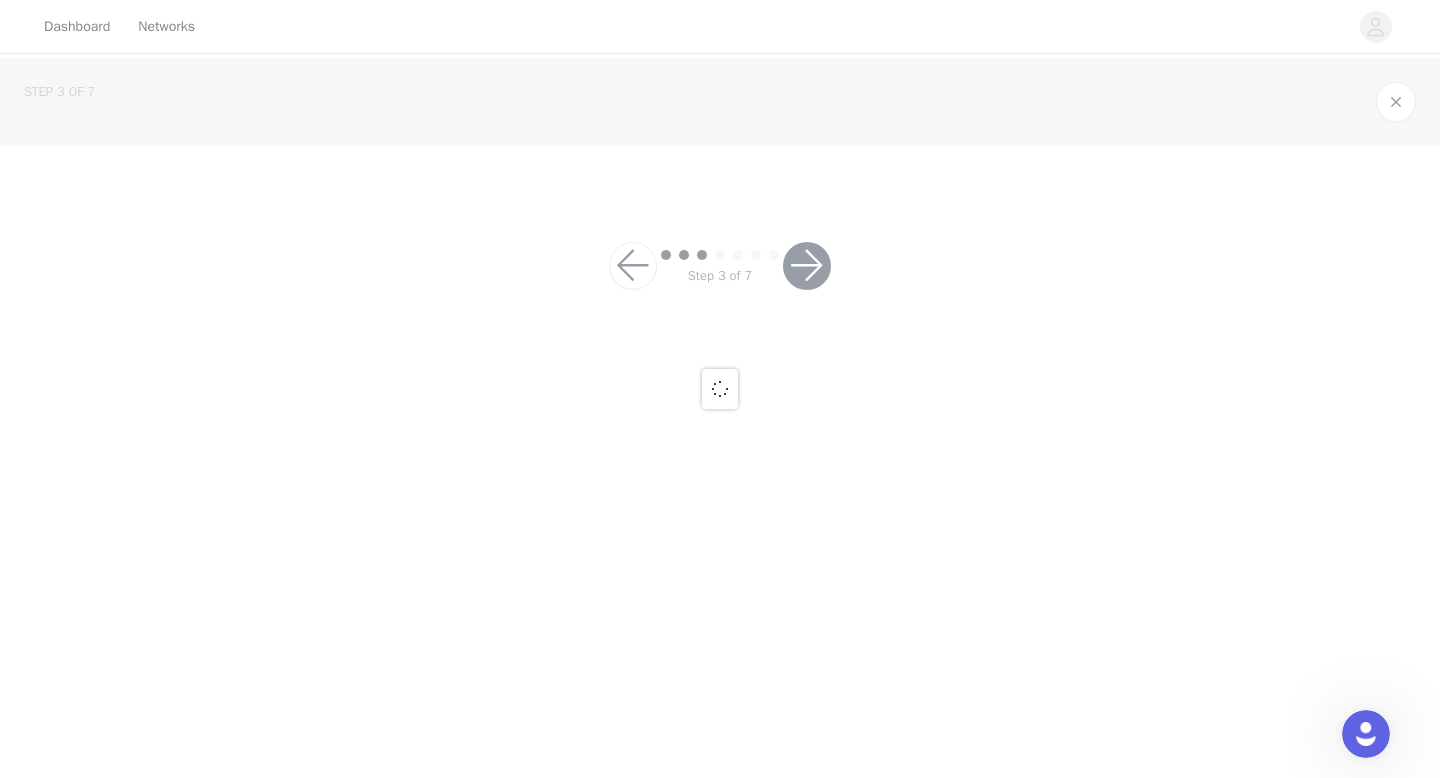 scroll, scrollTop: 0, scrollLeft: 0, axis: both 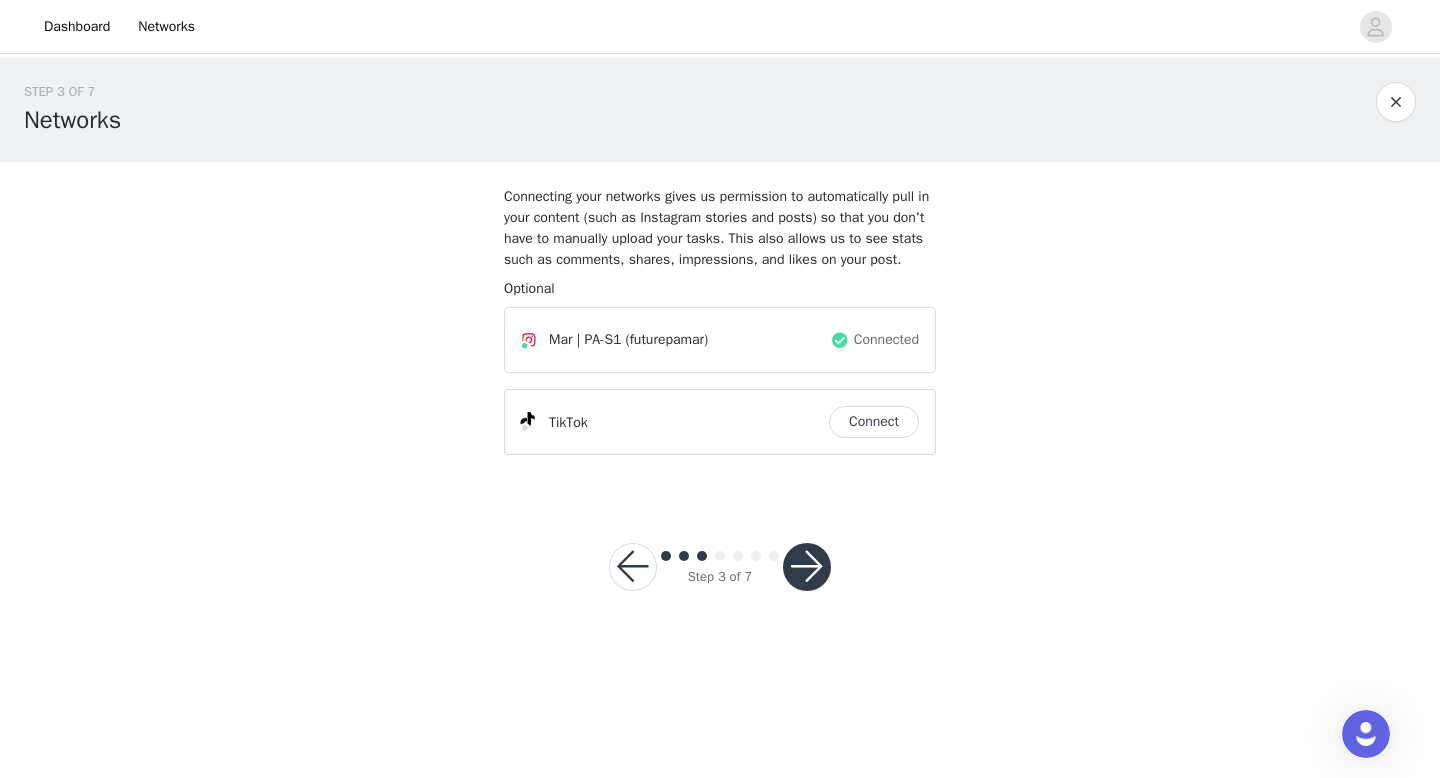 click at bounding box center [807, 567] 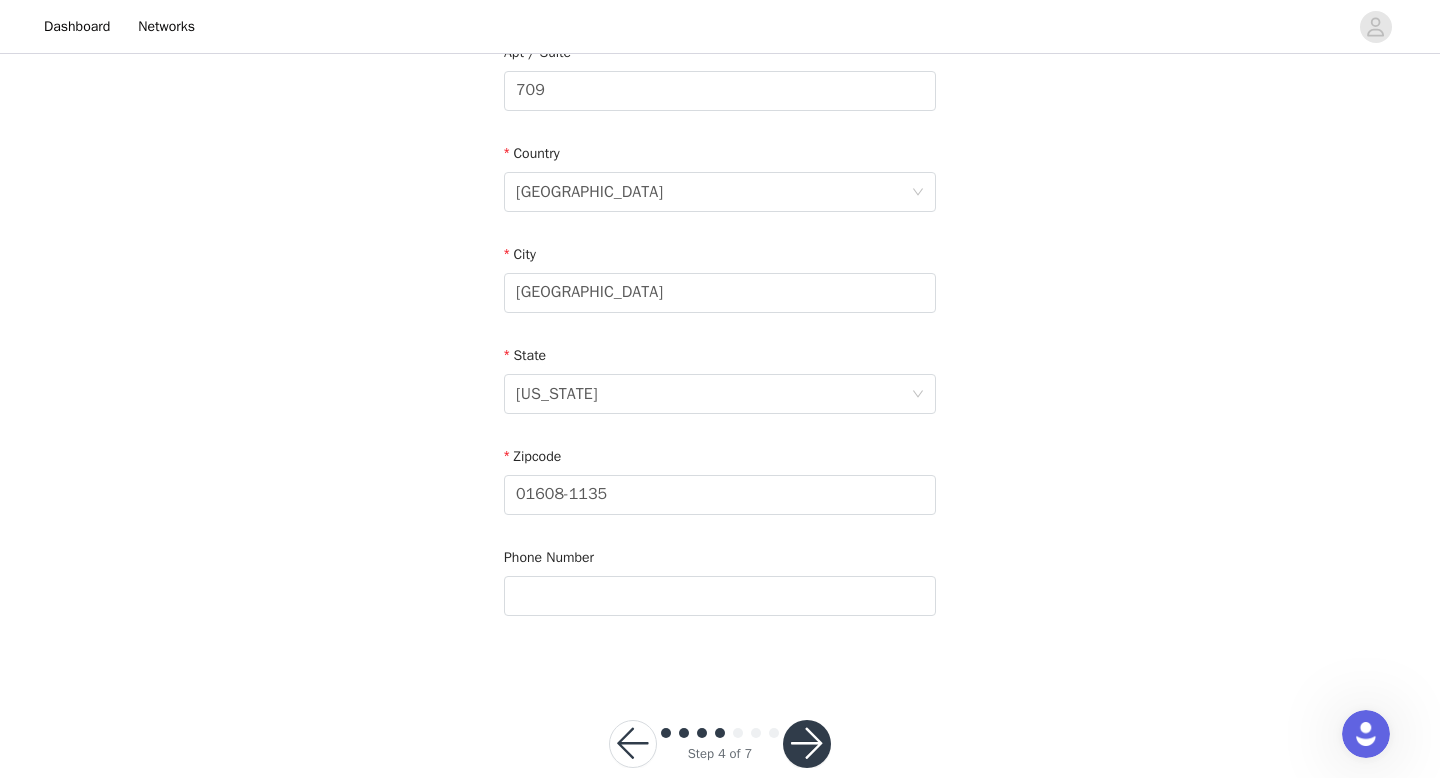 scroll, scrollTop: 627, scrollLeft: 0, axis: vertical 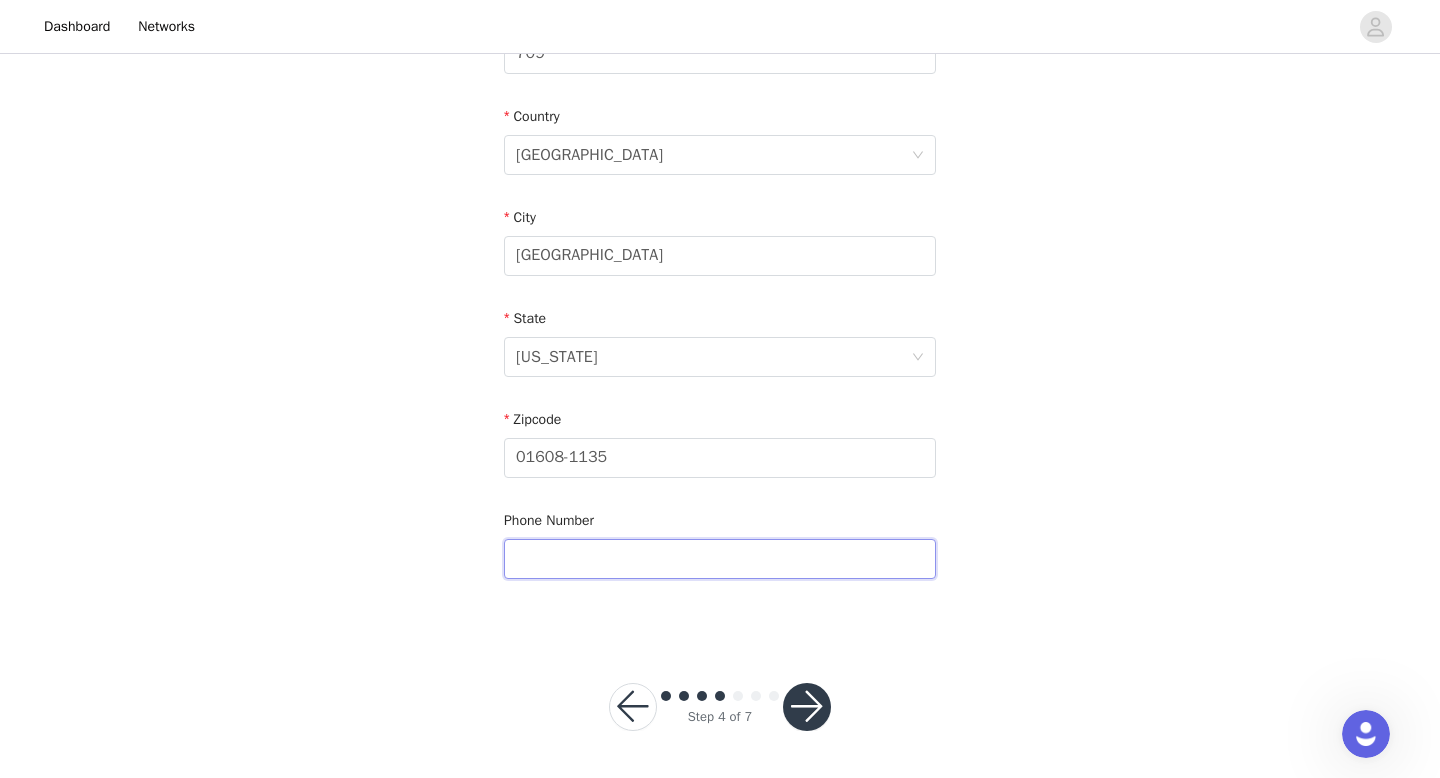 click at bounding box center (720, 559) 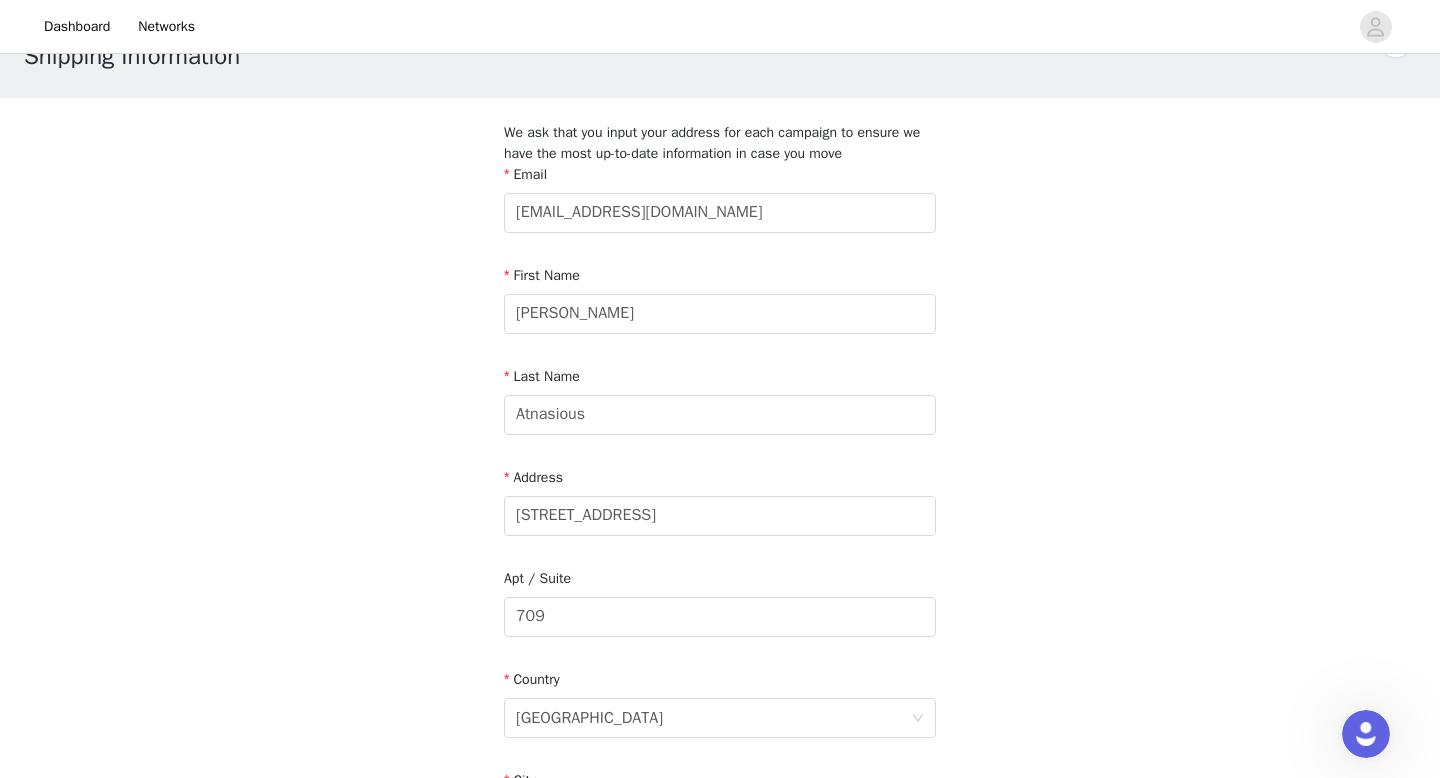 scroll, scrollTop: 627, scrollLeft: 0, axis: vertical 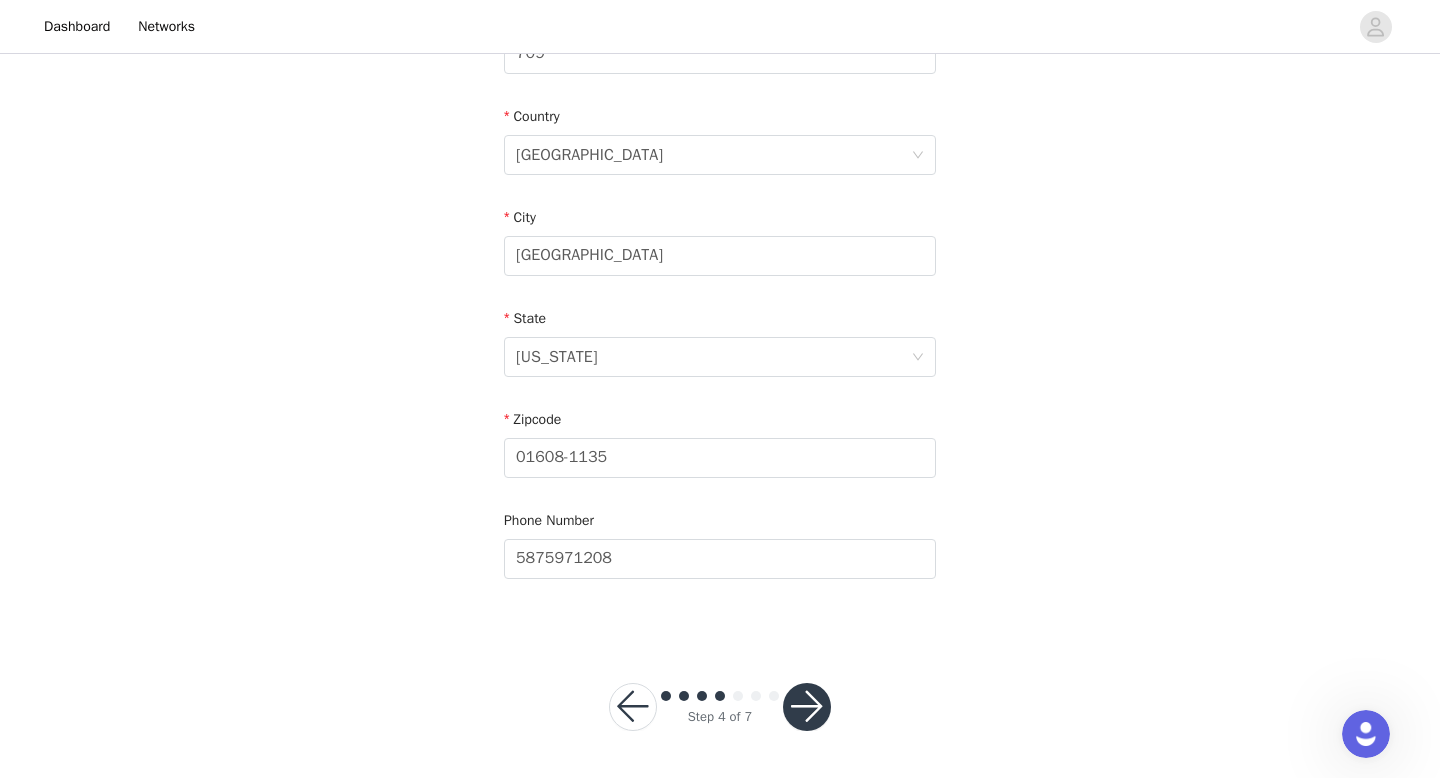 click at bounding box center (807, 707) 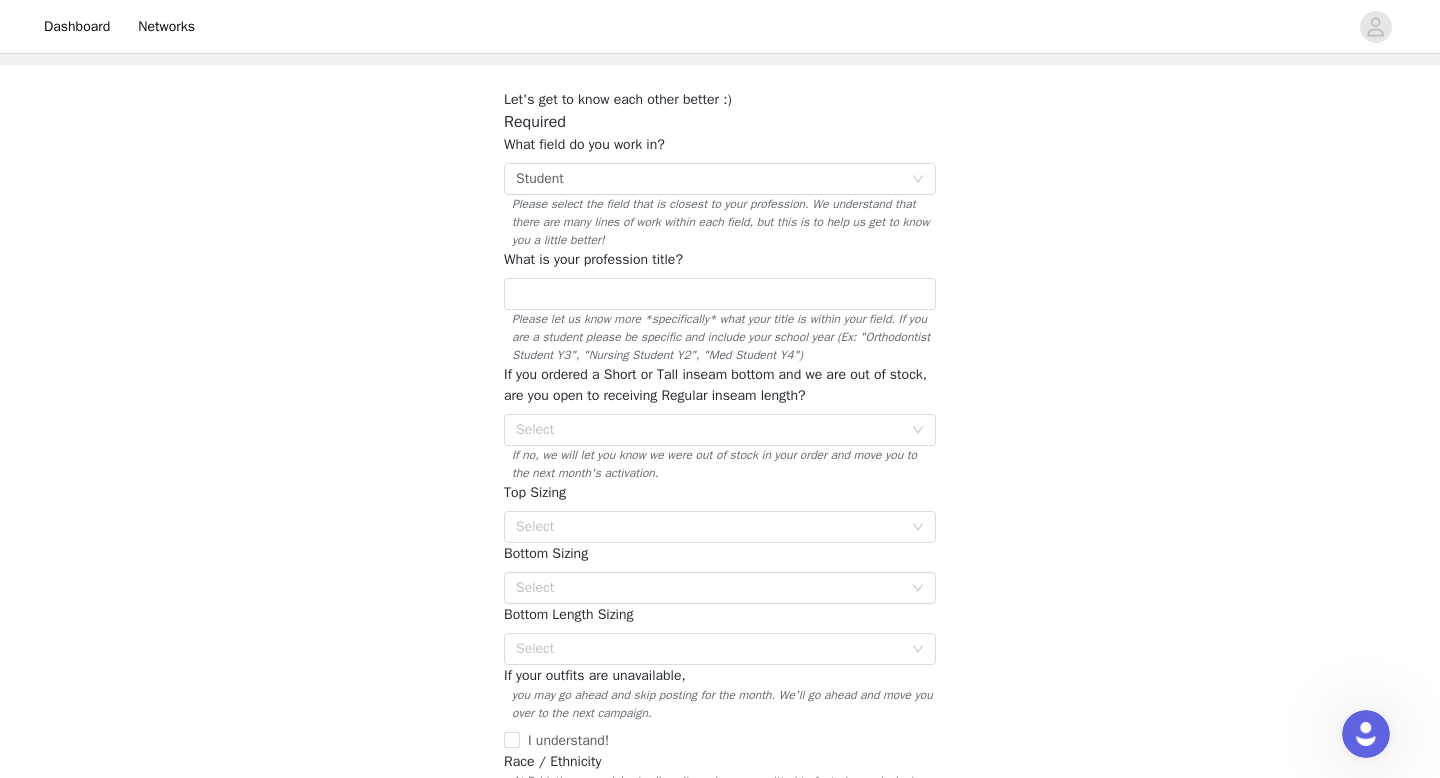 scroll, scrollTop: 122, scrollLeft: 0, axis: vertical 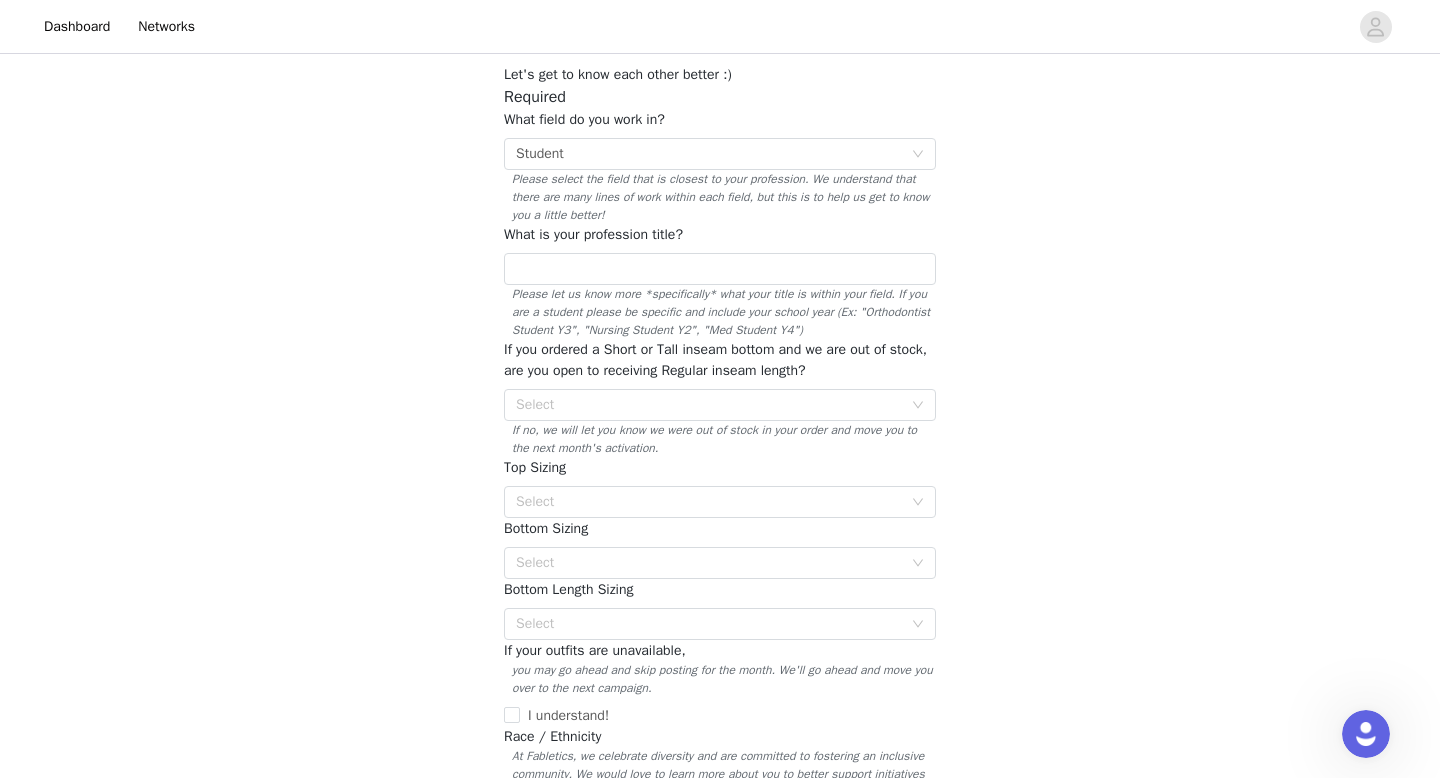 click on "Please let us know more *specifically* what your title is within your field. If you are a student please be specific and include your school year (Ex: "Orthodontist Student Y3", "Nursing Student Y2", "Med Student Y4")" at bounding box center (720, 312) 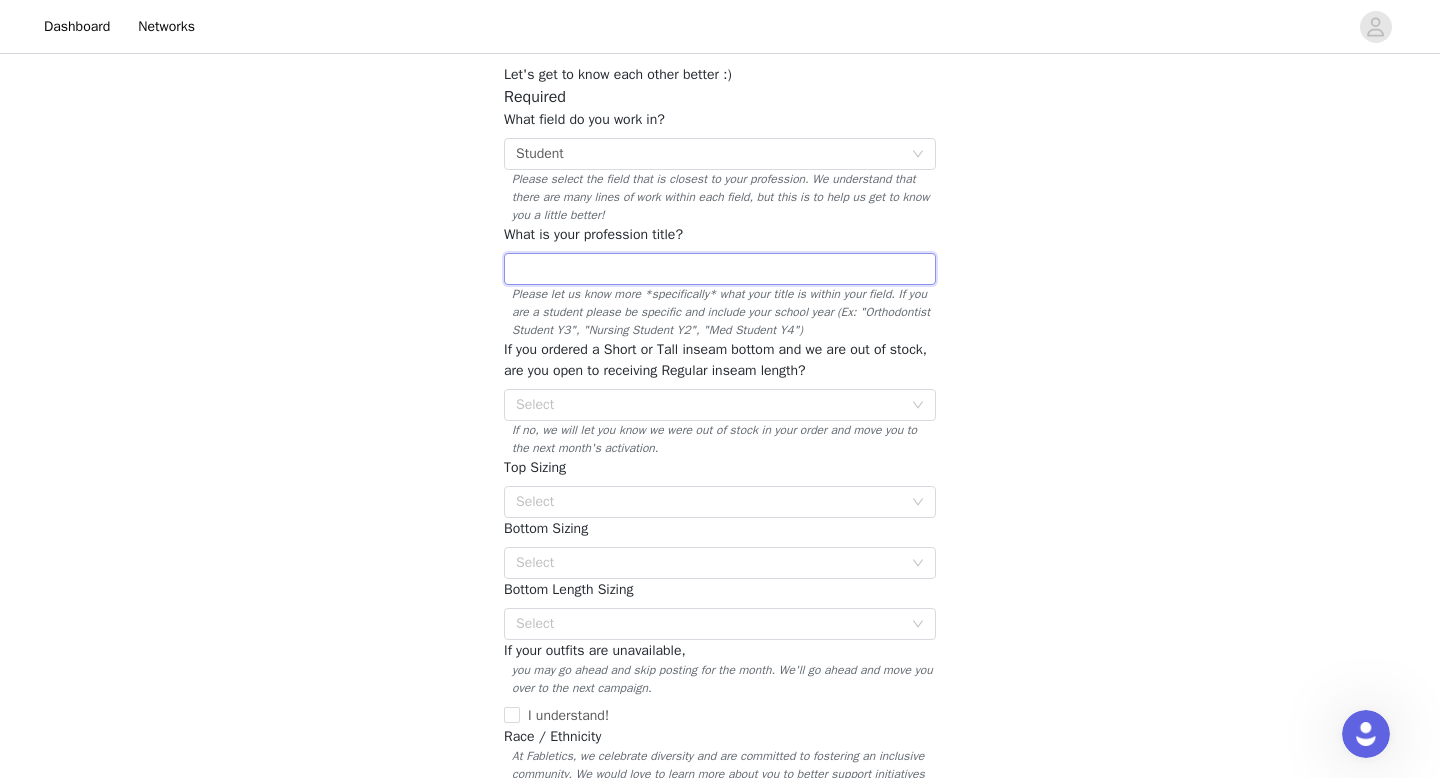 click at bounding box center (720, 269) 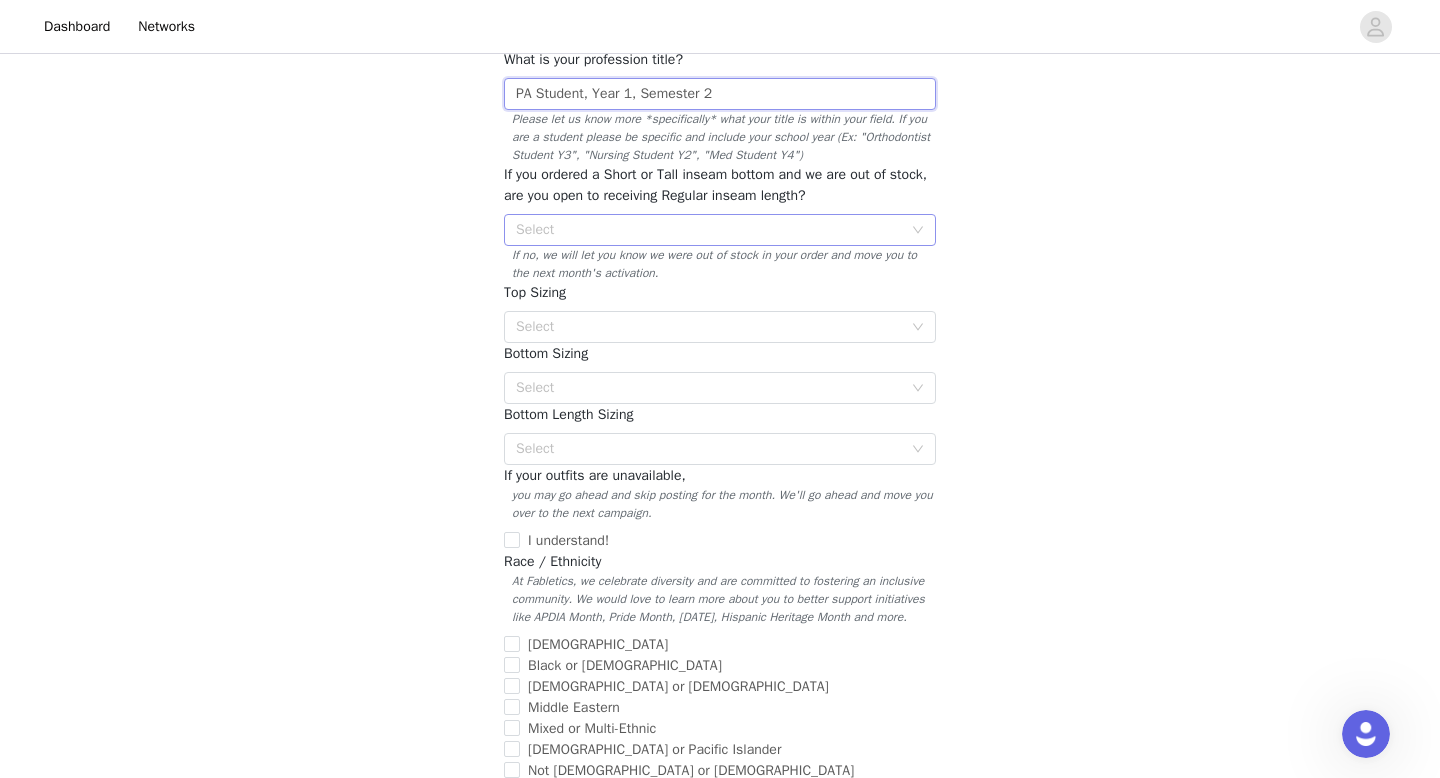 scroll, scrollTop: 320, scrollLeft: 0, axis: vertical 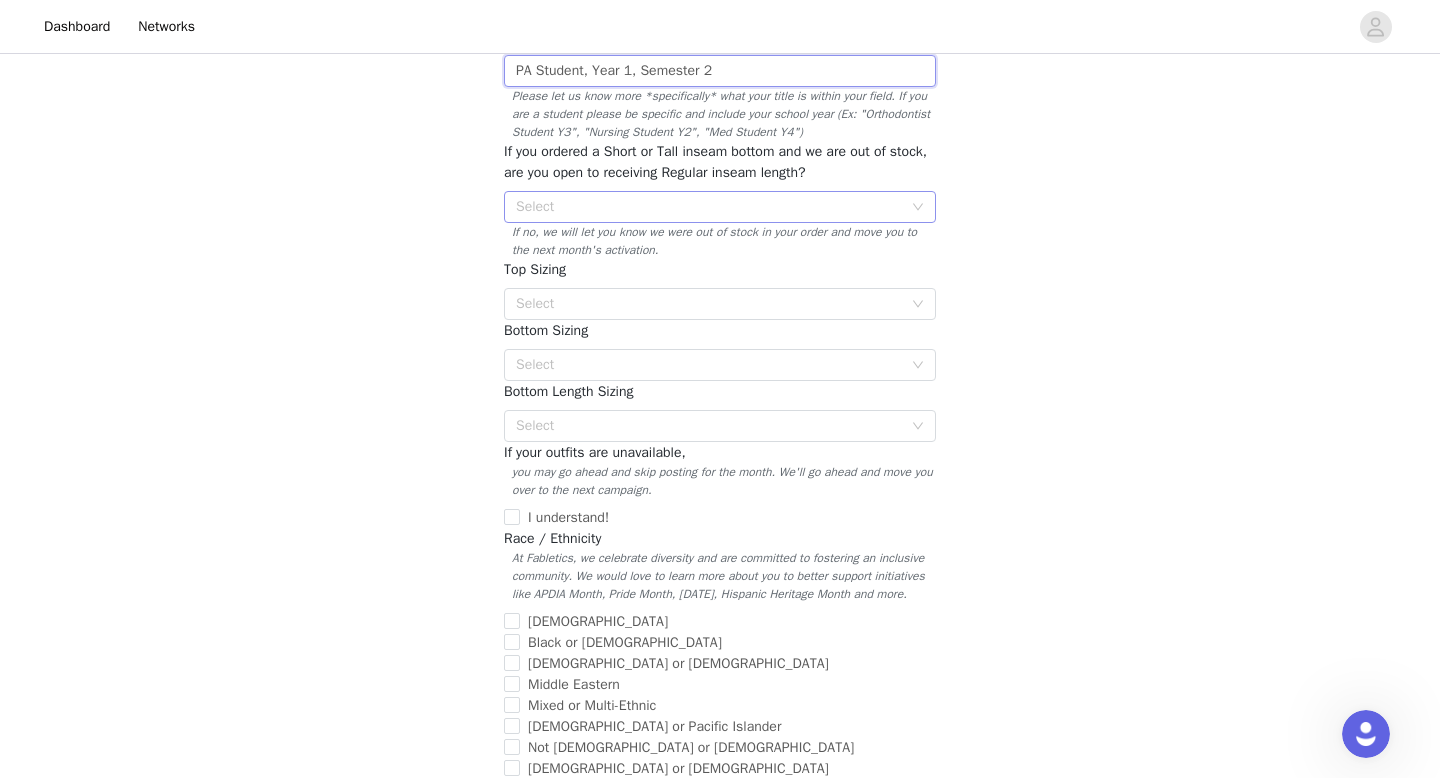 click on "Select" at bounding box center [709, 207] 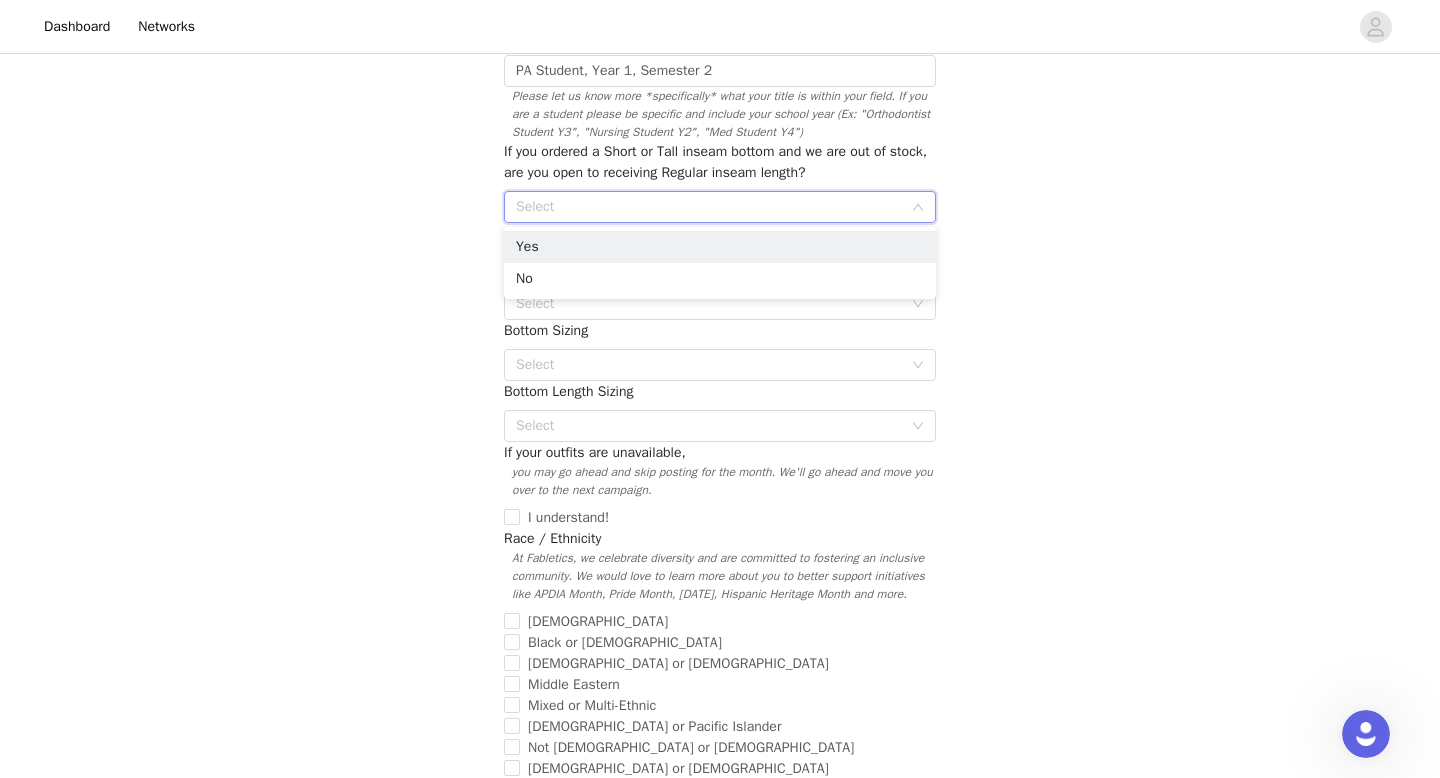 click on "Select" at bounding box center (709, 207) 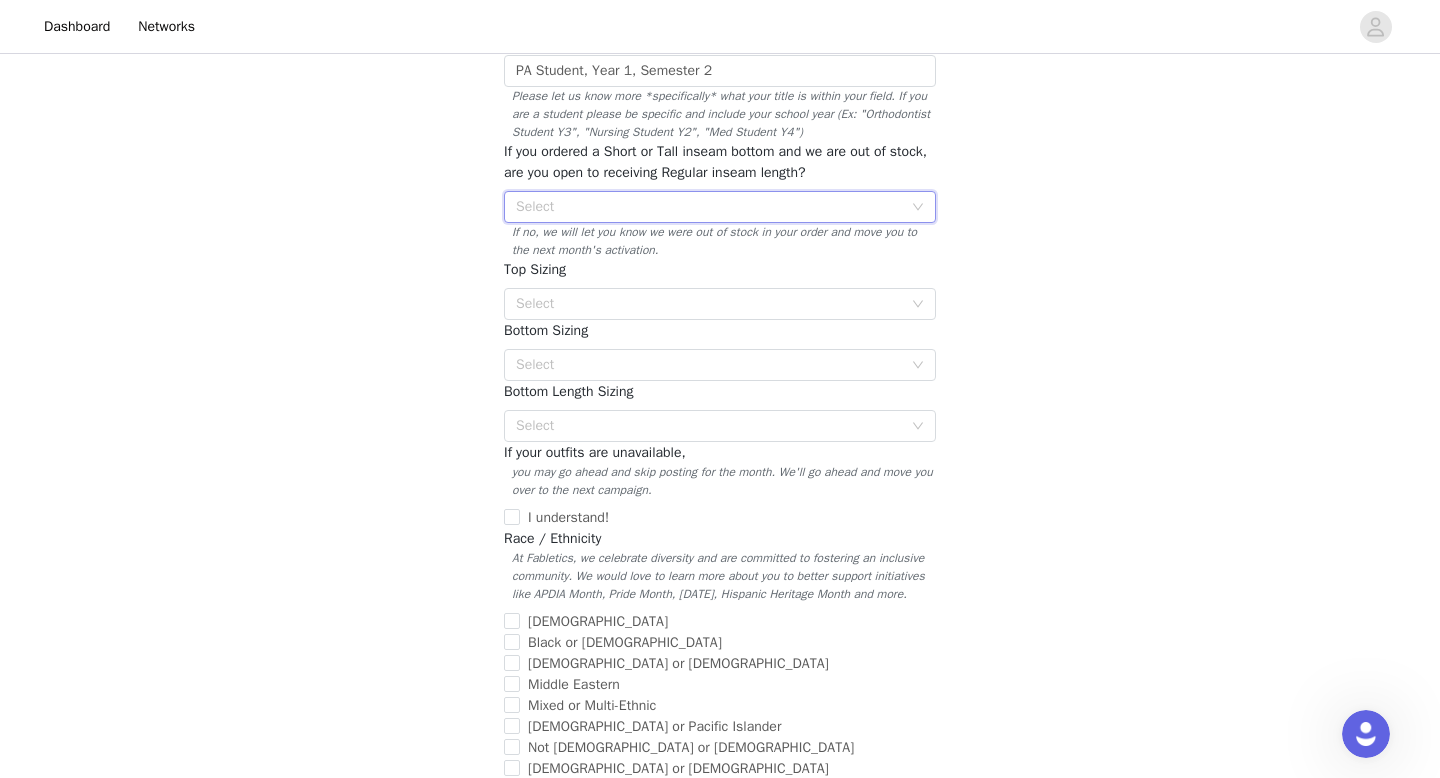 click on "Select" at bounding box center [709, 207] 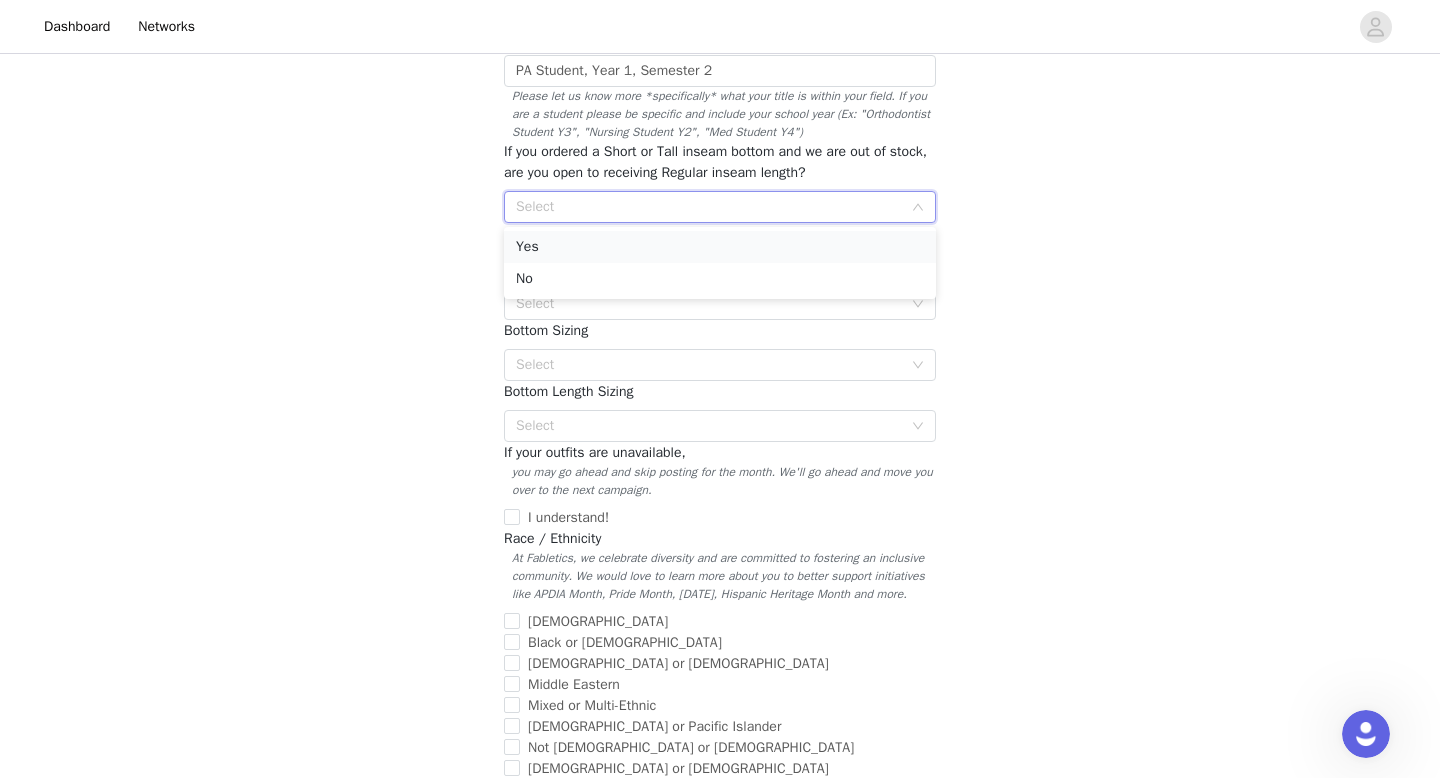 click on "Yes" at bounding box center [720, 247] 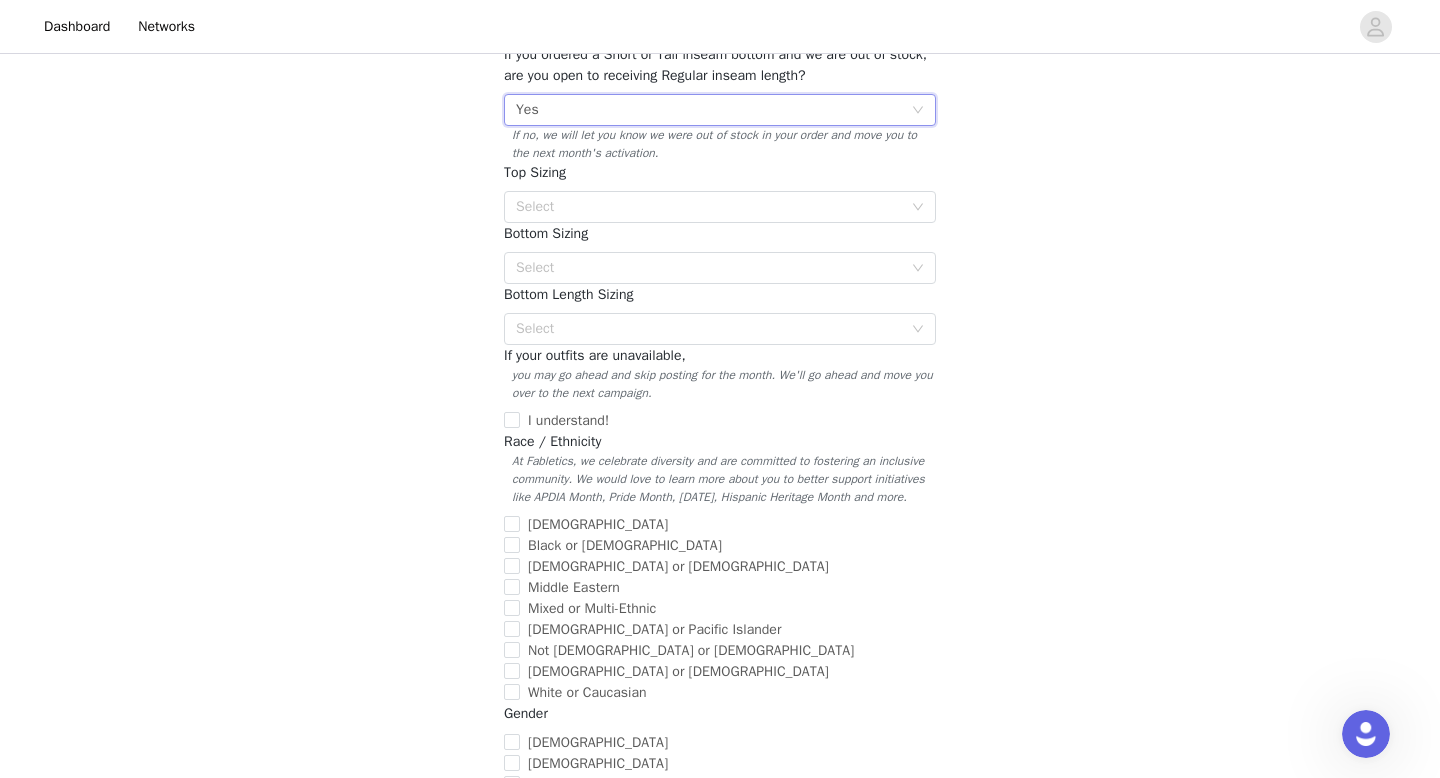 scroll, scrollTop: 457, scrollLeft: 0, axis: vertical 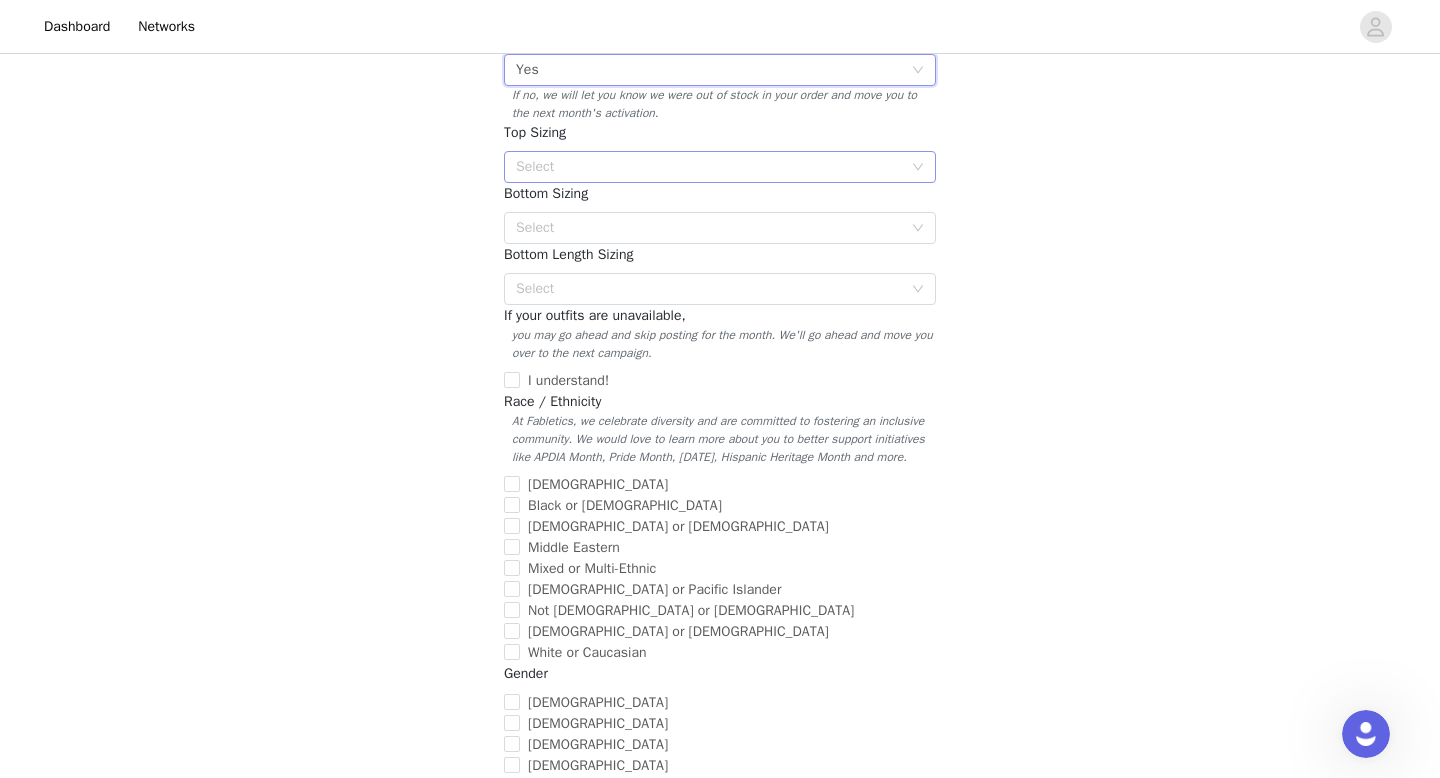 click on "Select" at bounding box center (709, 167) 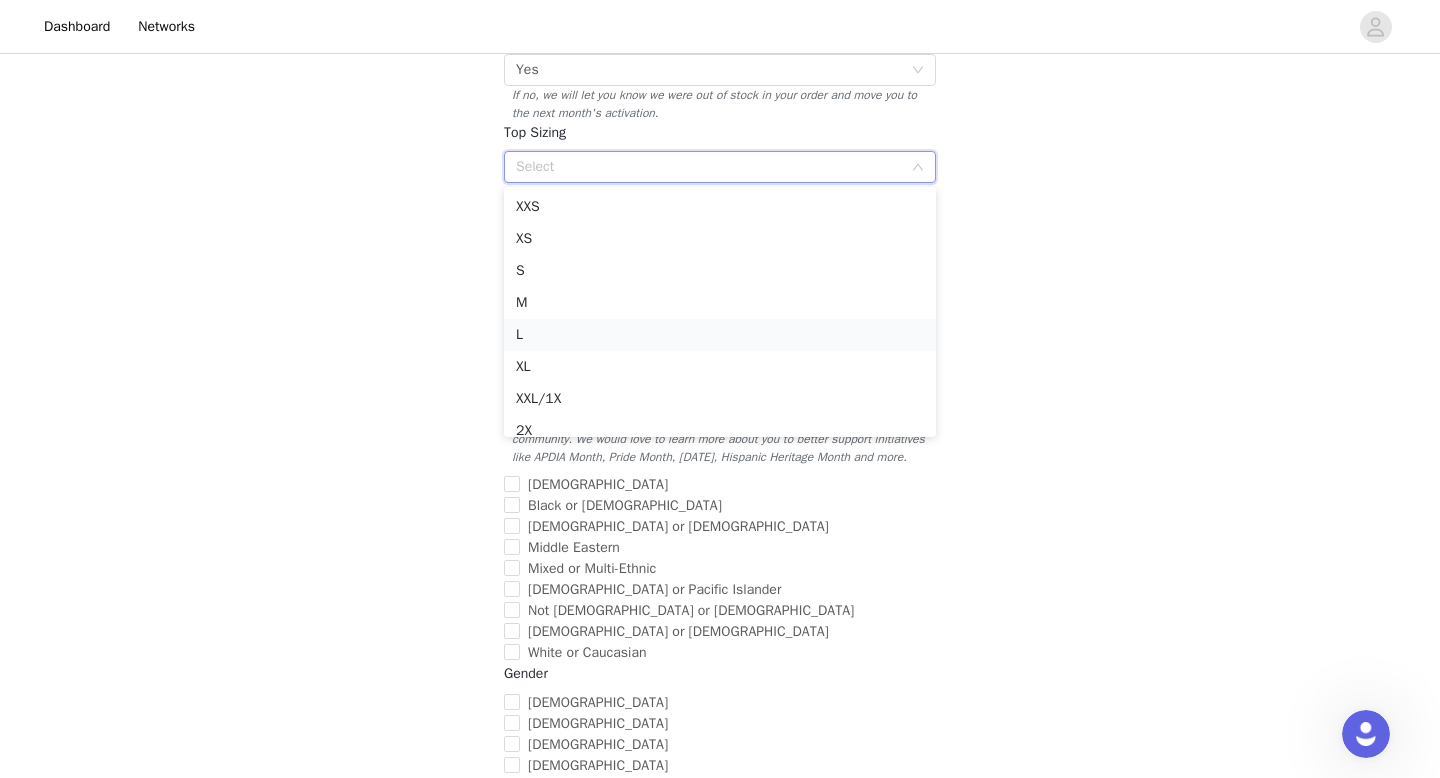 click on "L" at bounding box center [720, 335] 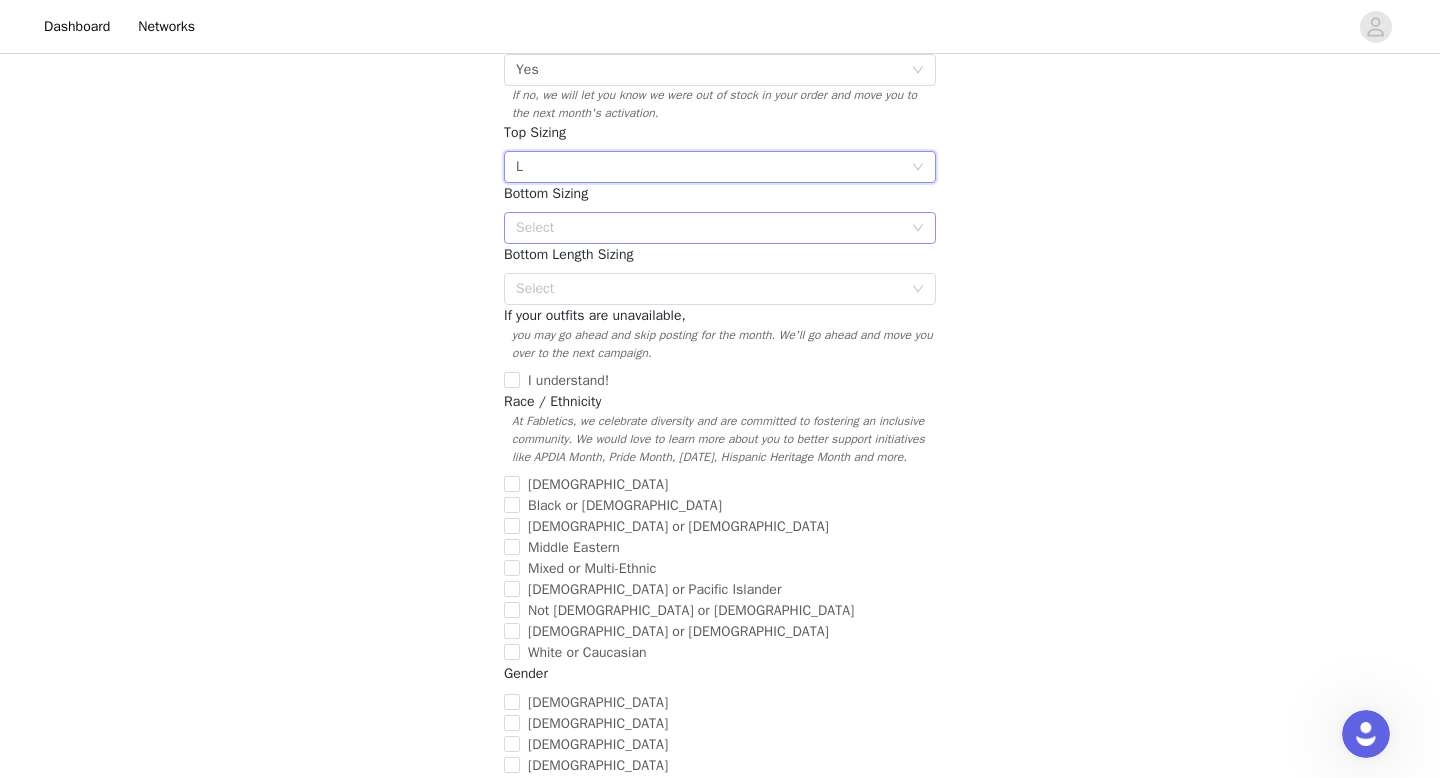 click on "Select" at bounding box center (709, 228) 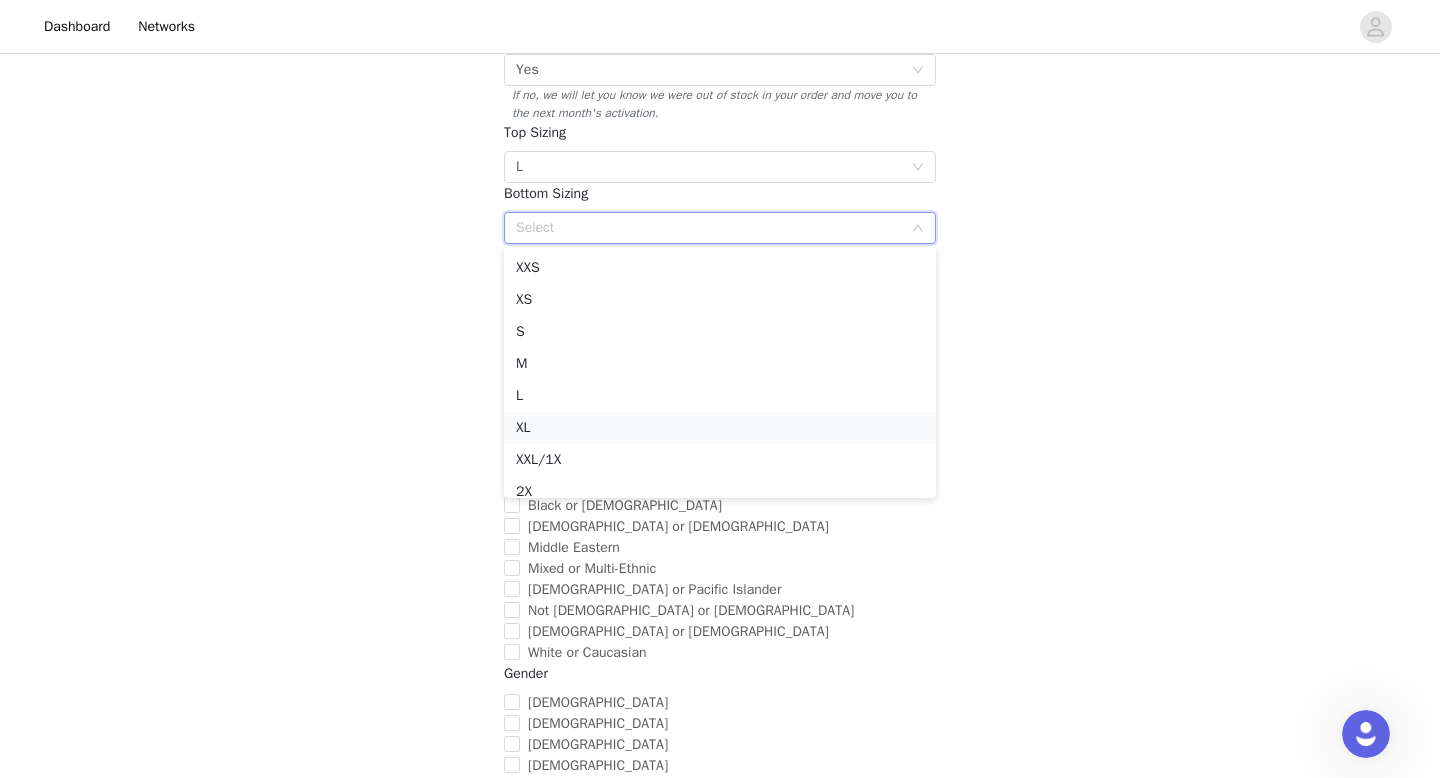 click on "XL" at bounding box center [720, 428] 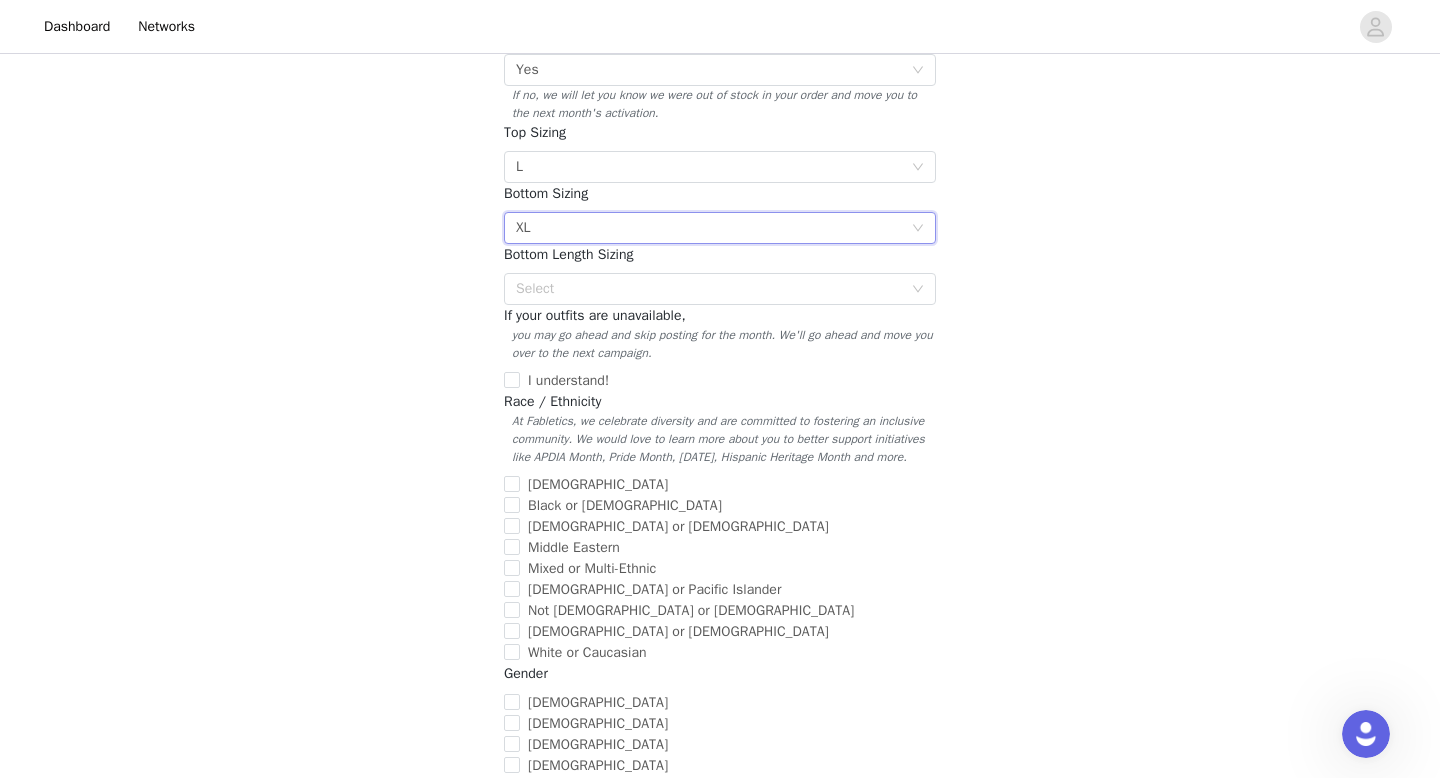 click on "Bottom Length Sizing" at bounding box center [720, 254] 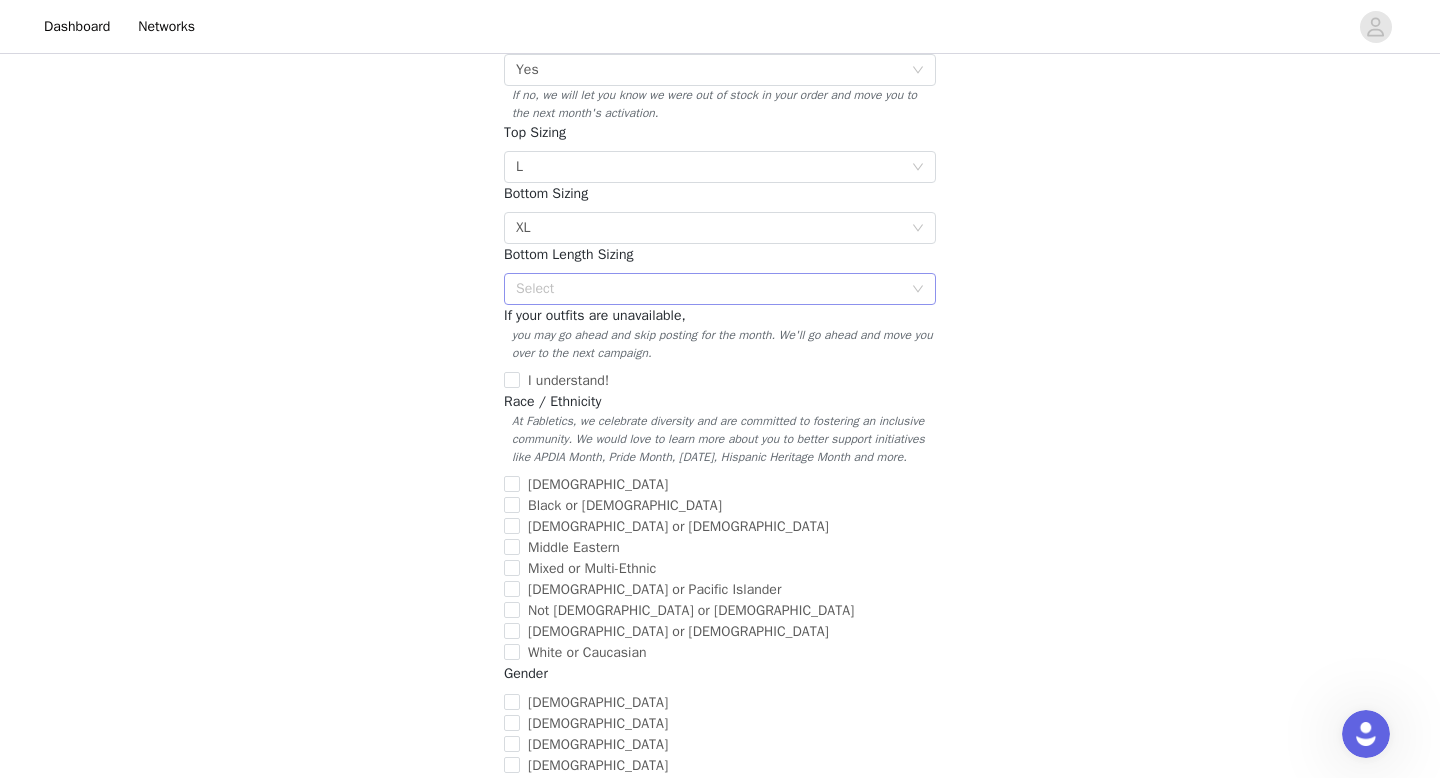 click on "Select" at bounding box center (709, 289) 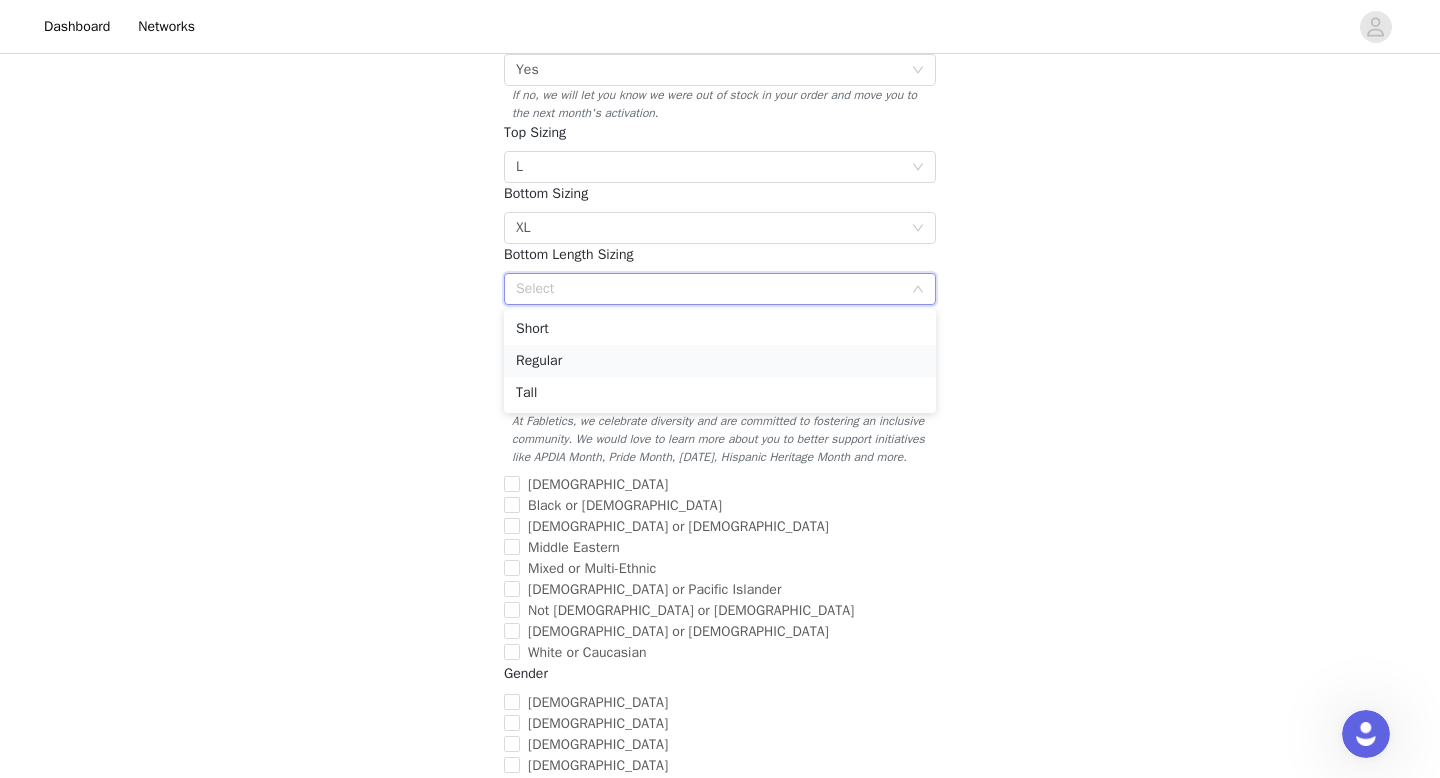 click on "Regular" at bounding box center (720, 361) 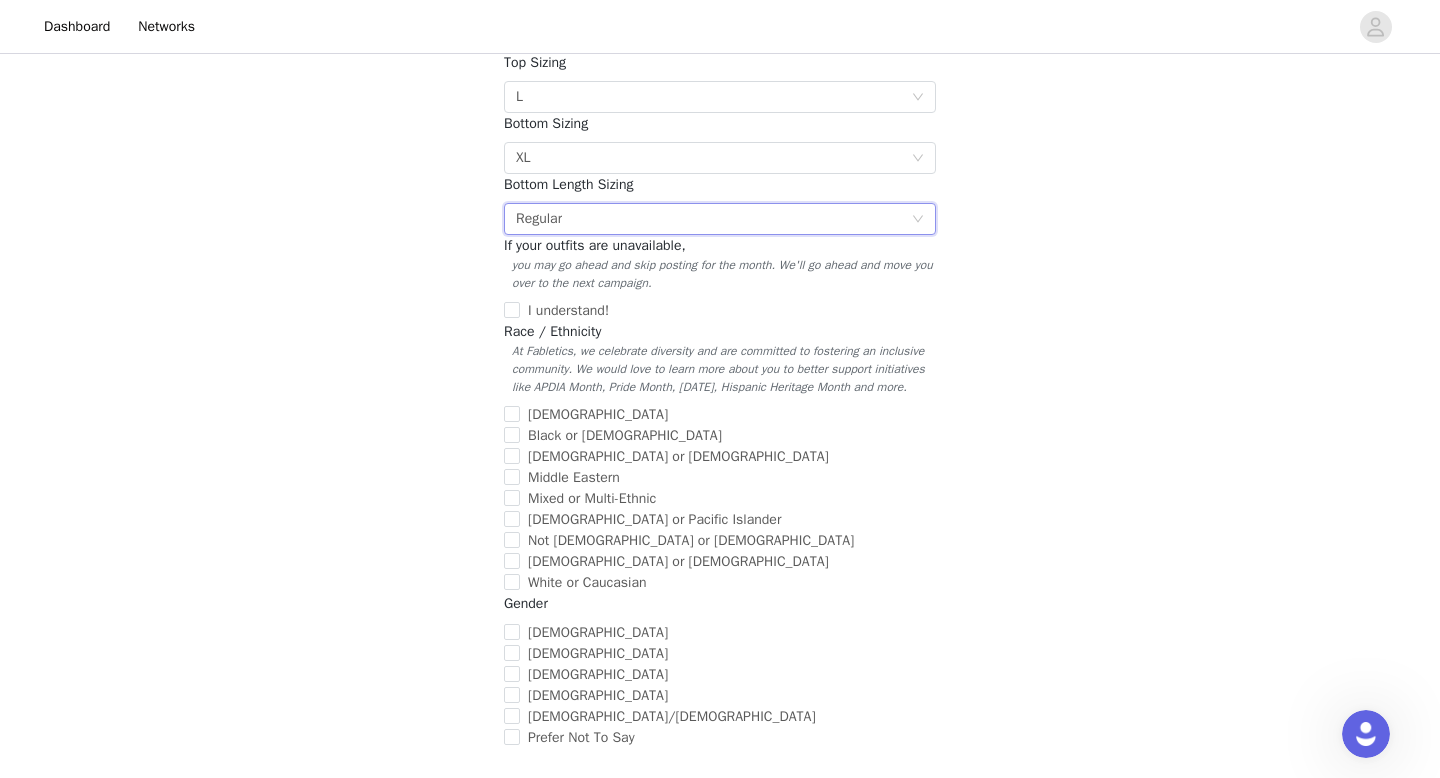 scroll, scrollTop: 542, scrollLeft: 0, axis: vertical 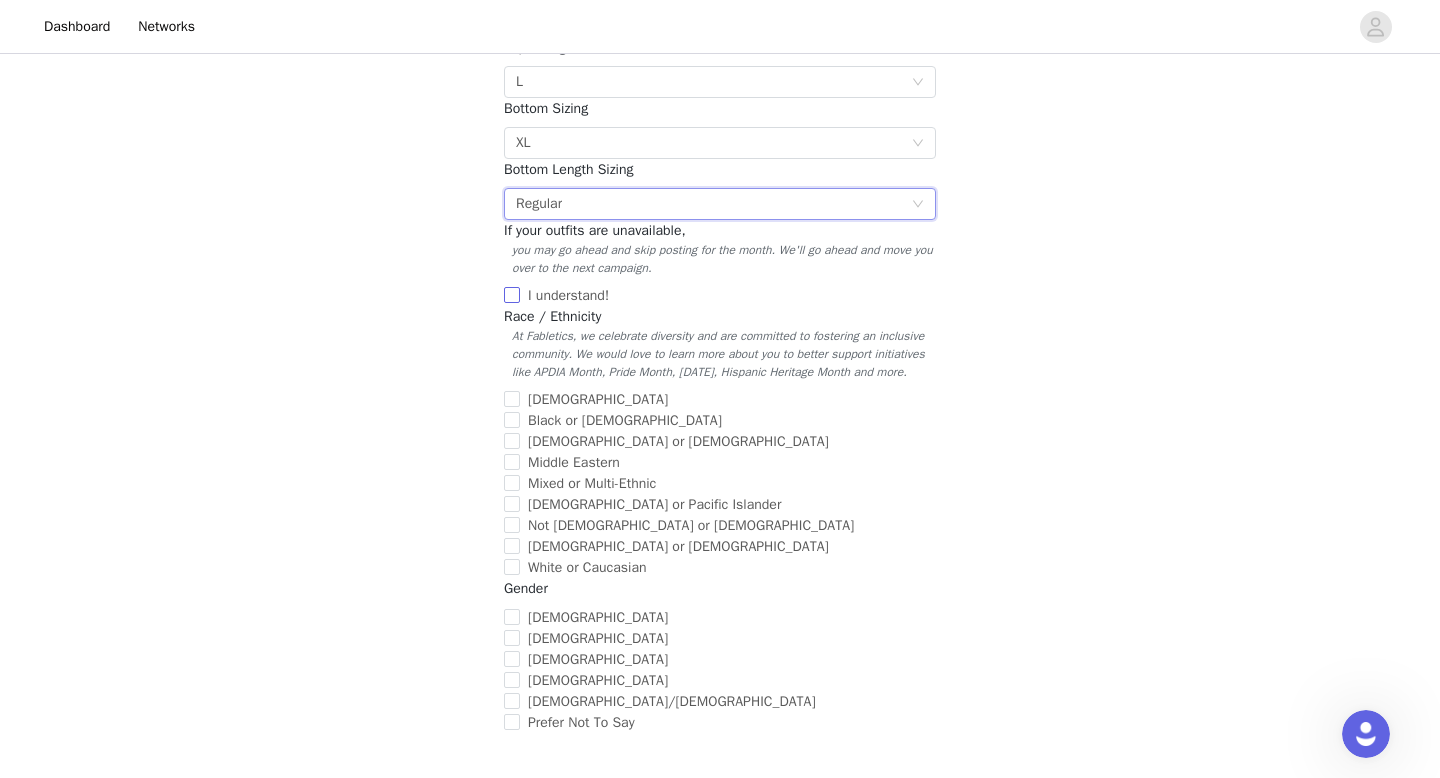 click on "I understand!" at bounding box center [512, 295] 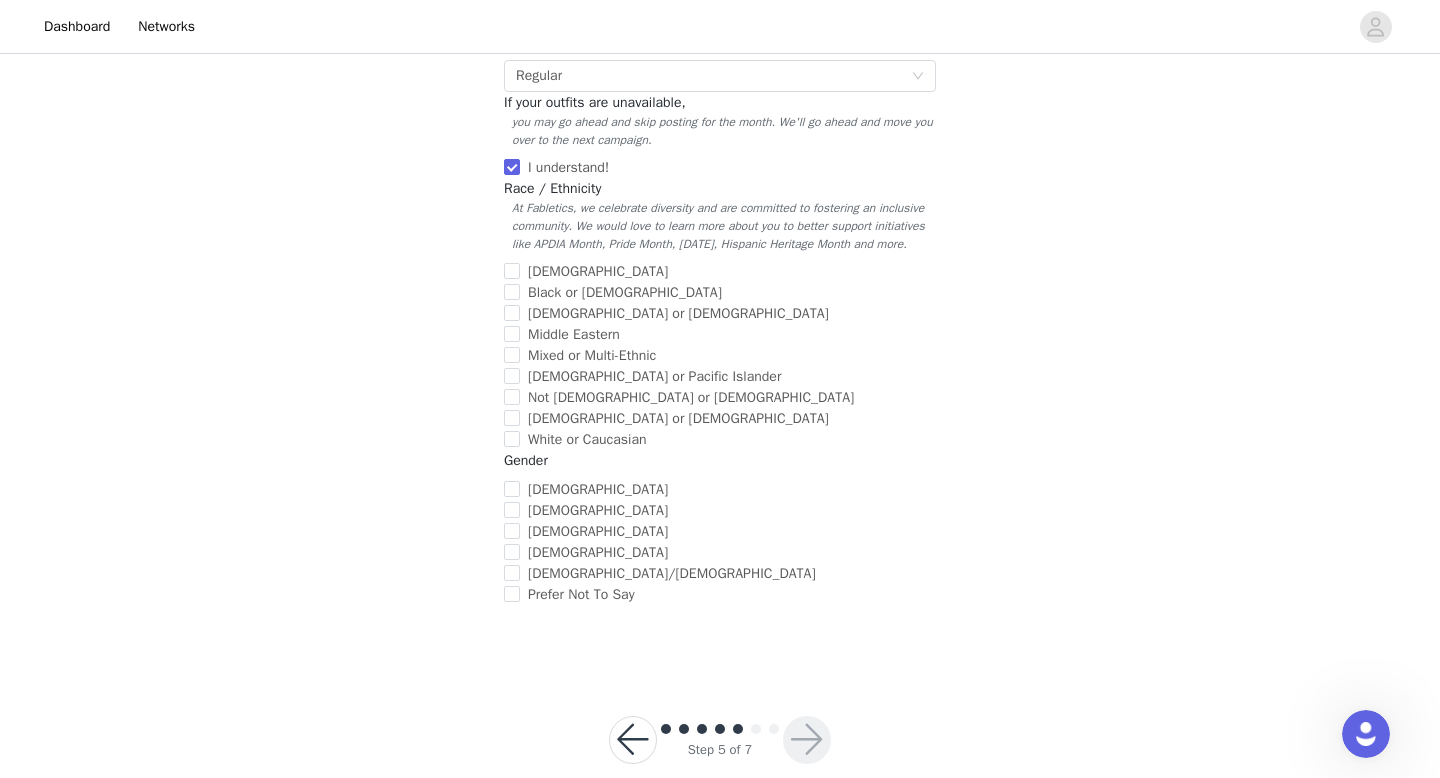 scroll, scrollTop: 702, scrollLeft: 0, axis: vertical 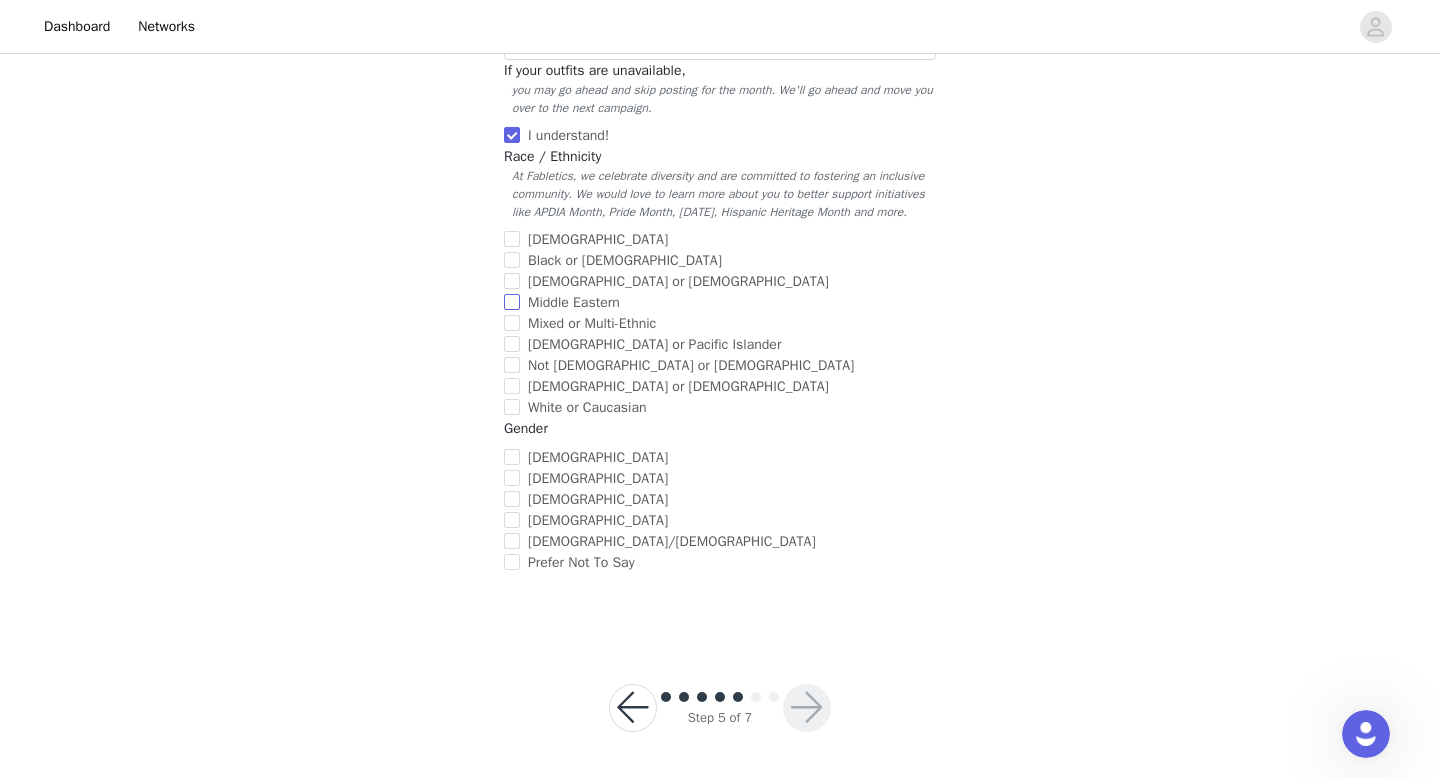 click on "Middle Eastern" at bounding box center [574, 302] 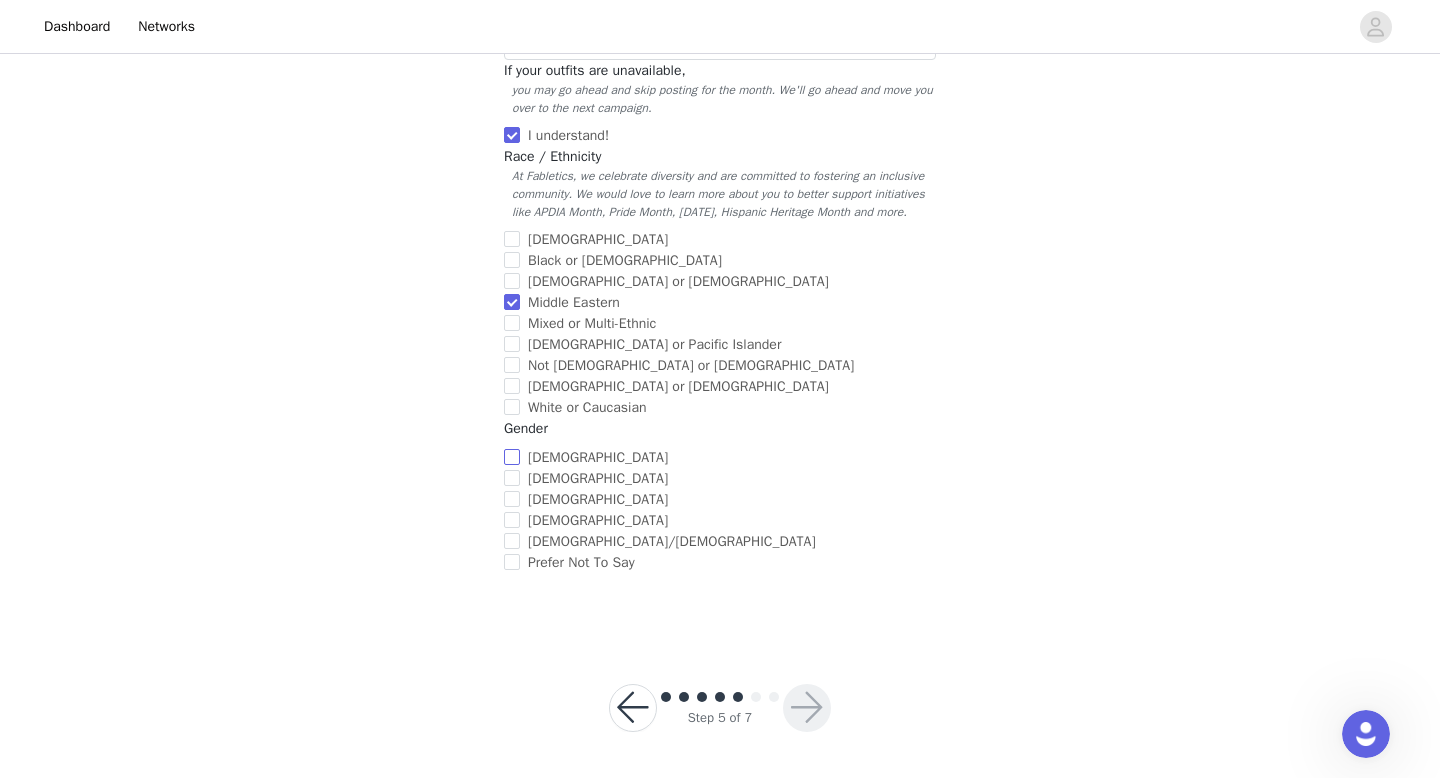 click on "[DEMOGRAPHIC_DATA]" at bounding box center [598, 457] 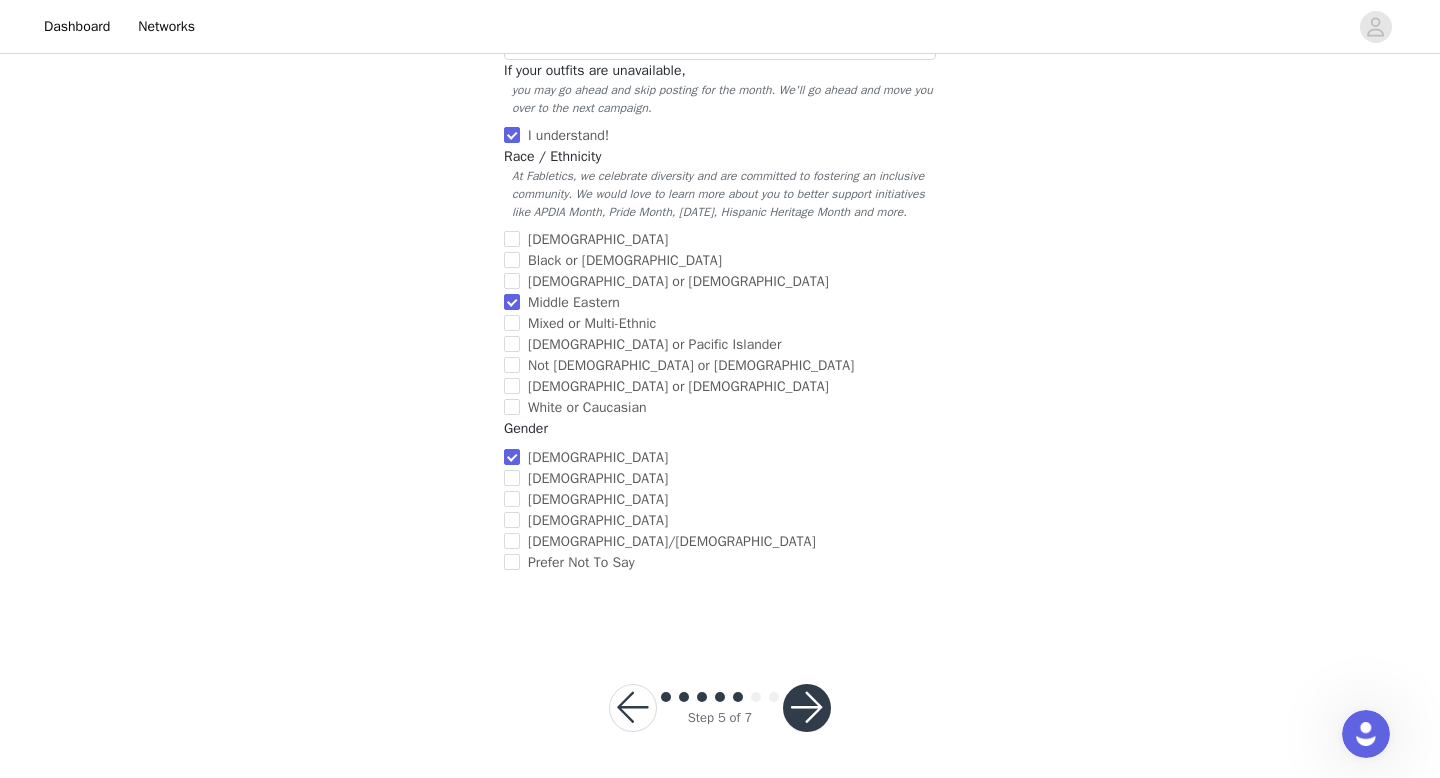 click at bounding box center (807, 708) 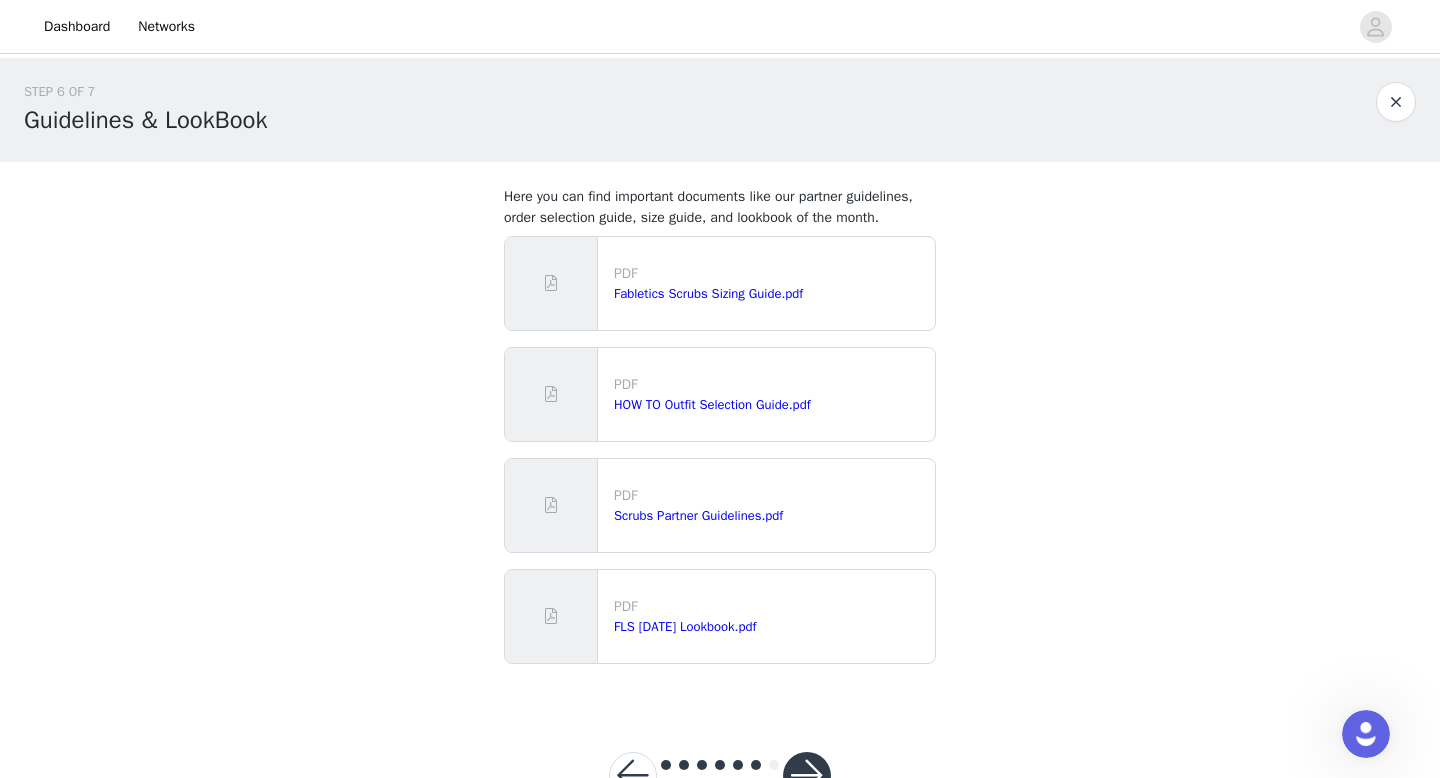 scroll, scrollTop: 69, scrollLeft: 0, axis: vertical 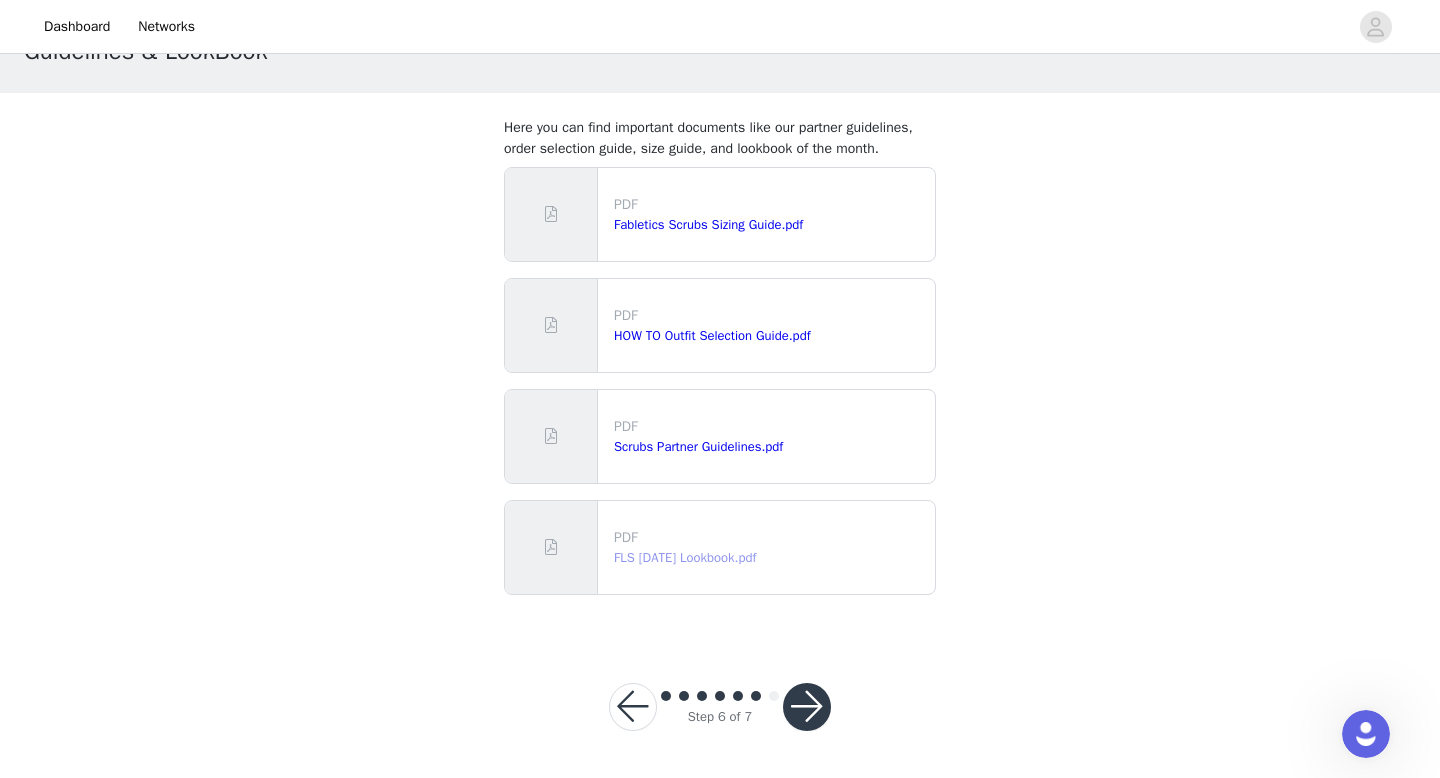 click on "FLS [DATE] Lookbook.pdf" at bounding box center [685, 557] 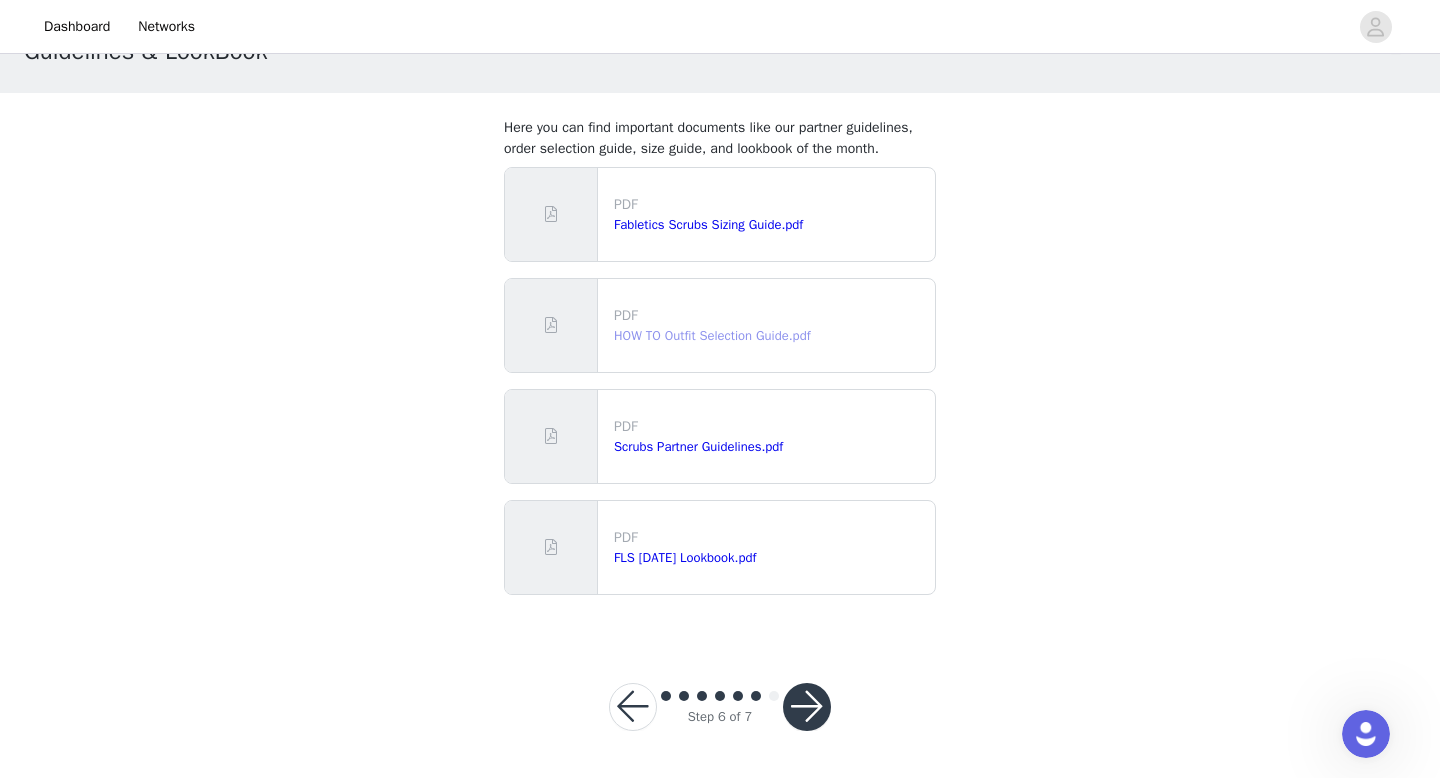 click on "HOW TO Outfit Selection Guide.pdf" at bounding box center [712, 335] 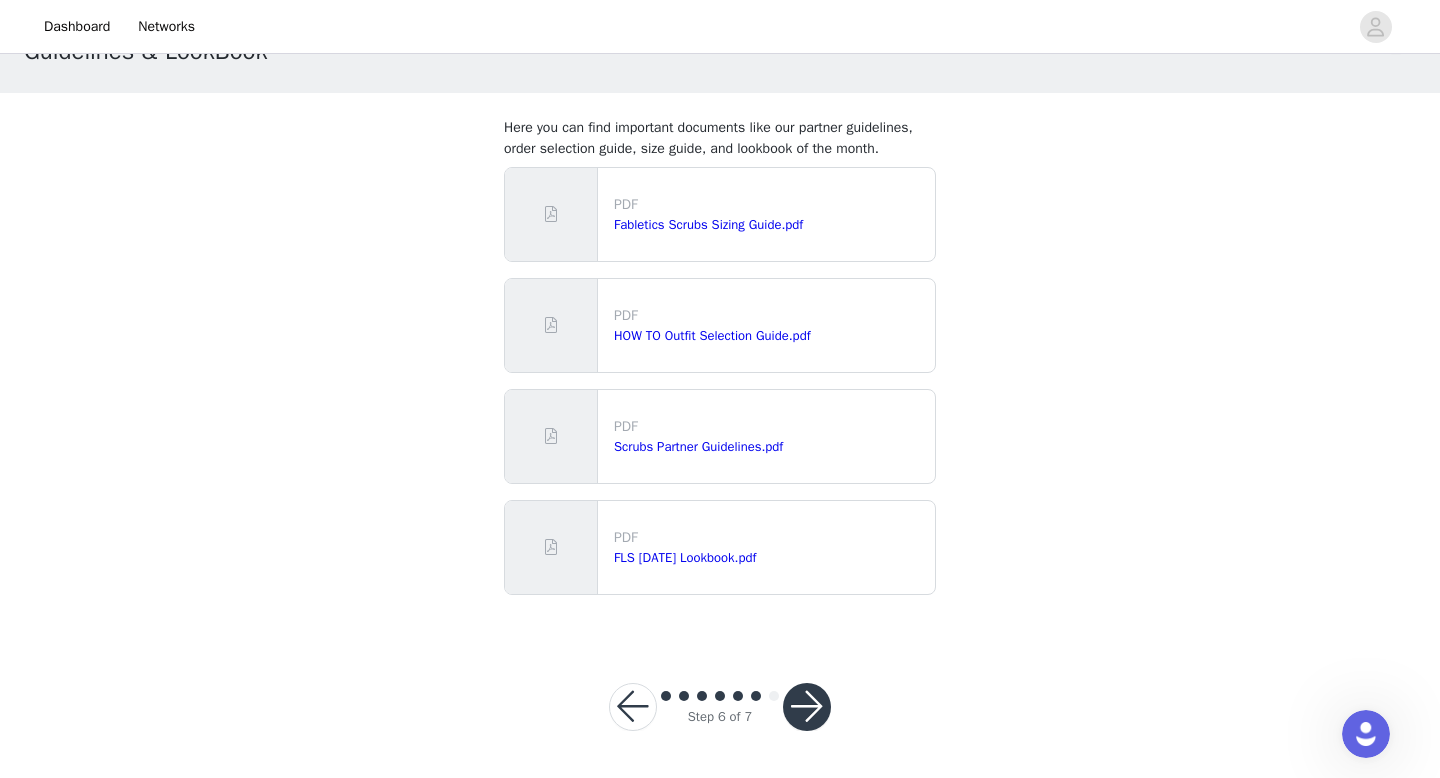 click at bounding box center [807, 707] 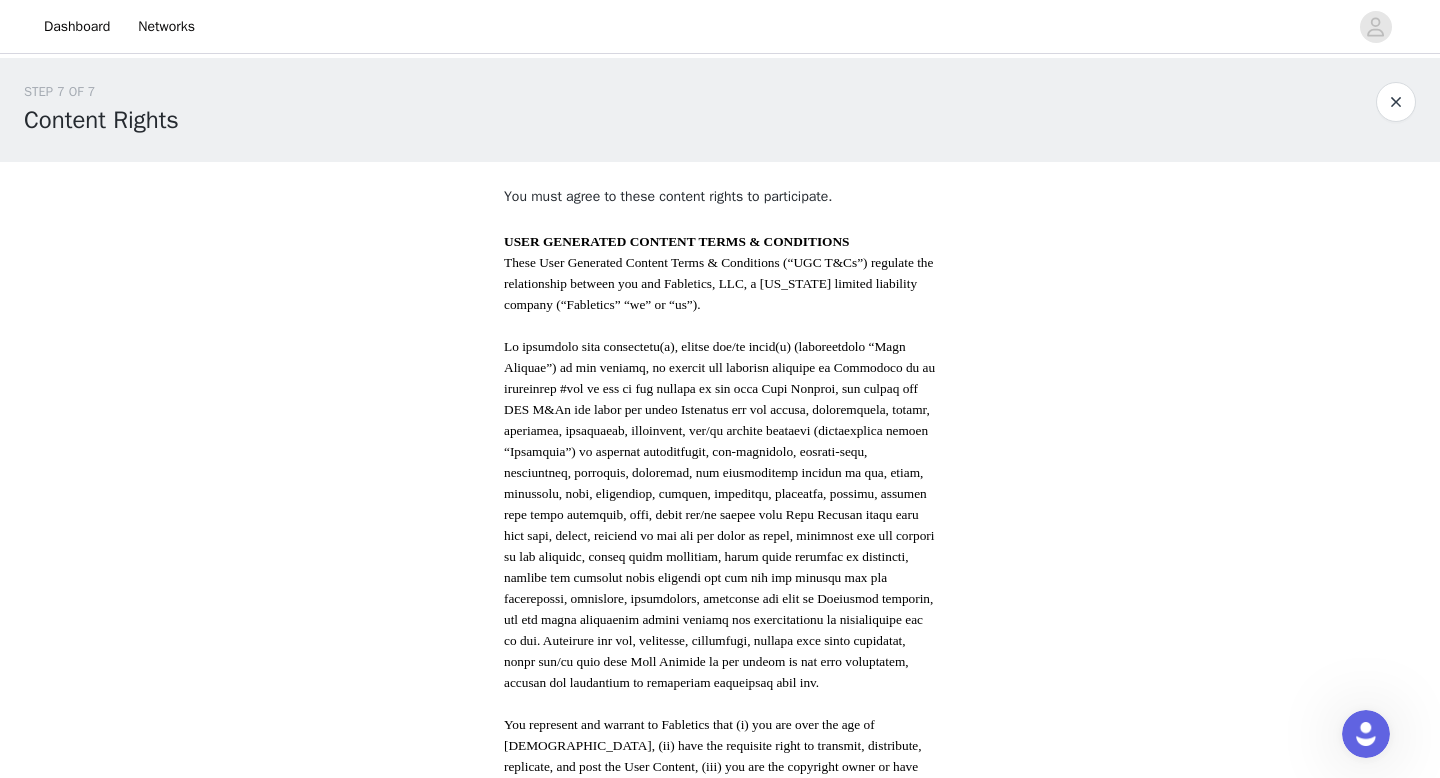 scroll, scrollTop: 1023, scrollLeft: 0, axis: vertical 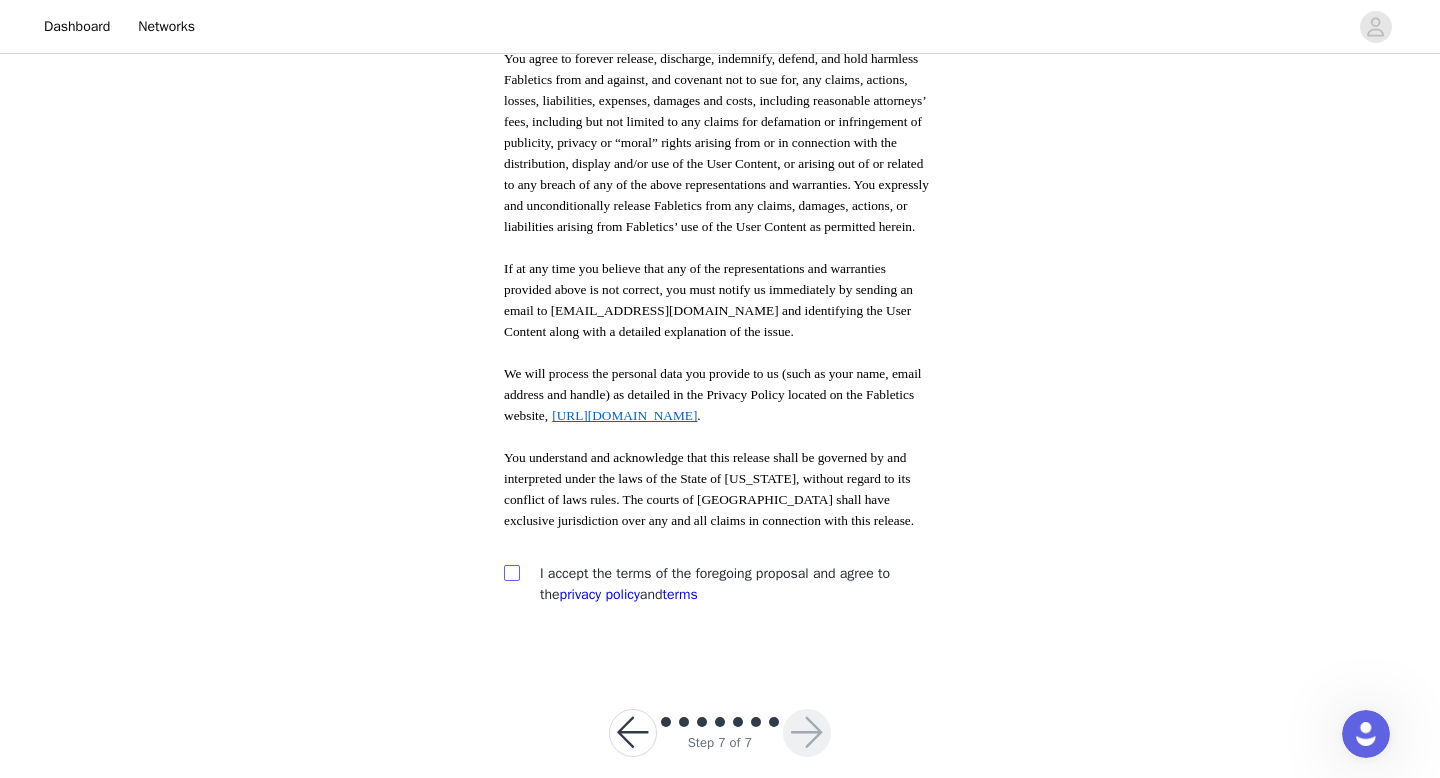 click at bounding box center [511, 572] 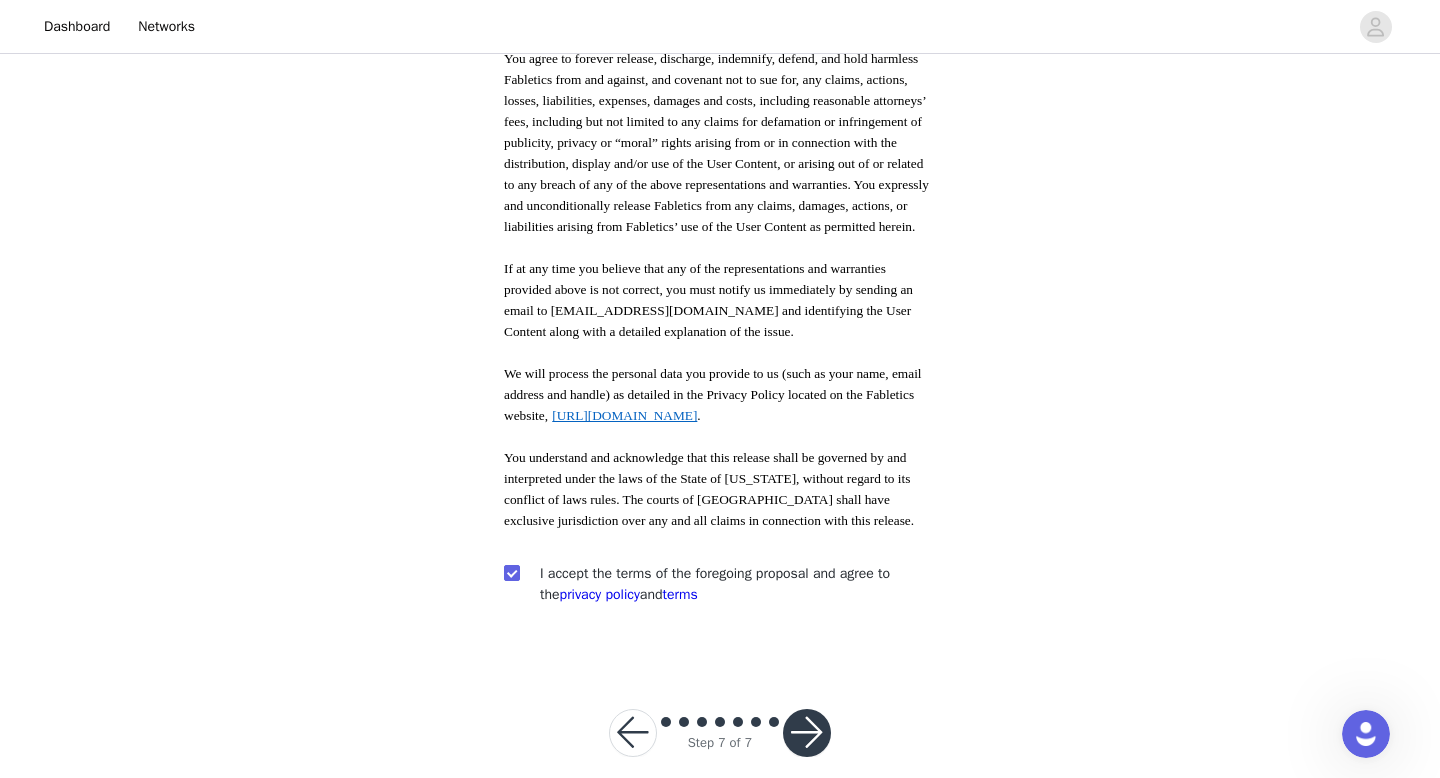 click at bounding box center [807, 733] 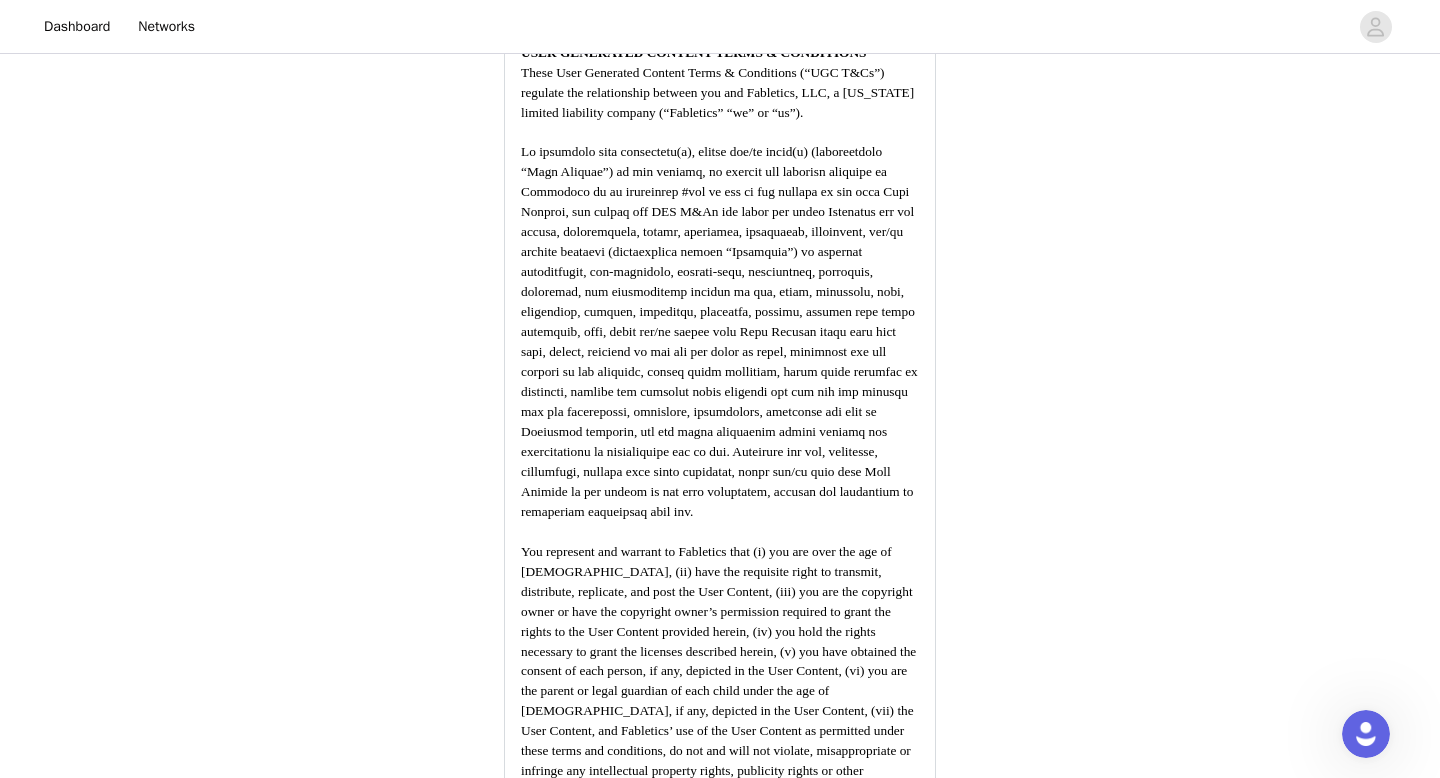 scroll, scrollTop: 2505, scrollLeft: 0, axis: vertical 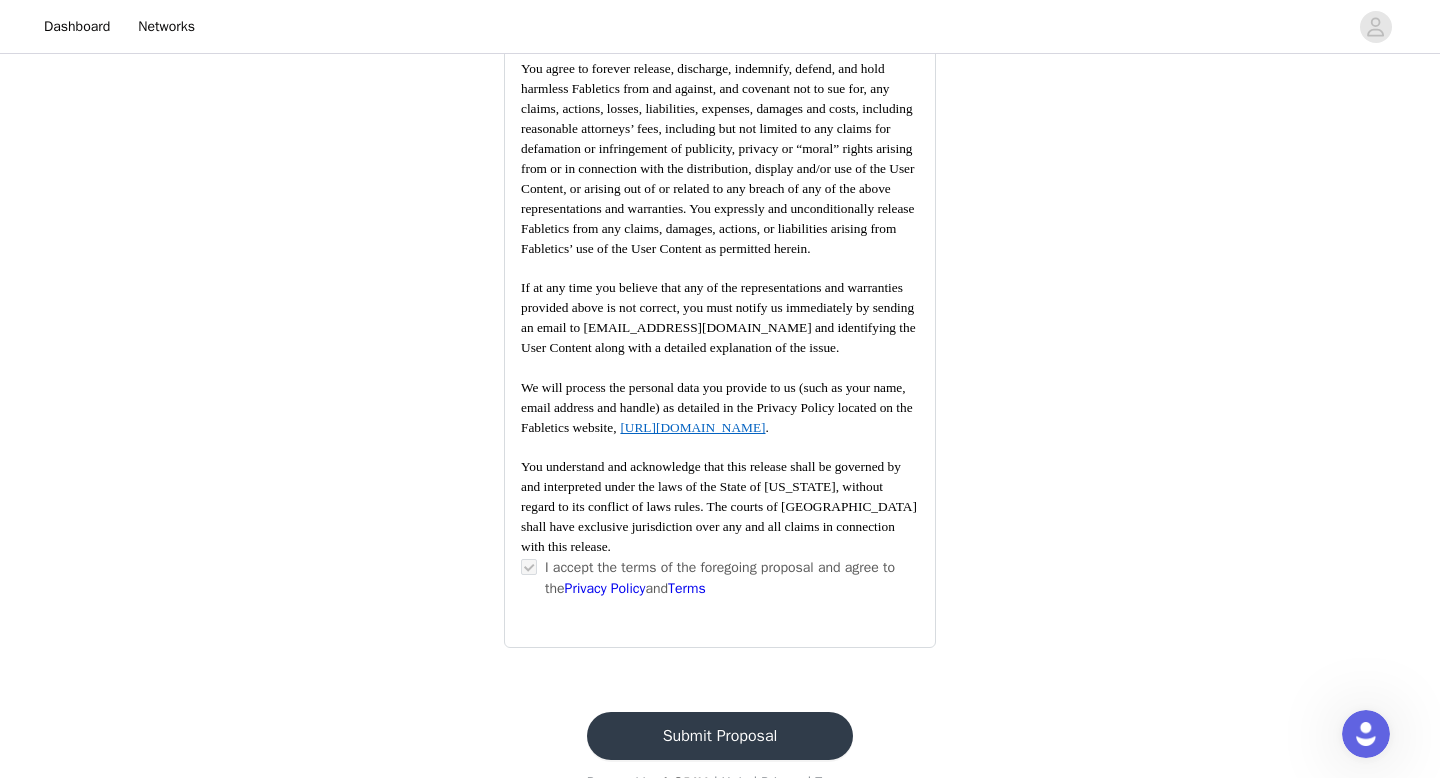 click on "Submit Proposal" at bounding box center (720, 736) 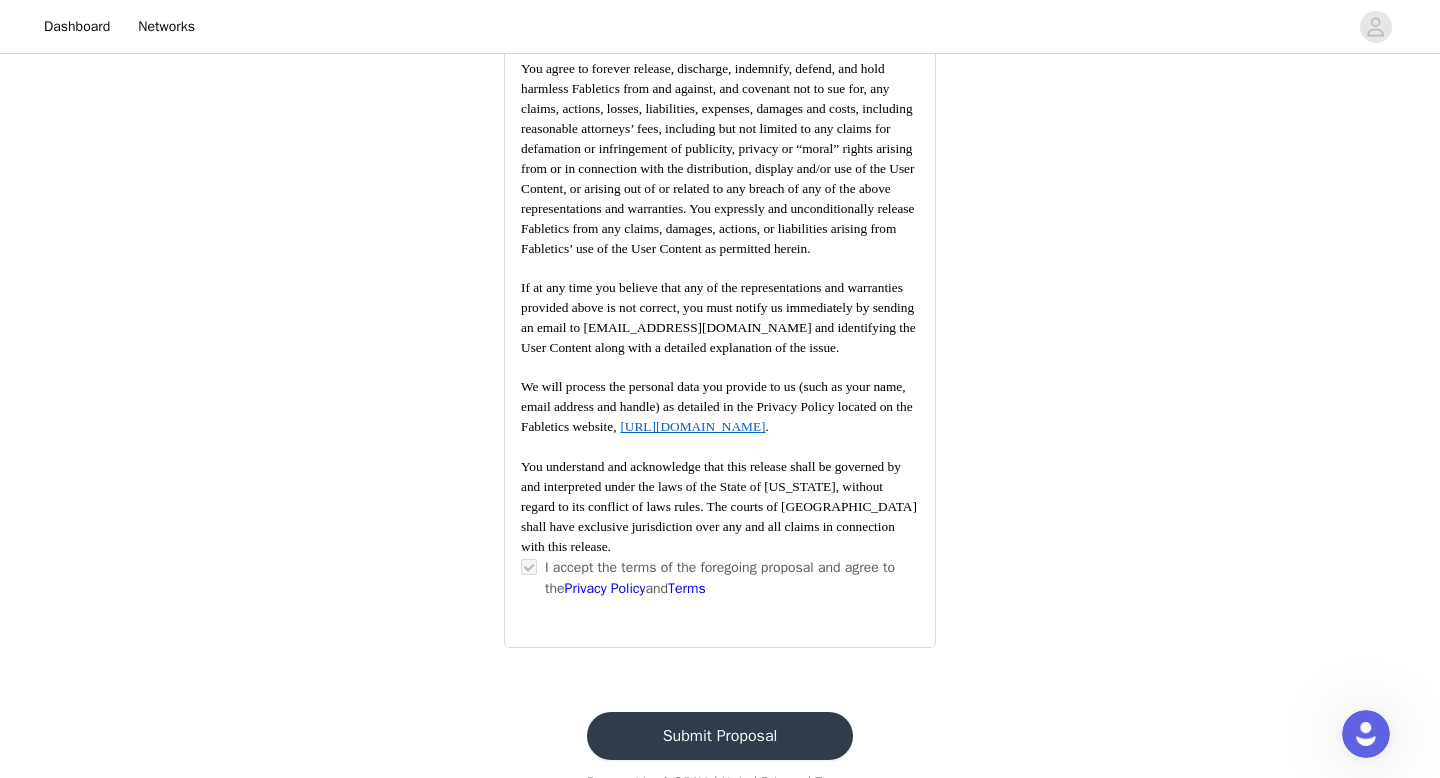 scroll, scrollTop: 0, scrollLeft: 0, axis: both 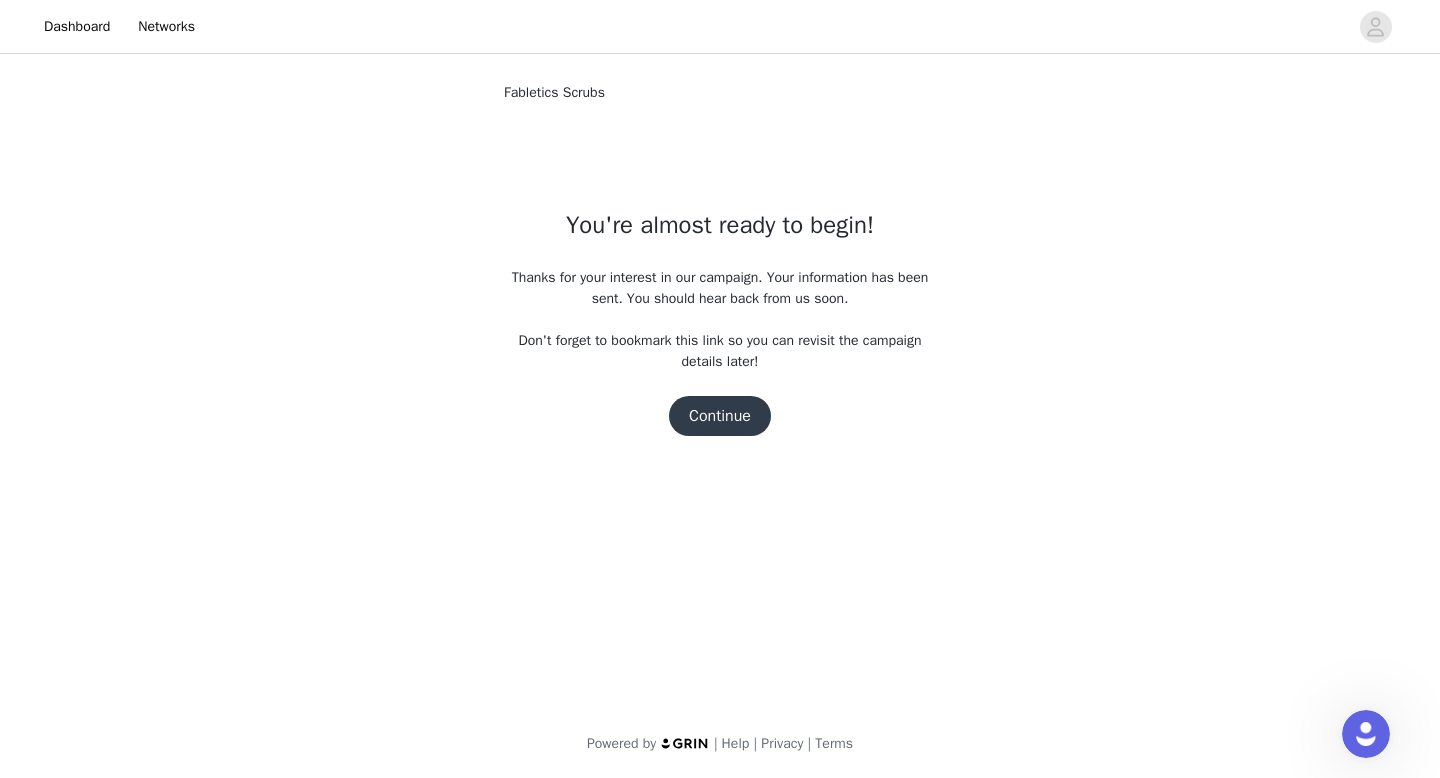 click on "Continue" at bounding box center [720, 416] 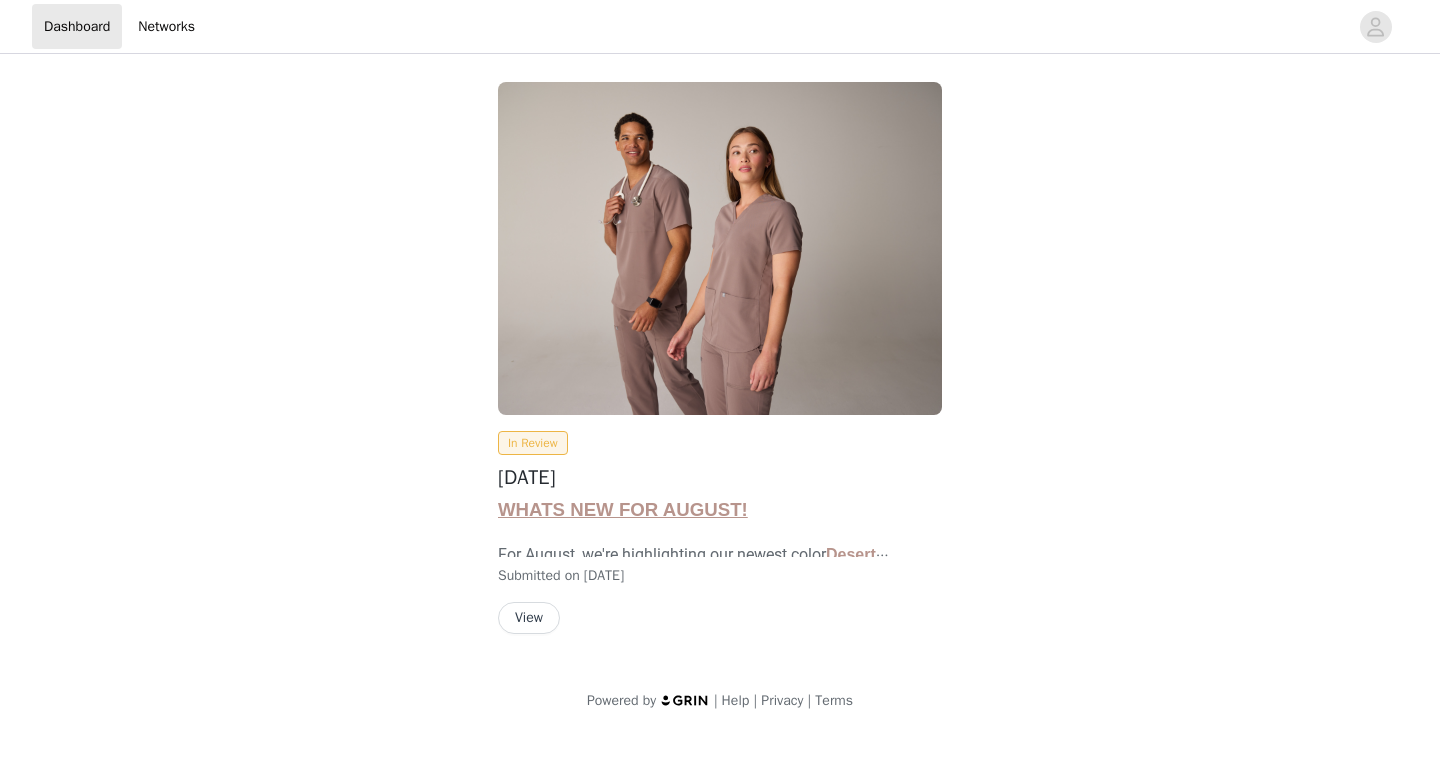 scroll, scrollTop: 0, scrollLeft: 0, axis: both 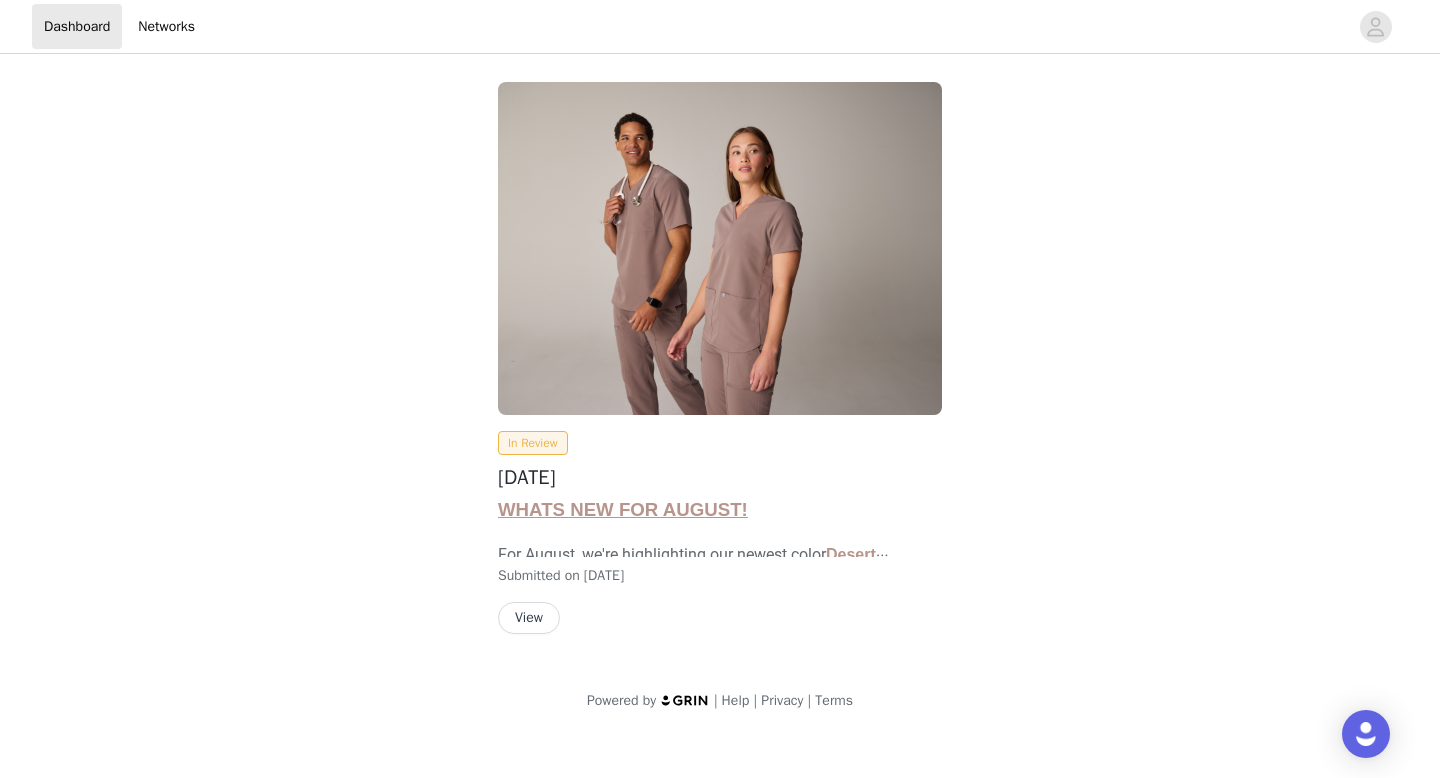 click on "View" at bounding box center (529, 618) 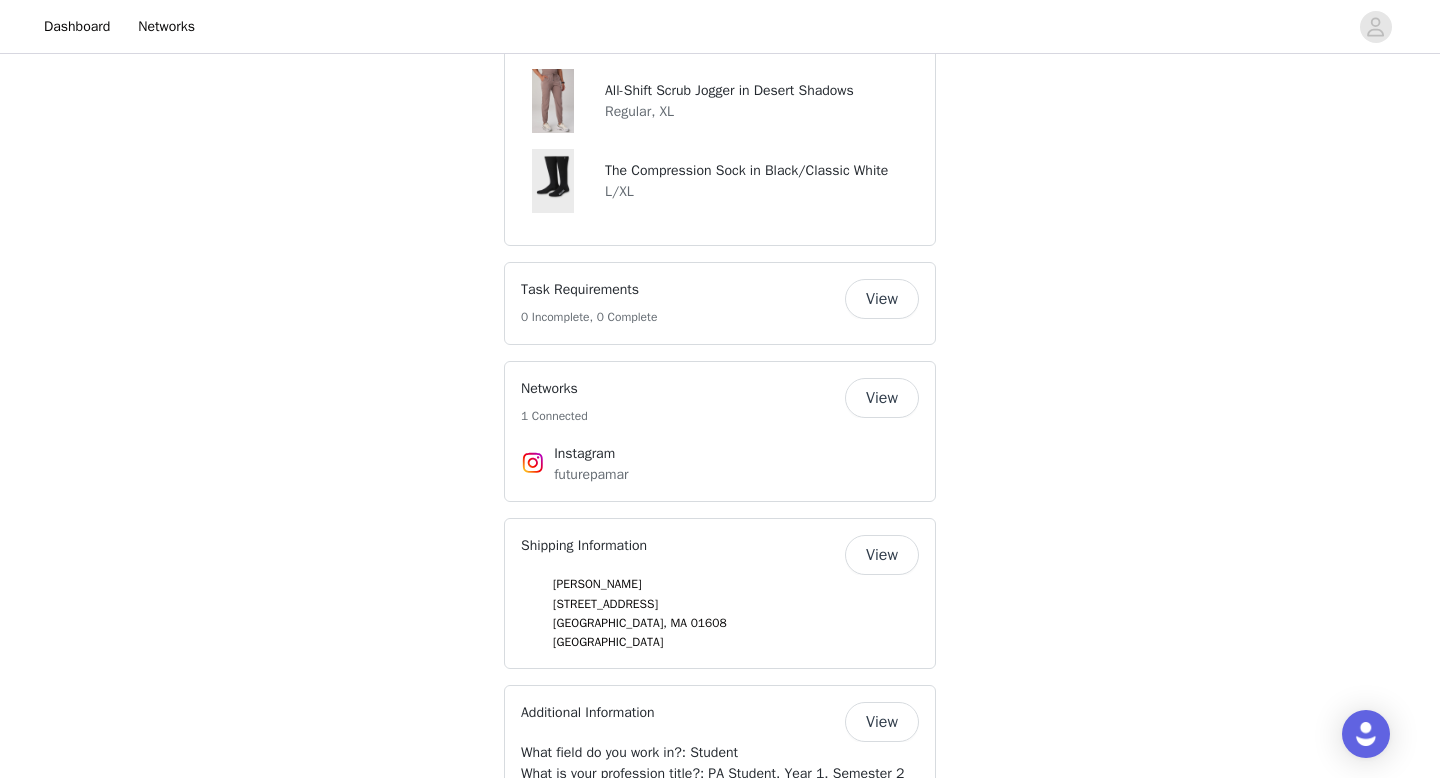 scroll, scrollTop: 2019, scrollLeft: 0, axis: vertical 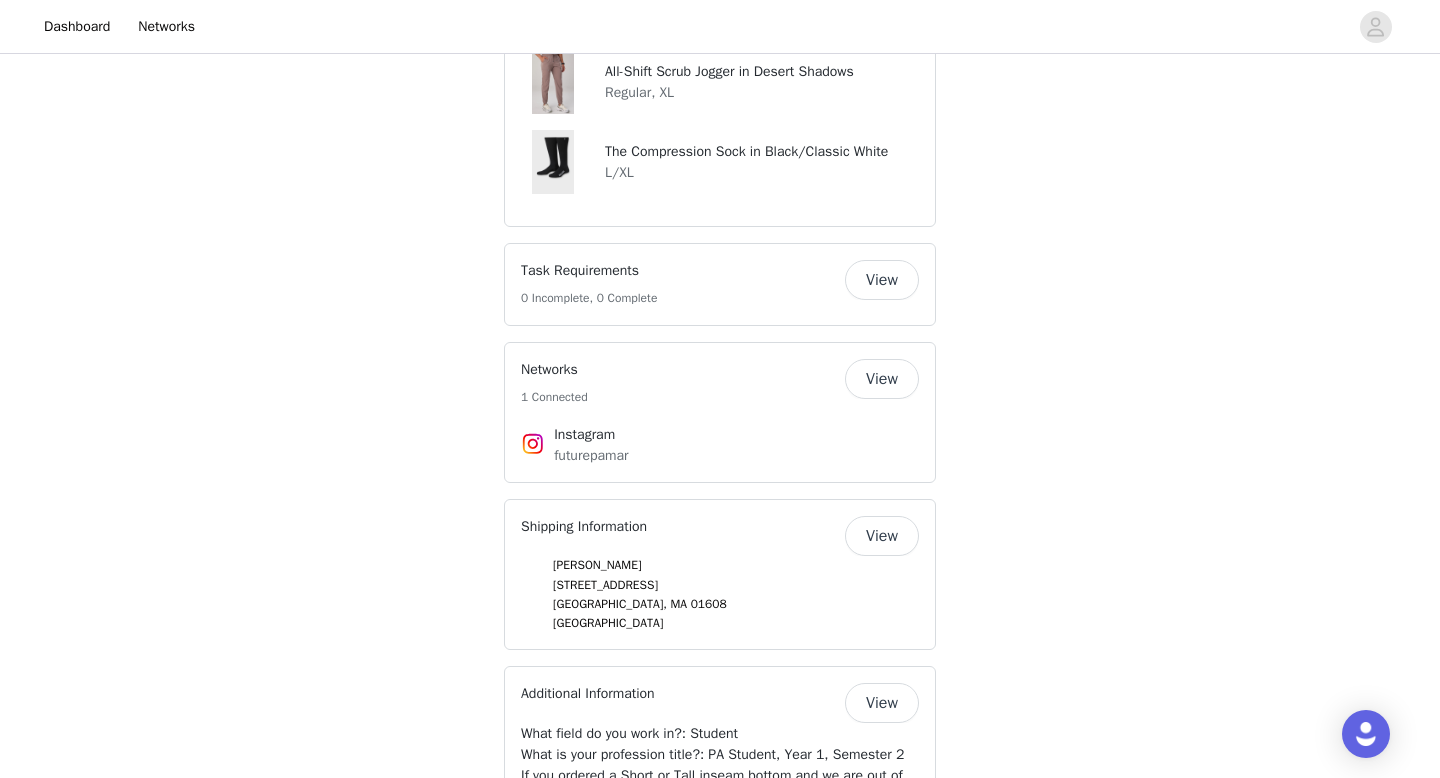 click on "View" at bounding box center [882, 379] 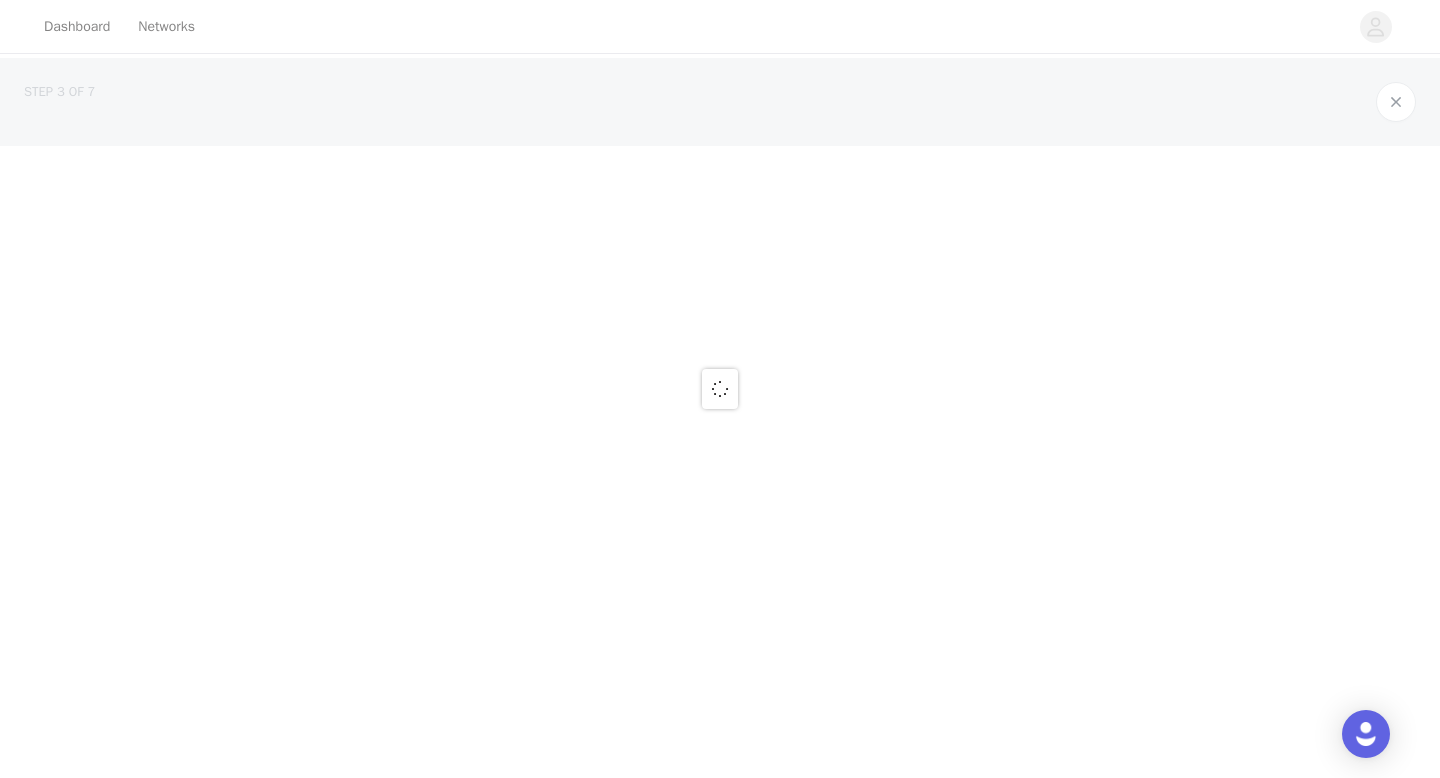 scroll, scrollTop: 0, scrollLeft: 0, axis: both 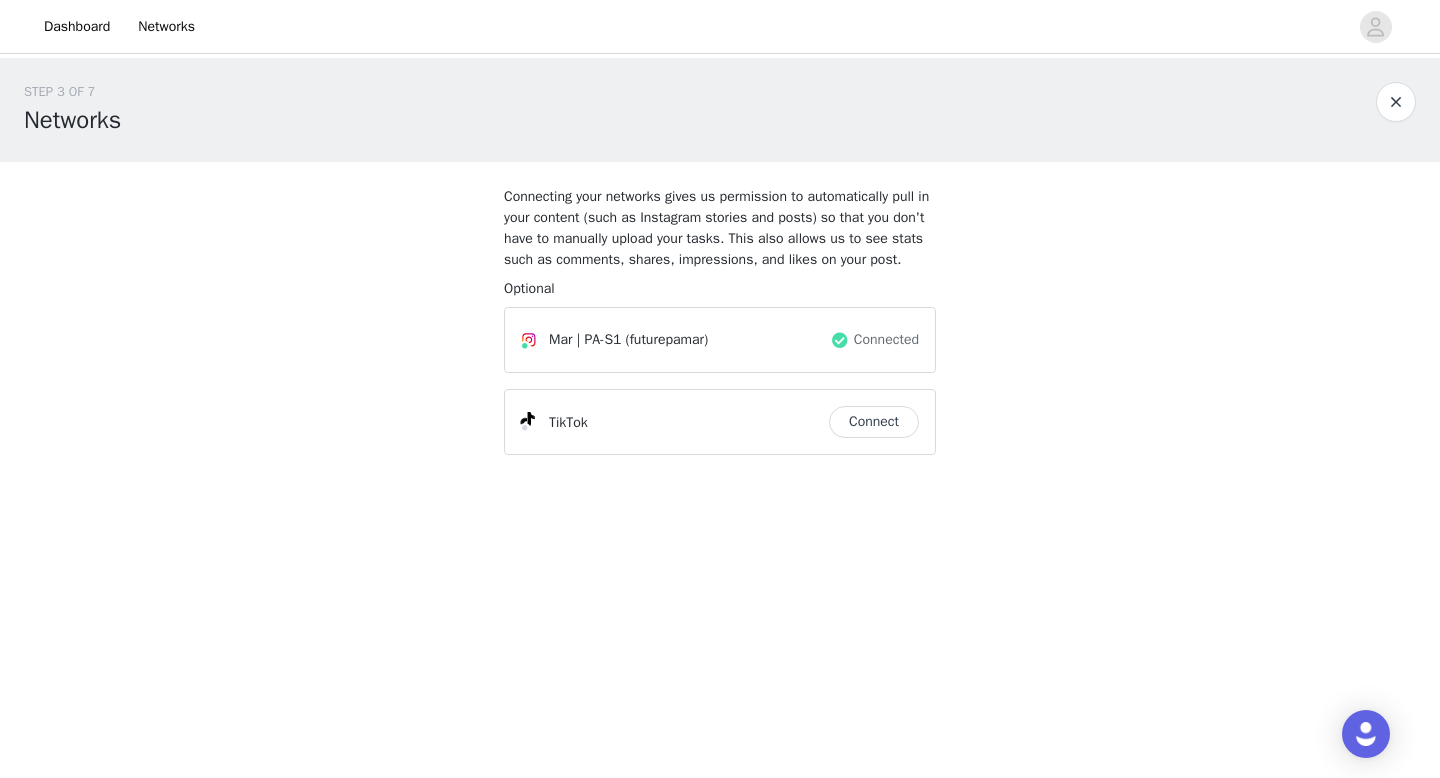 click on "(futurepamar)" at bounding box center [666, 339] 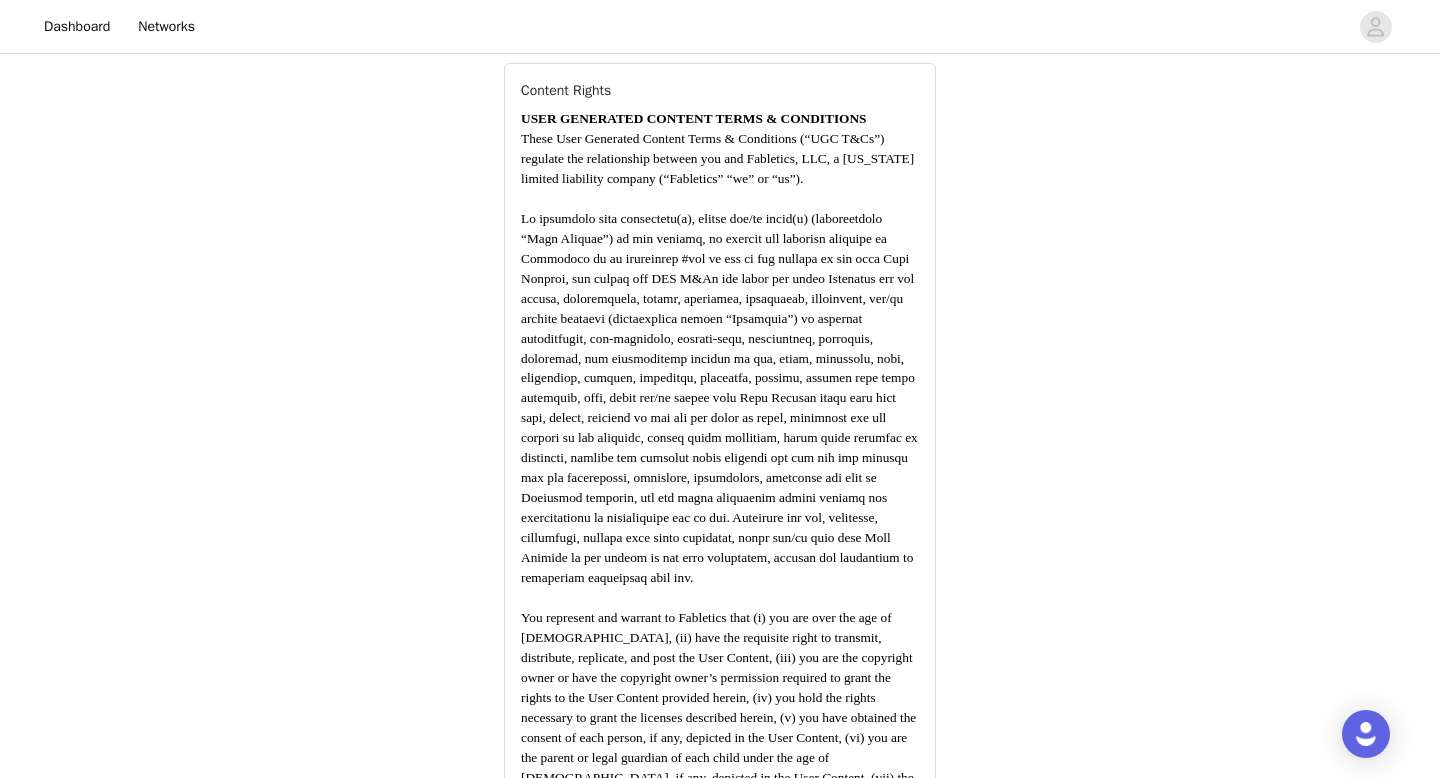 scroll, scrollTop: 3809, scrollLeft: 0, axis: vertical 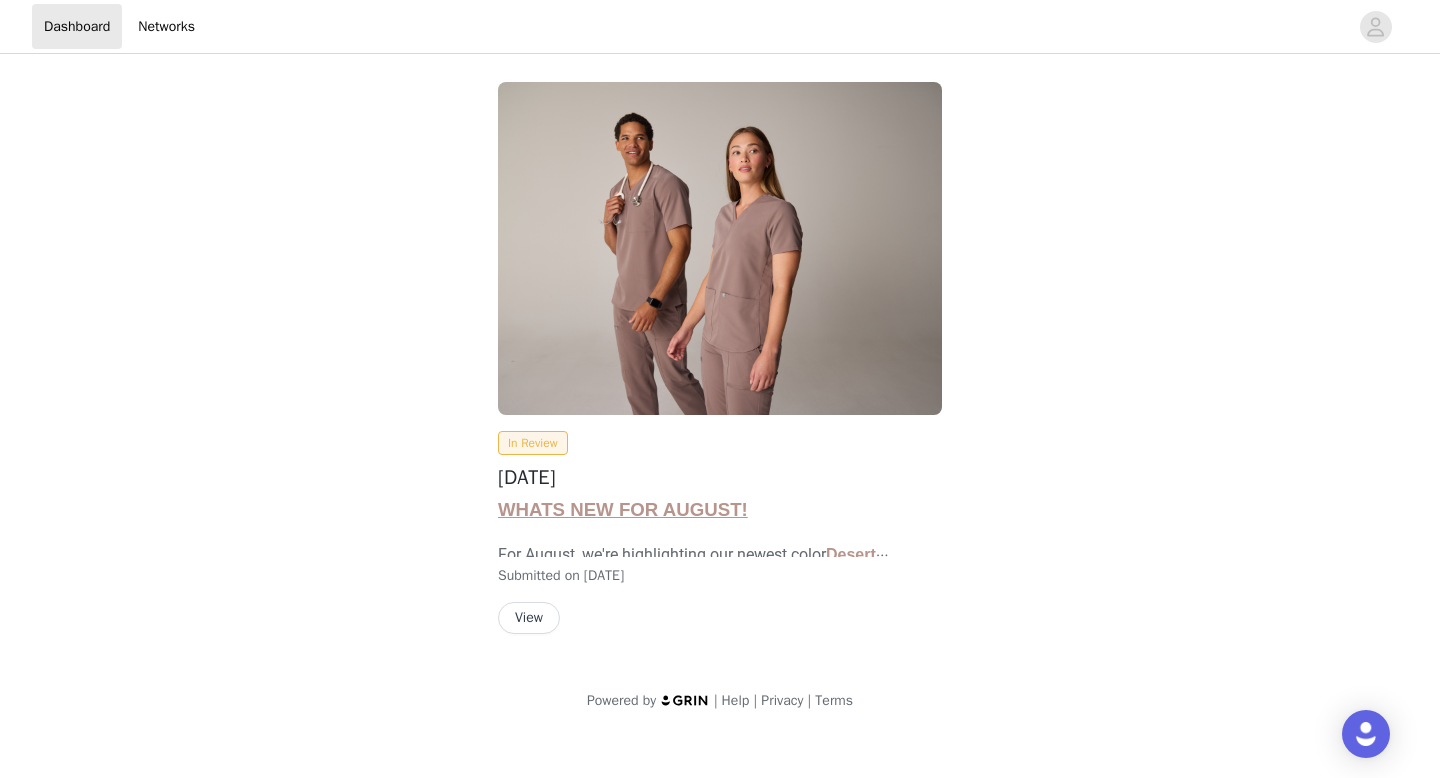 click on "View" at bounding box center (529, 618) 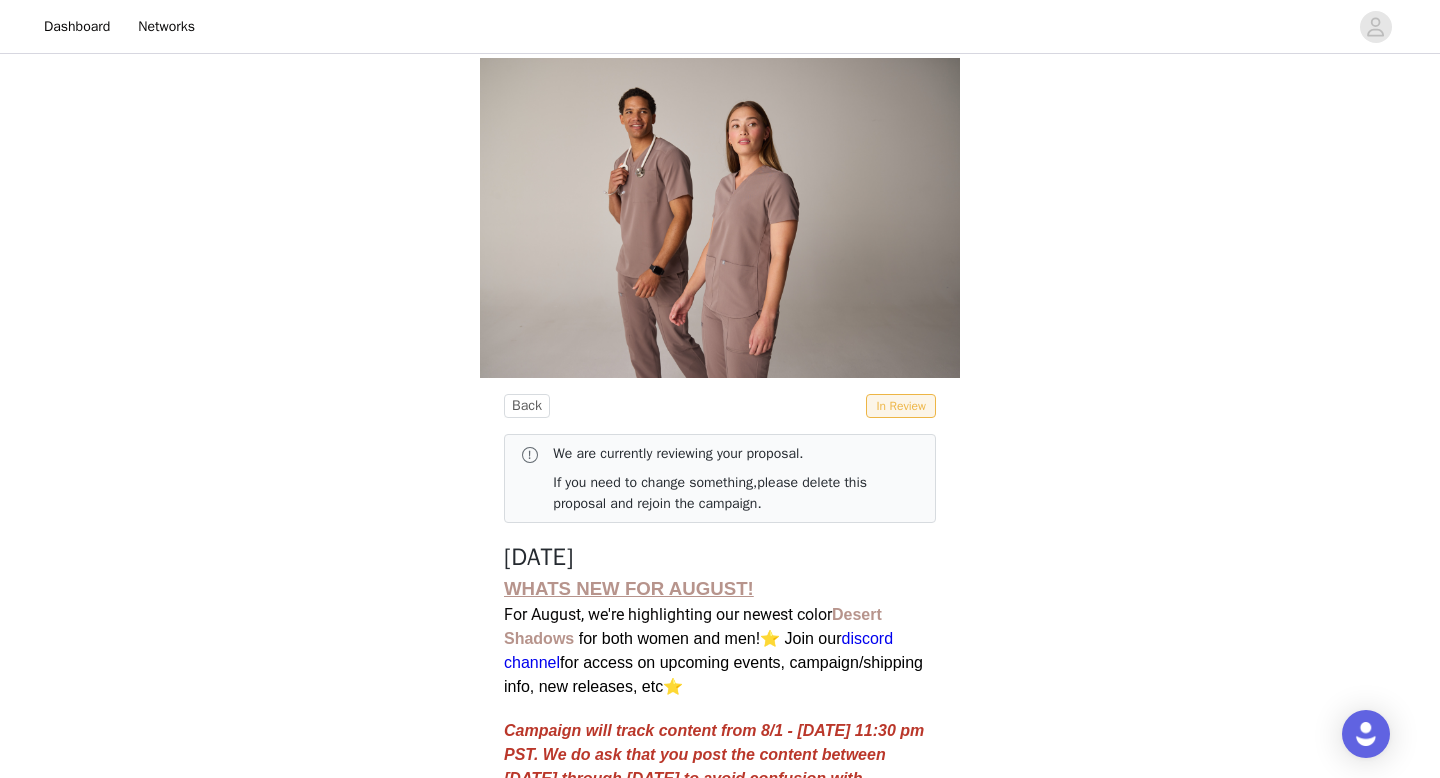 scroll, scrollTop: 586, scrollLeft: 0, axis: vertical 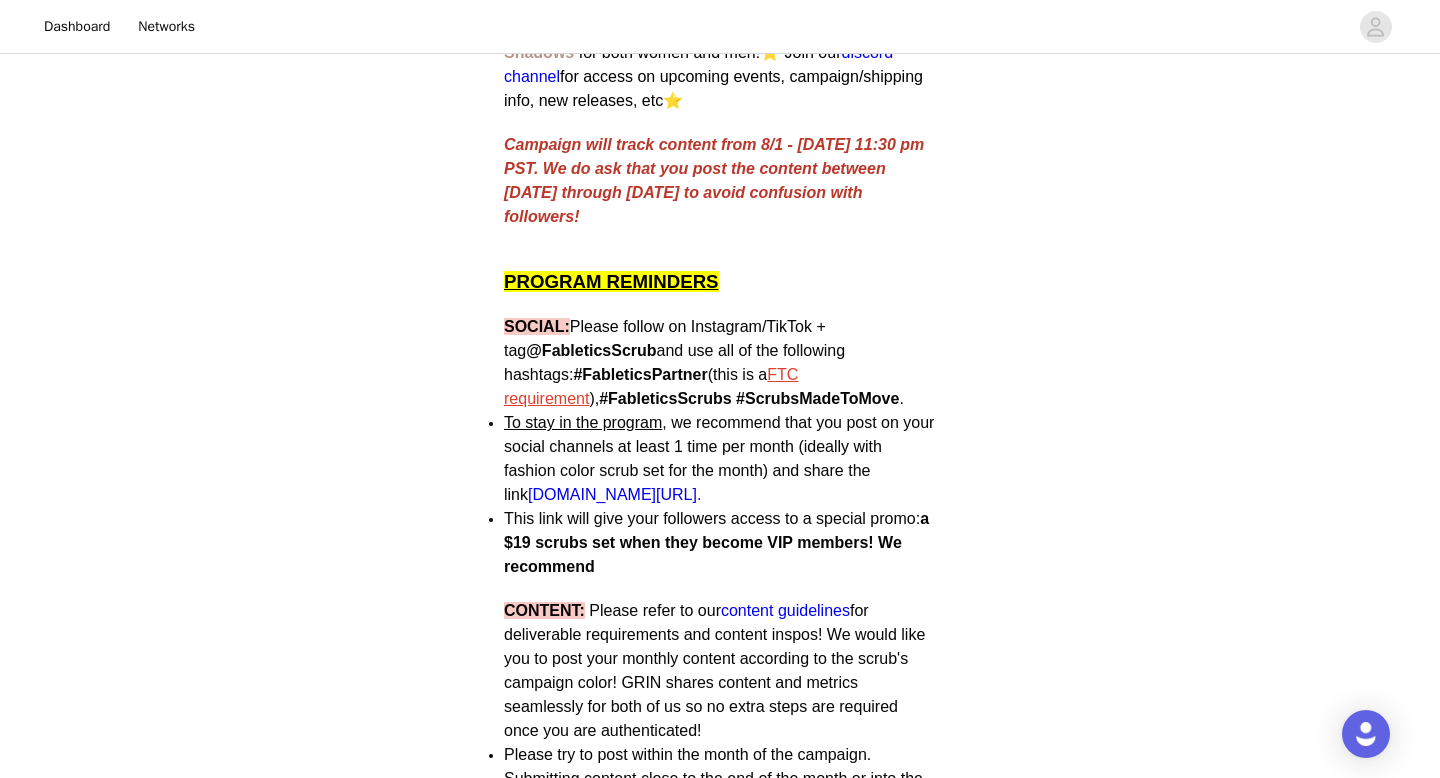 drag, startPoint x: 794, startPoint y: 492, endPoint x: 537, endPoint y: 509, distance: 257.56165 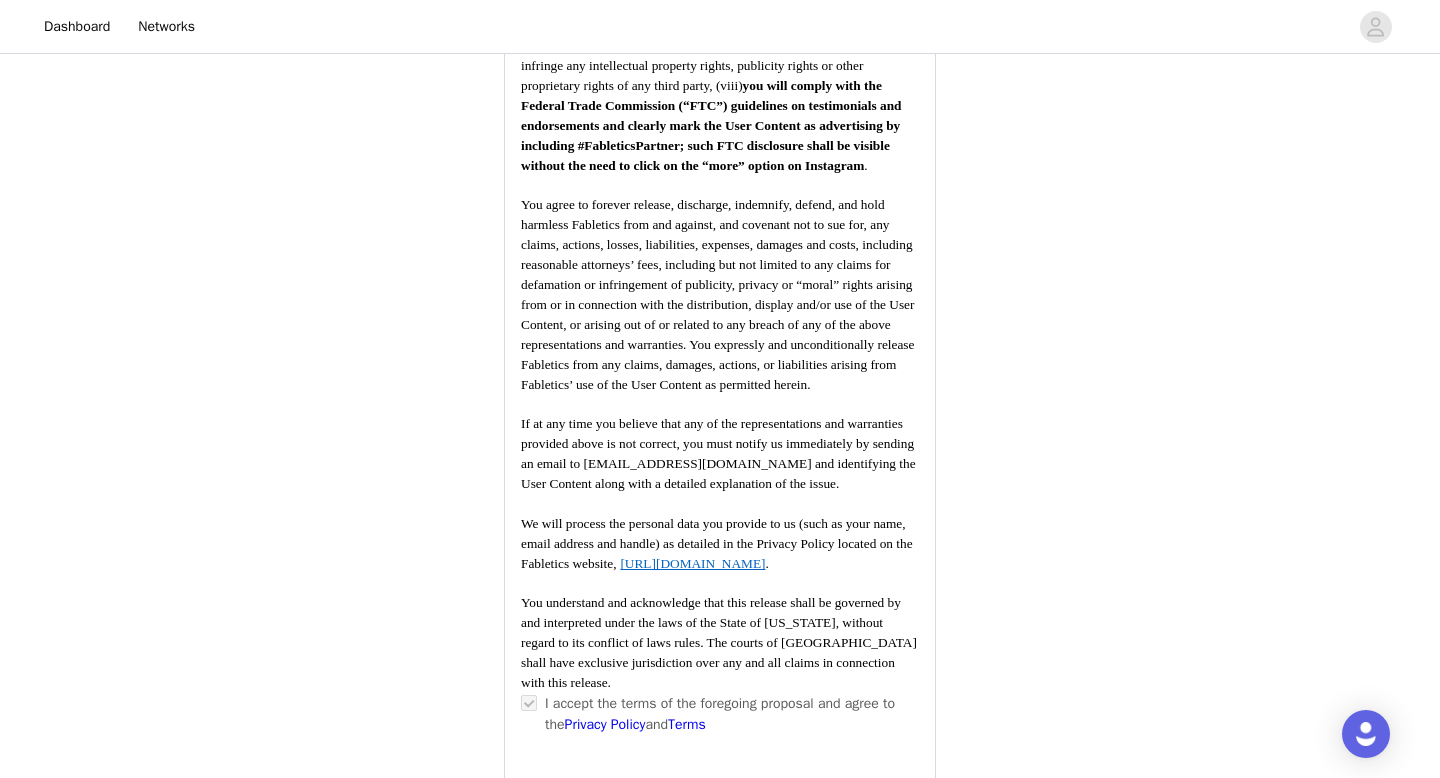 scroll, scrollTop: 3809, scrollLeft: 0, axis: vertical 